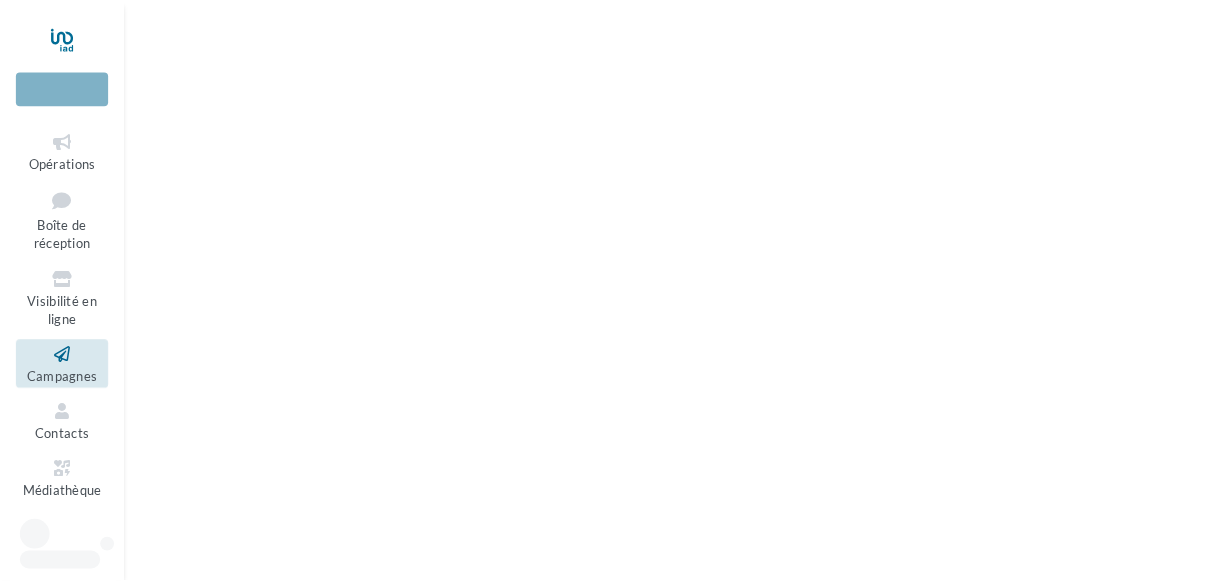scroll, scrollTop: 0, scrollLeft: 0, axis: both 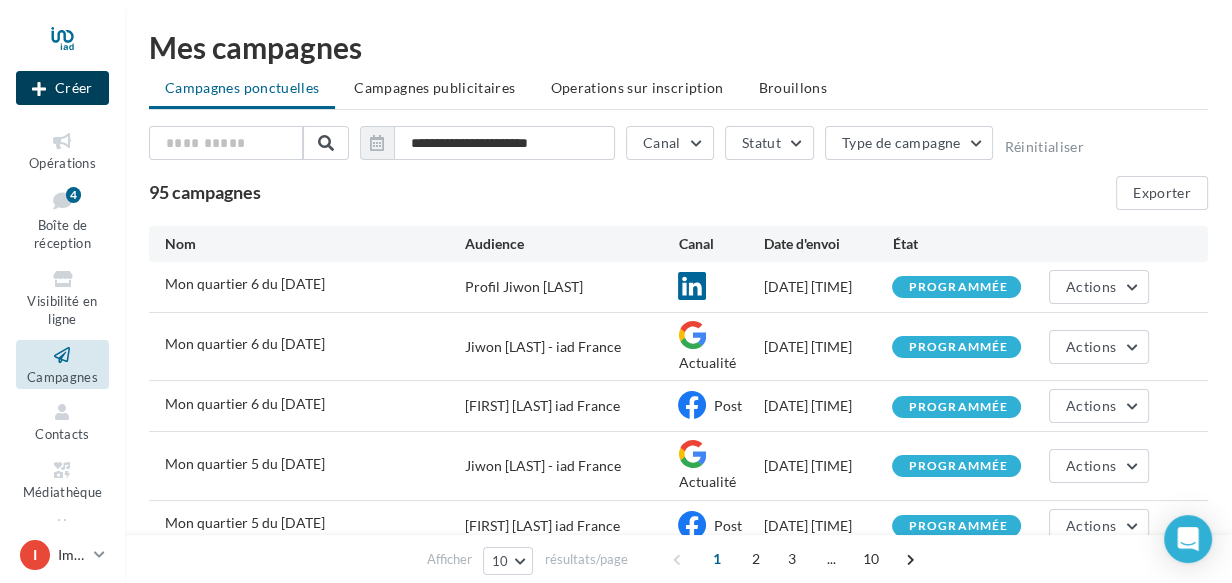 click on "Créer" at bounding box center [62, 88] 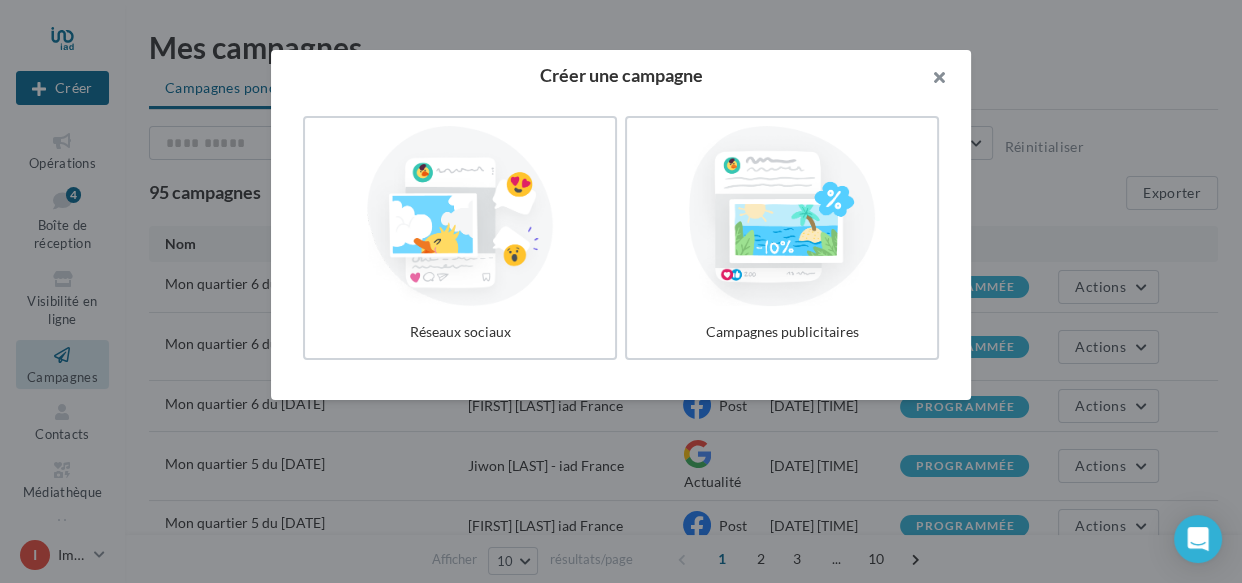 drag, startPoint x: 700, startPoint y: 78, endPoint x: 893, endPoint y: 80, distance: 193.01036 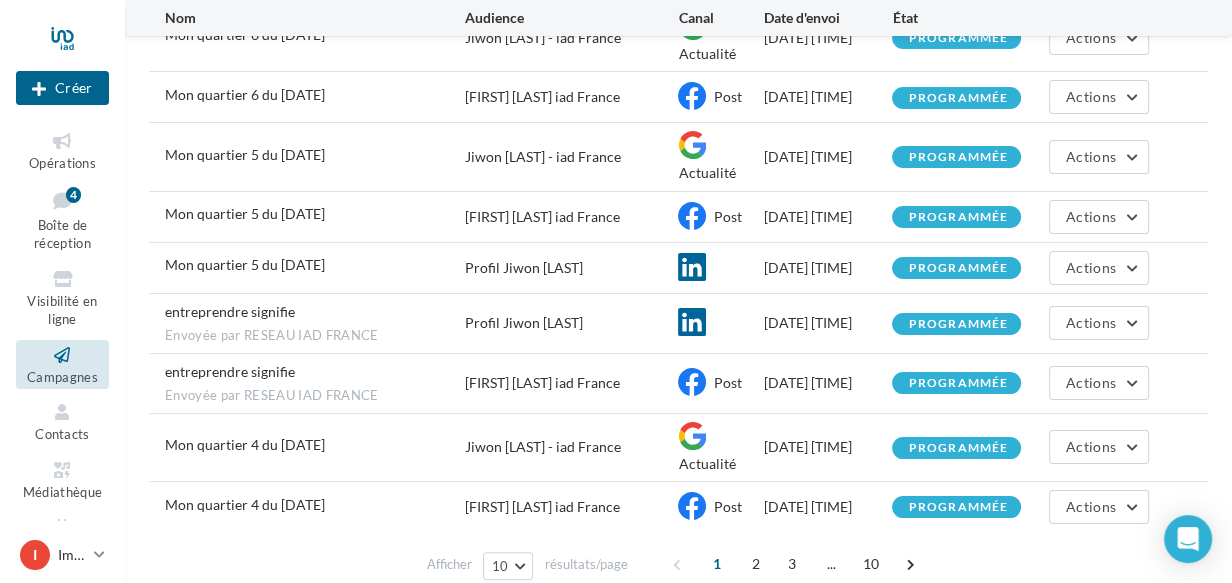 scroll, scrollTop: 400, scrollLeft: 0, axis: vertical 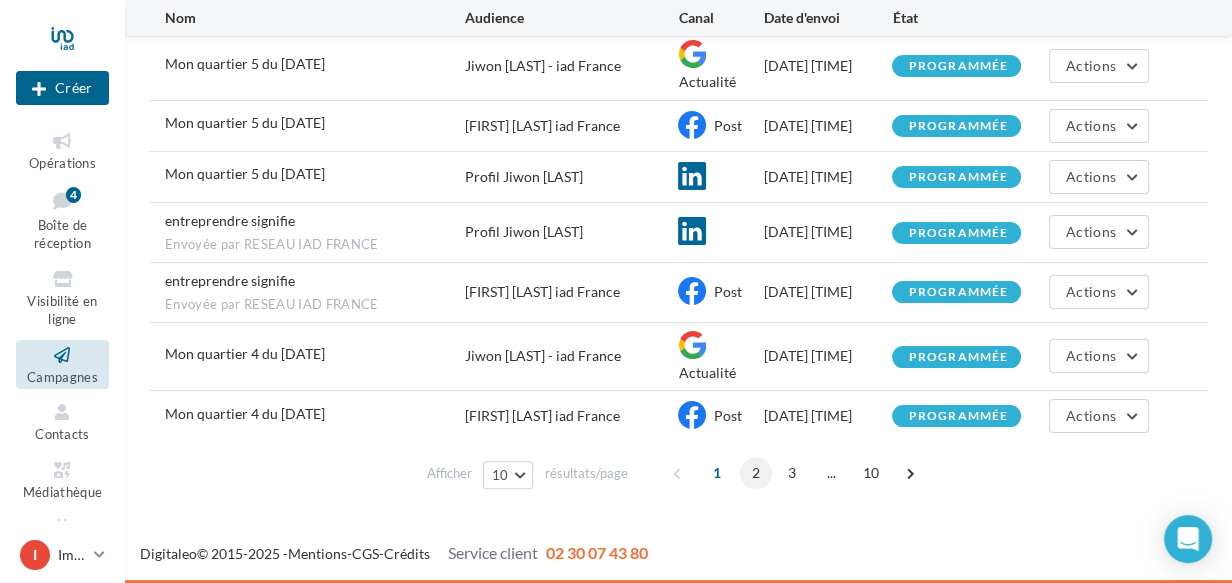 click on "2" at bounding box center [756, 473] 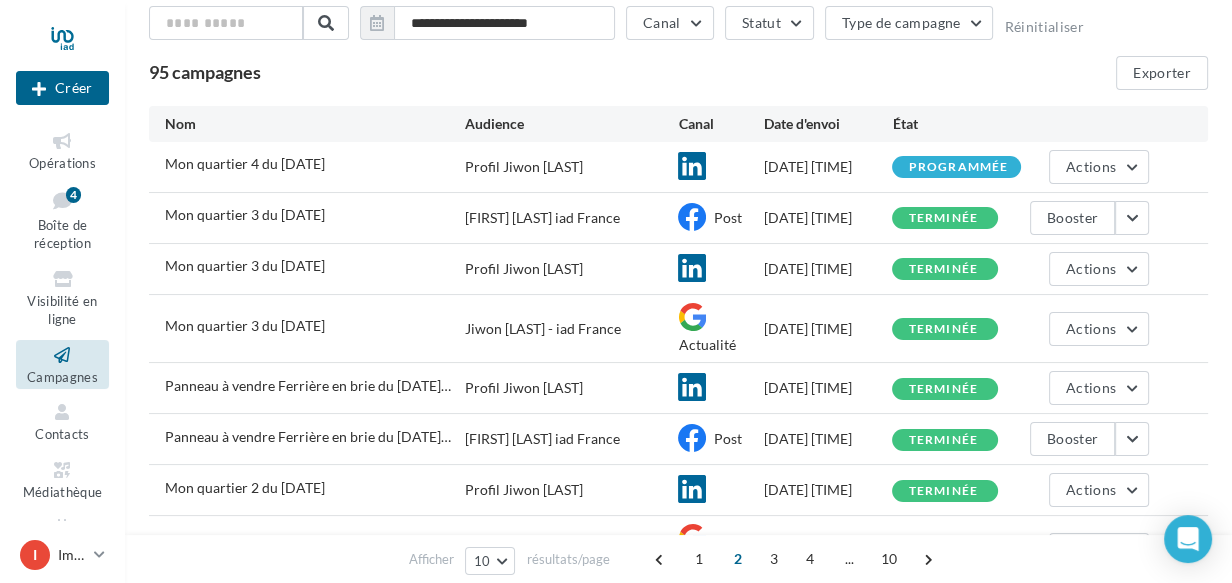 scroll, scrollTop: 89, scrollLeft: 0, axis: vertical 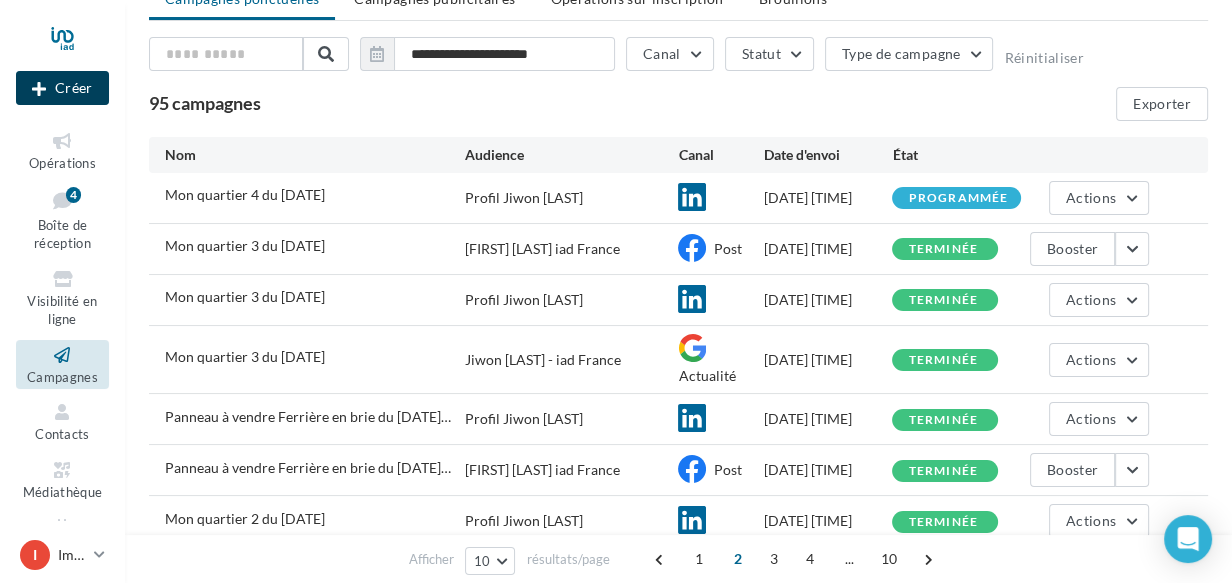 click on "Créer" at bounding box center [62, 88] 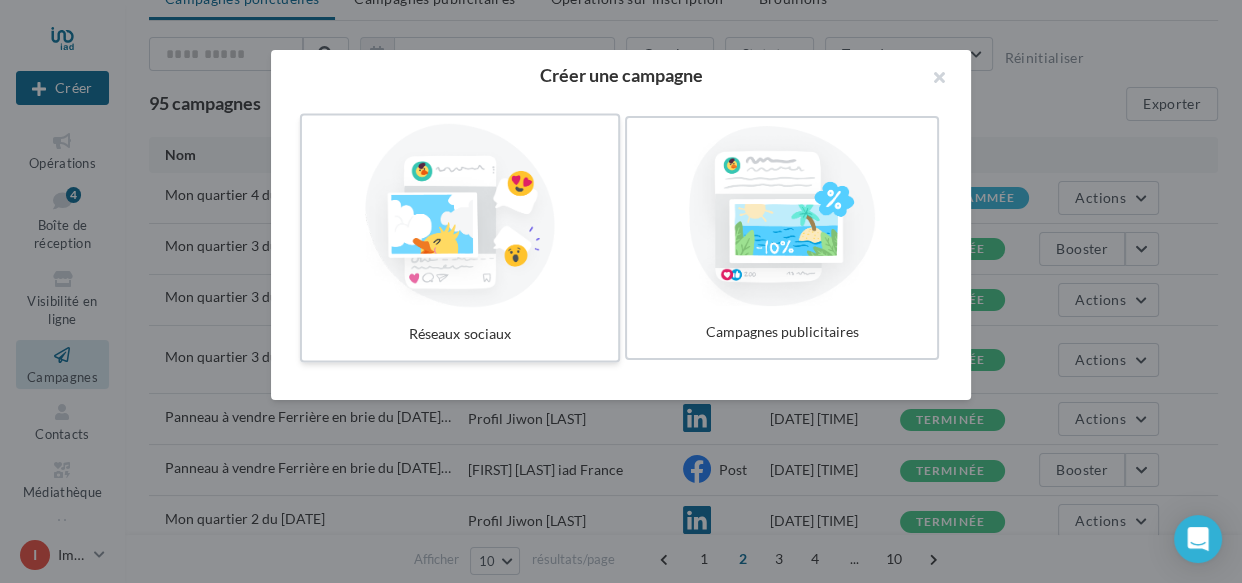 click at bounding box center (460, 216) 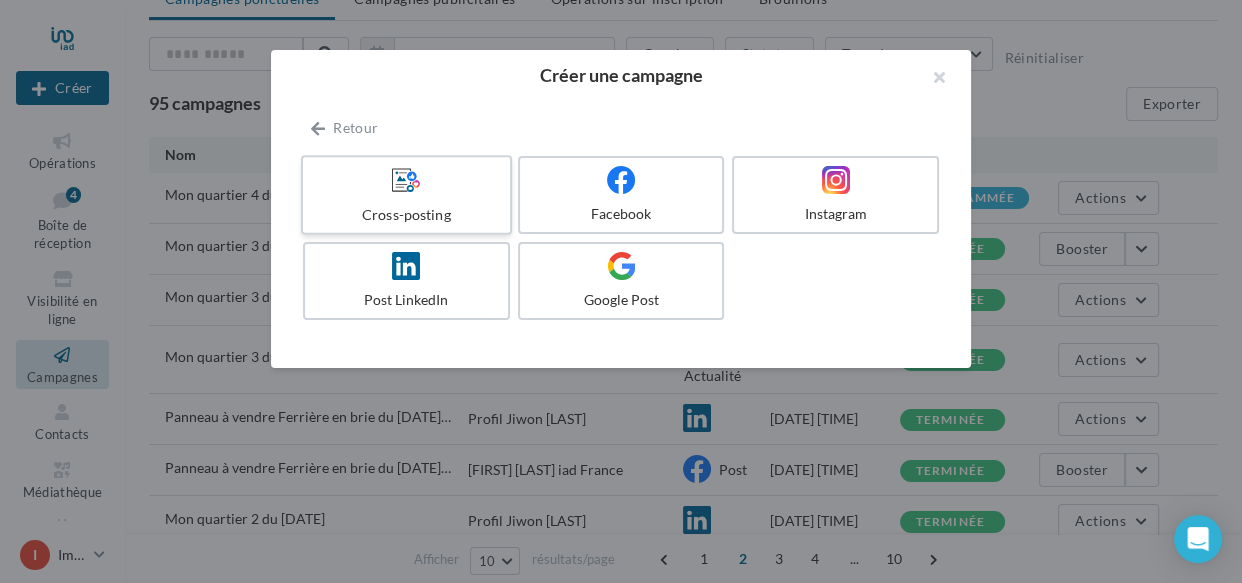 click on "Cross-posting" at bounding box center (406, 214) 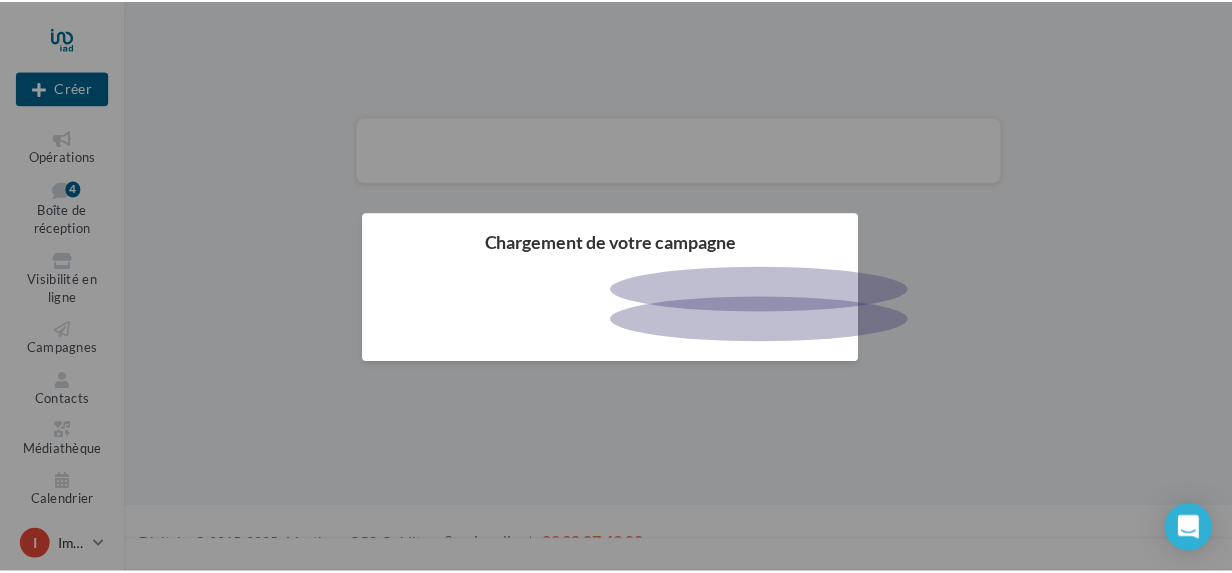 scroll, scrollTop: 0, scrollLeft: 0, axis: both 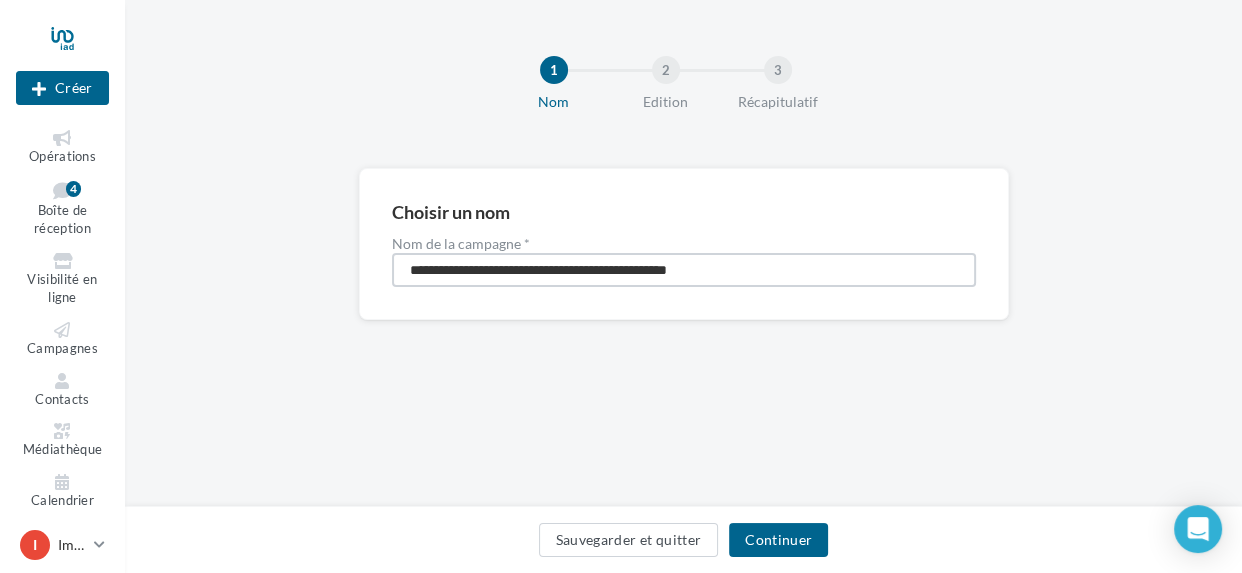 click on "**********" at bounding box center (684, 270) 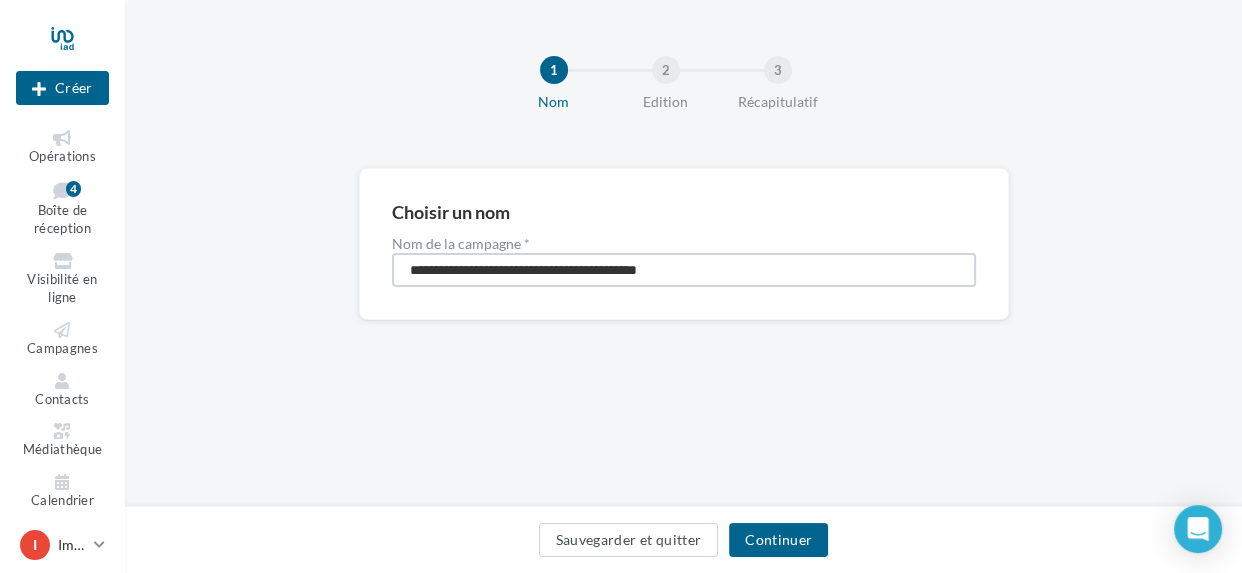 drag, startPoint x: 609, startPoint y: 270, endPoint x: 126, endPoint y: 232, distance: 484.49252 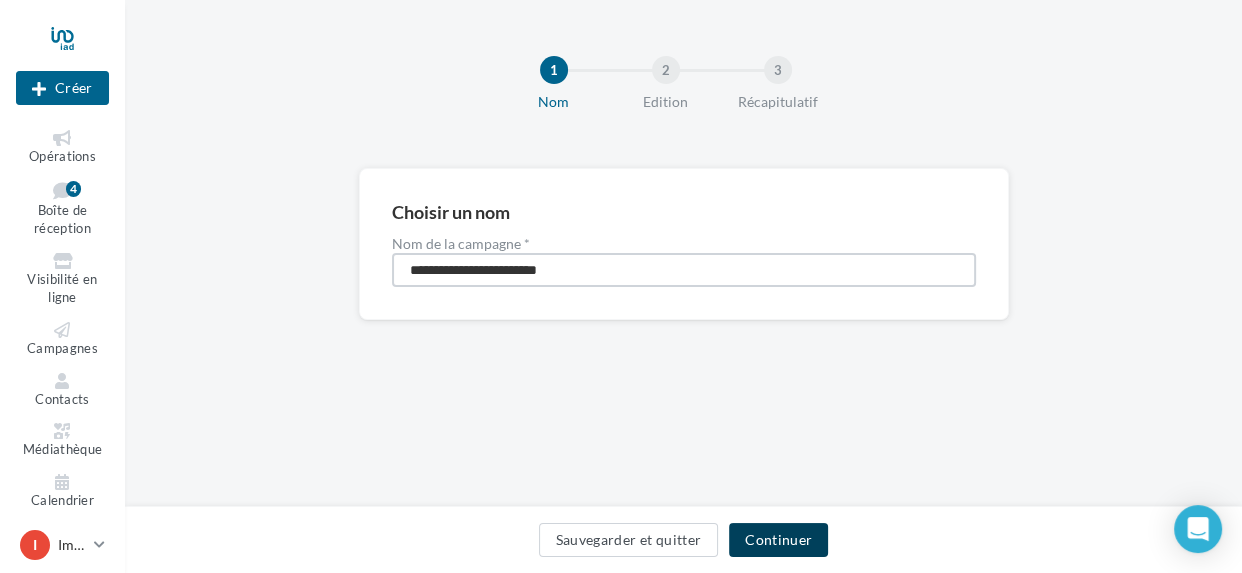 type on "**********" 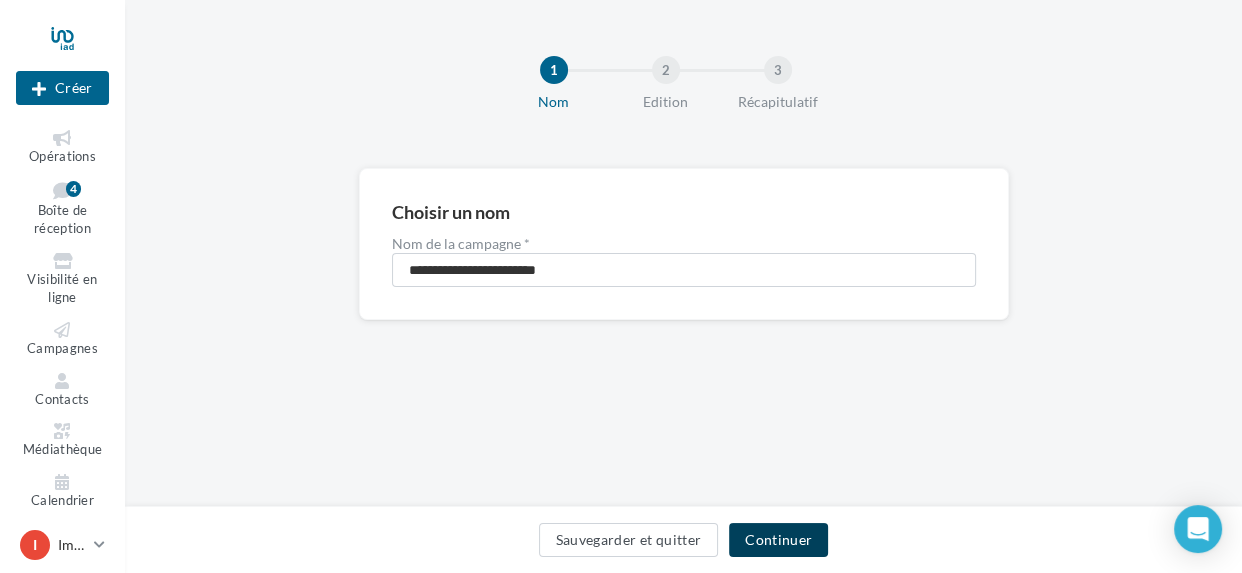 click on "Continuer" at bounding box center (778, 540) 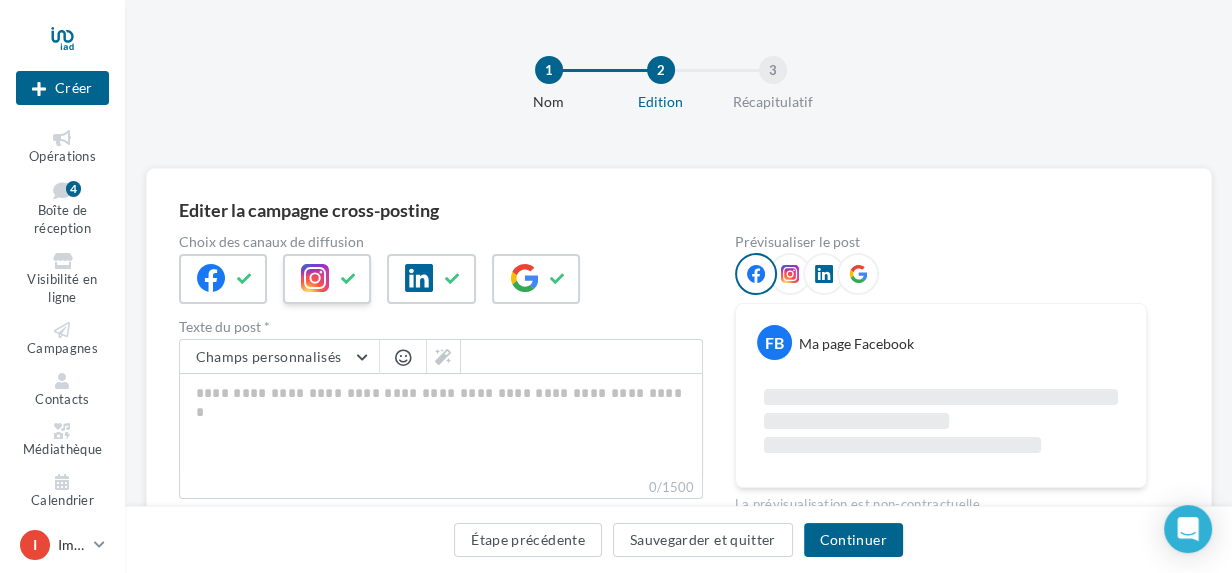 drag, startPoint x: 354, startPoint y: 277, endPoint x: 367, endPoint y: 280, distance: 13.341664 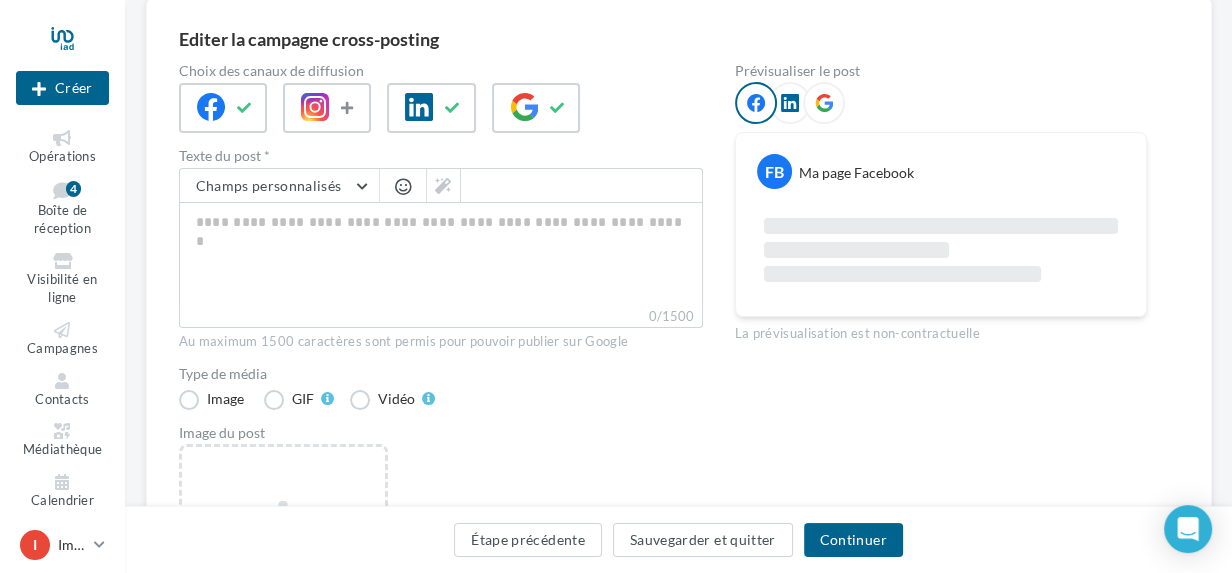 scroll, scrollTop: 181, scrollLeft: 0, axis: vertical 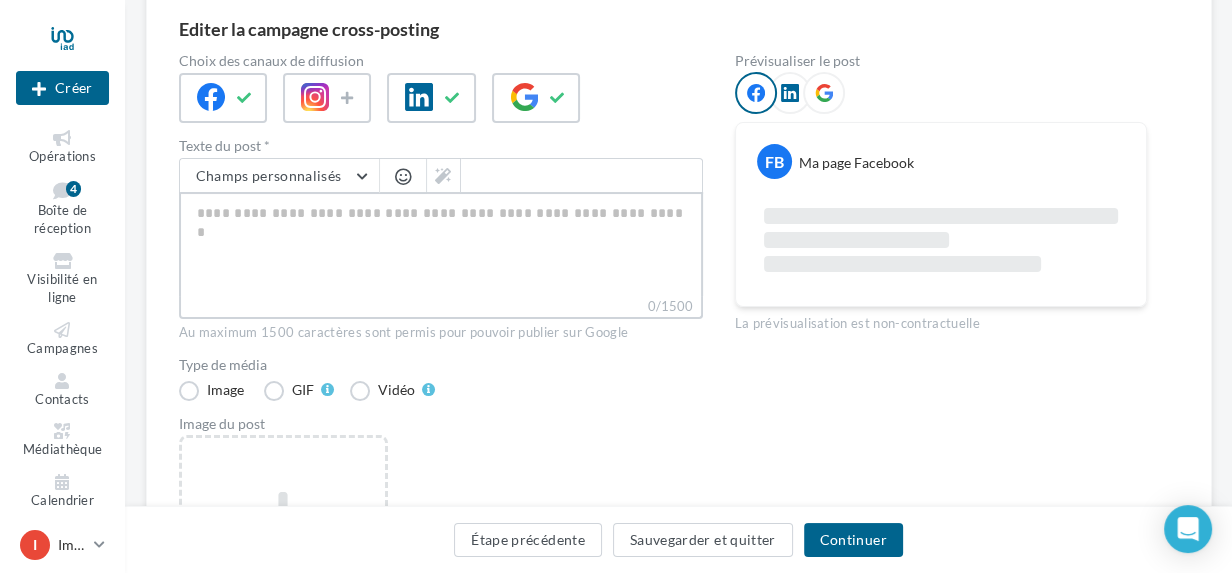 click on "0/1500" at bounding box center [441, 244] 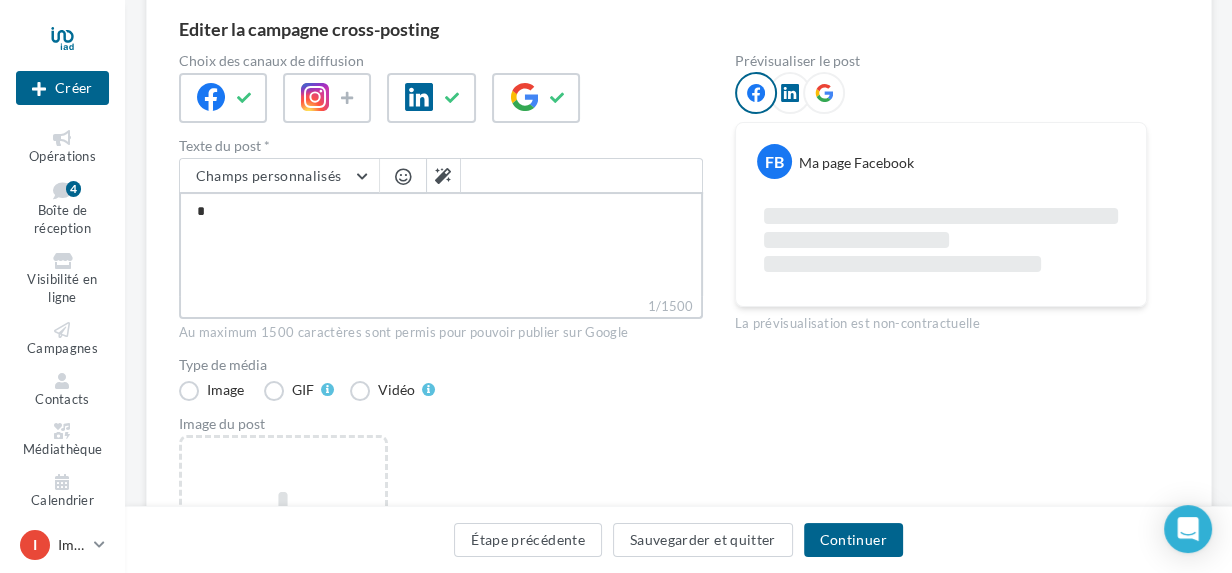 type on "**" 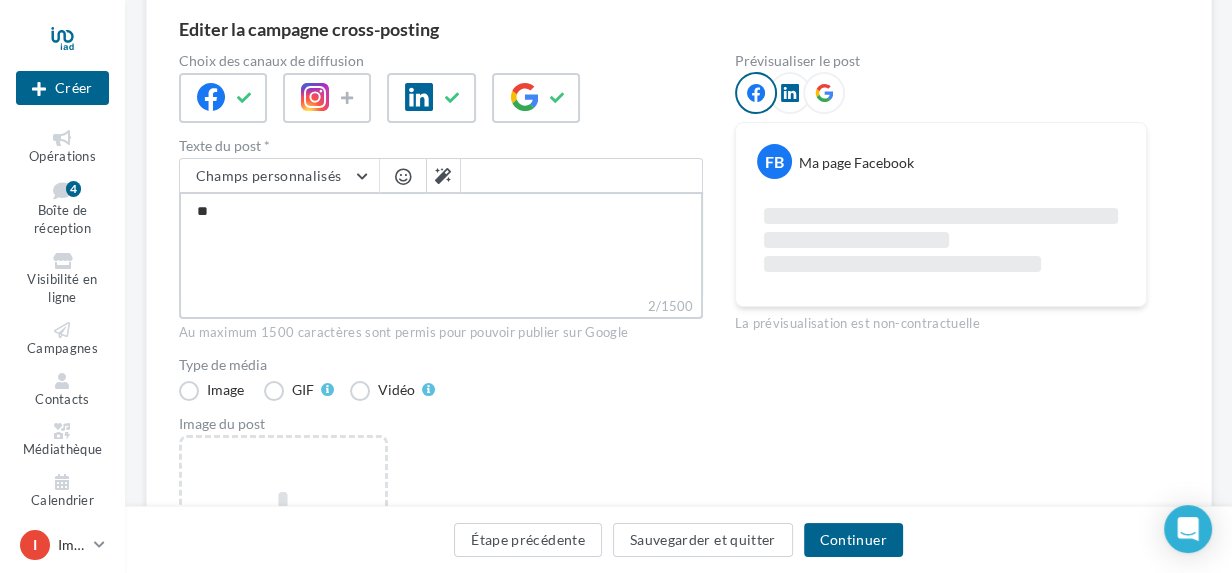 type on "***" 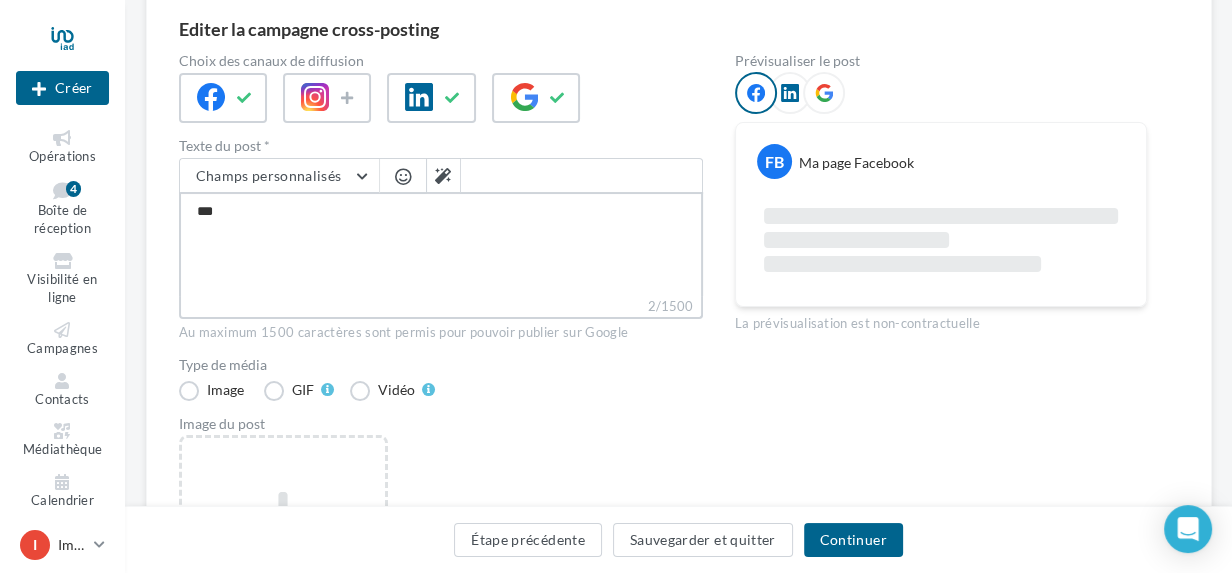 type on "****" 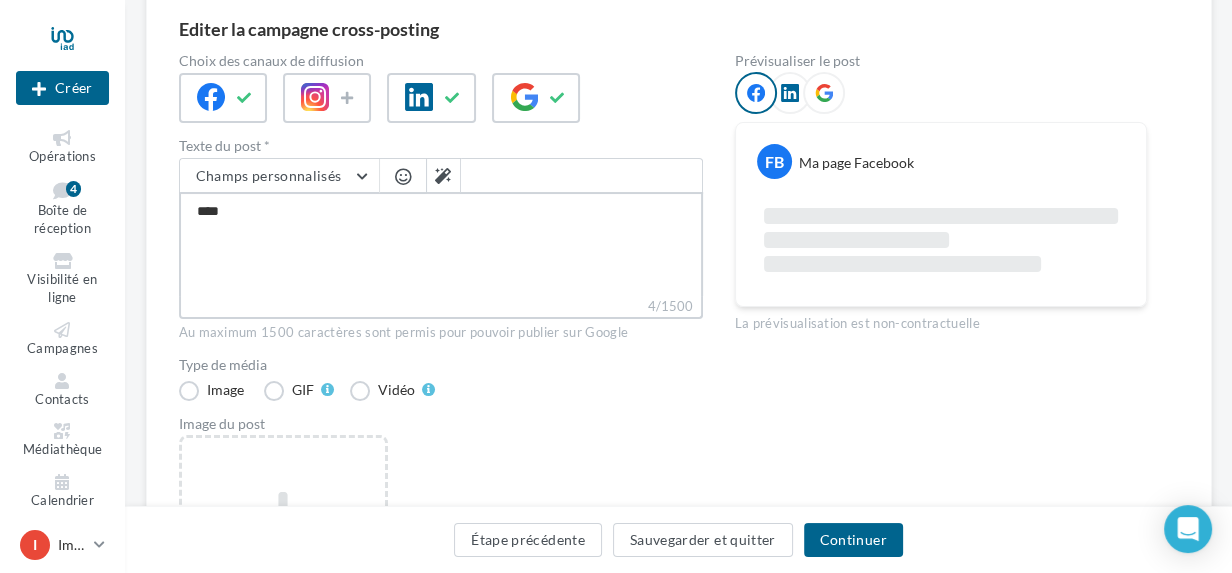 type on "*****" 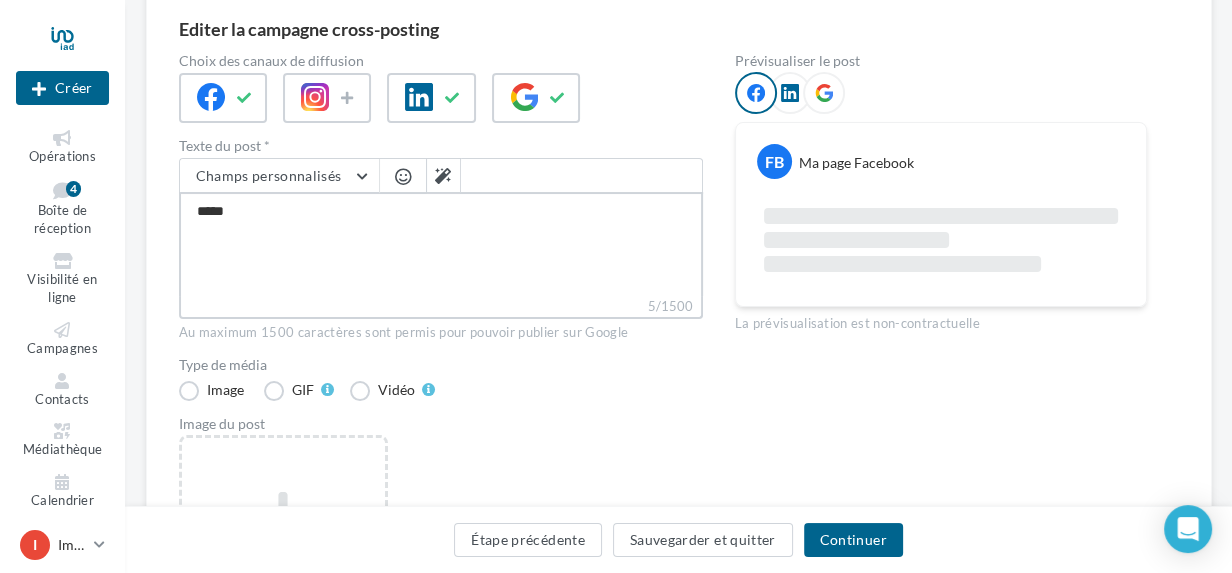 type on "*****" 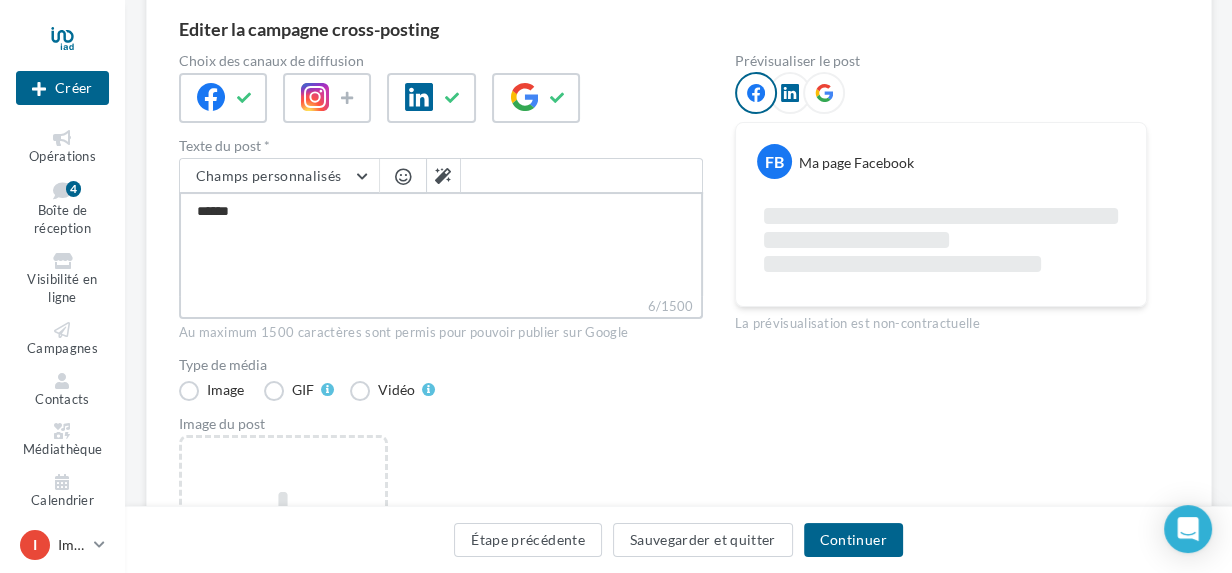 type on "*******" 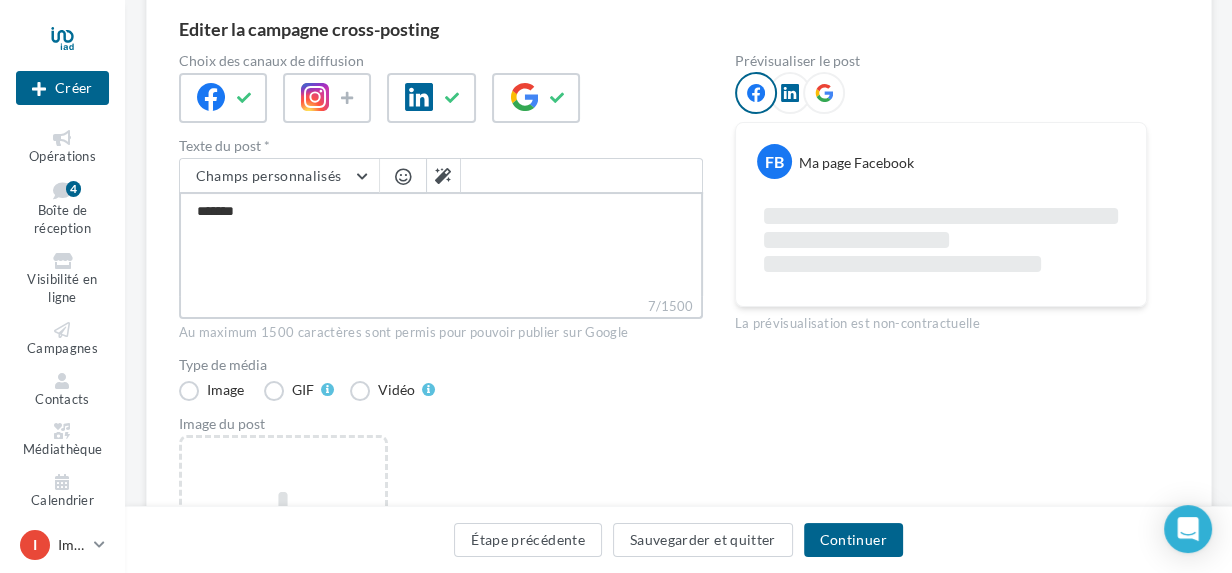 type on "*******" 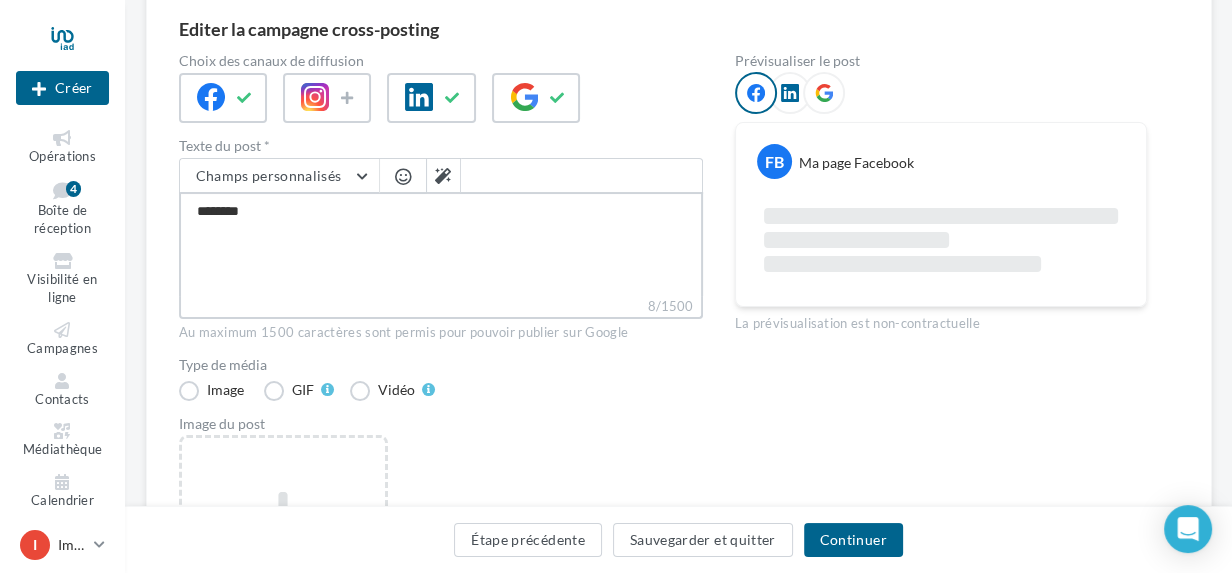 type on "*********" 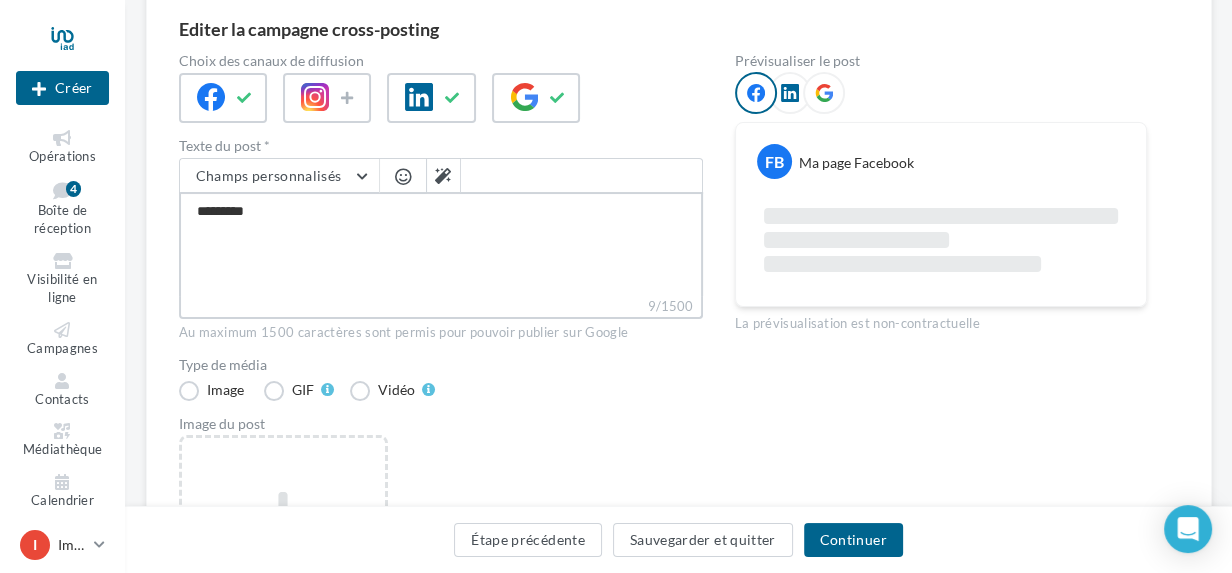type on "**********" 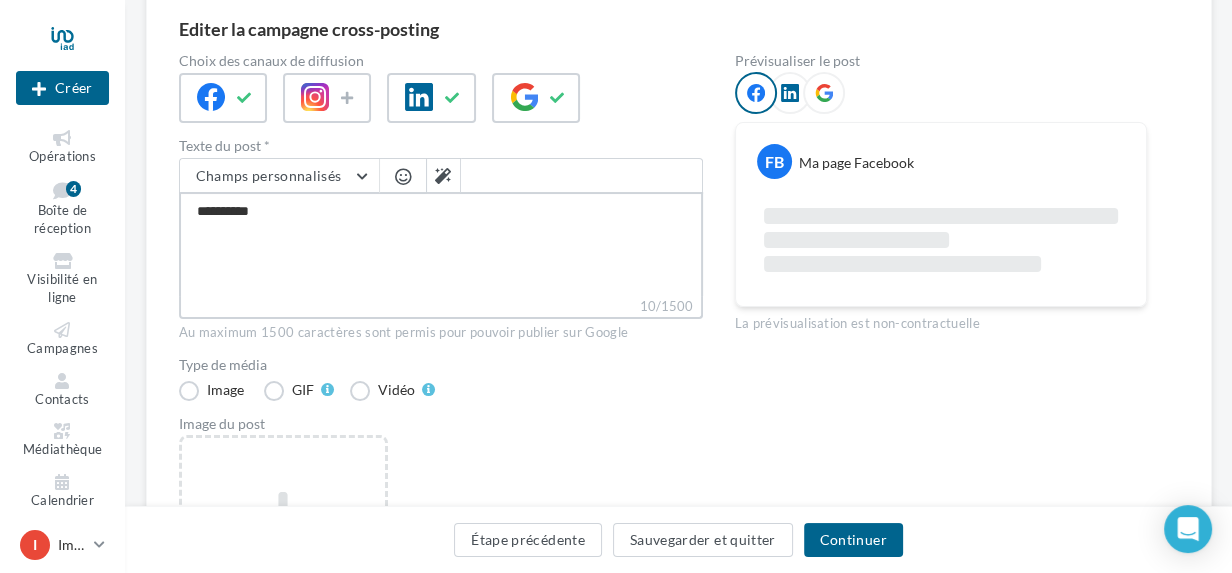 type on "**********" 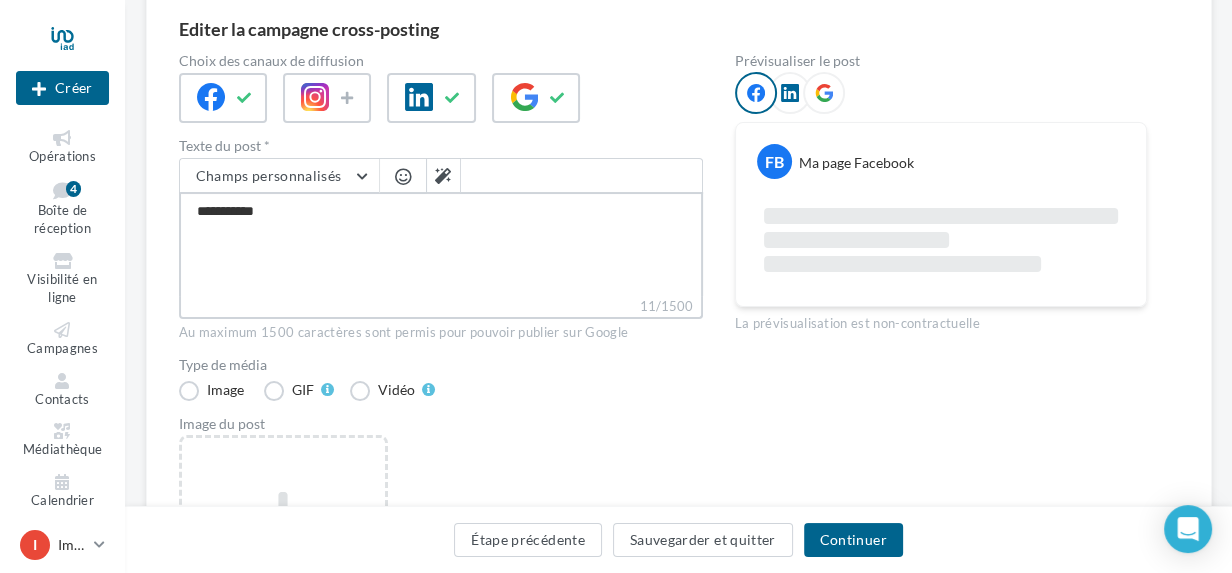 type on "**********" 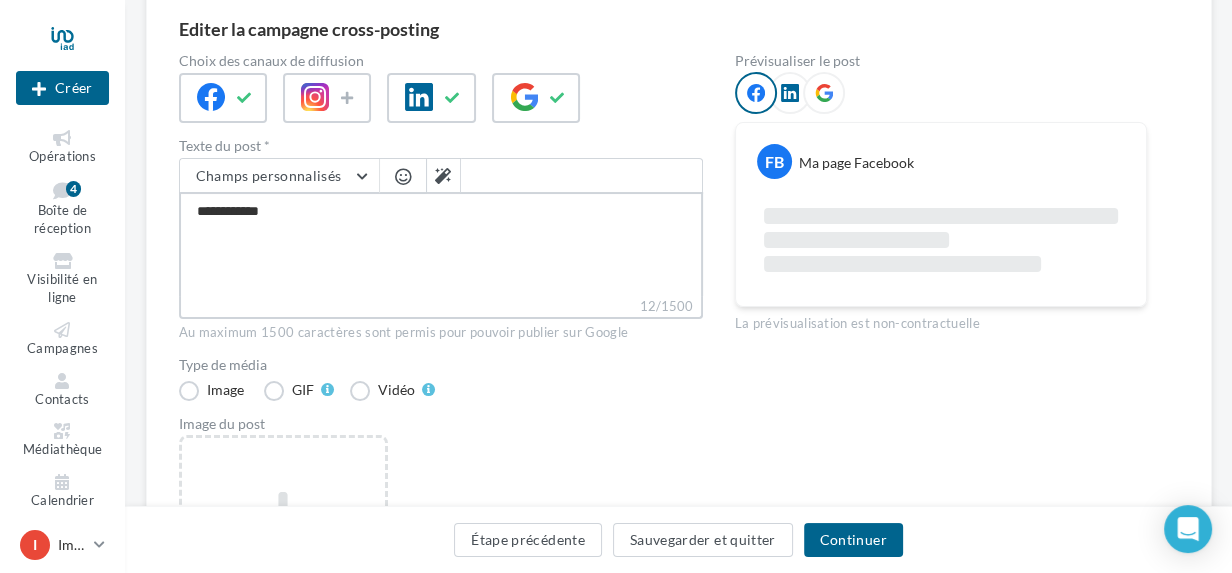 type on "**********" 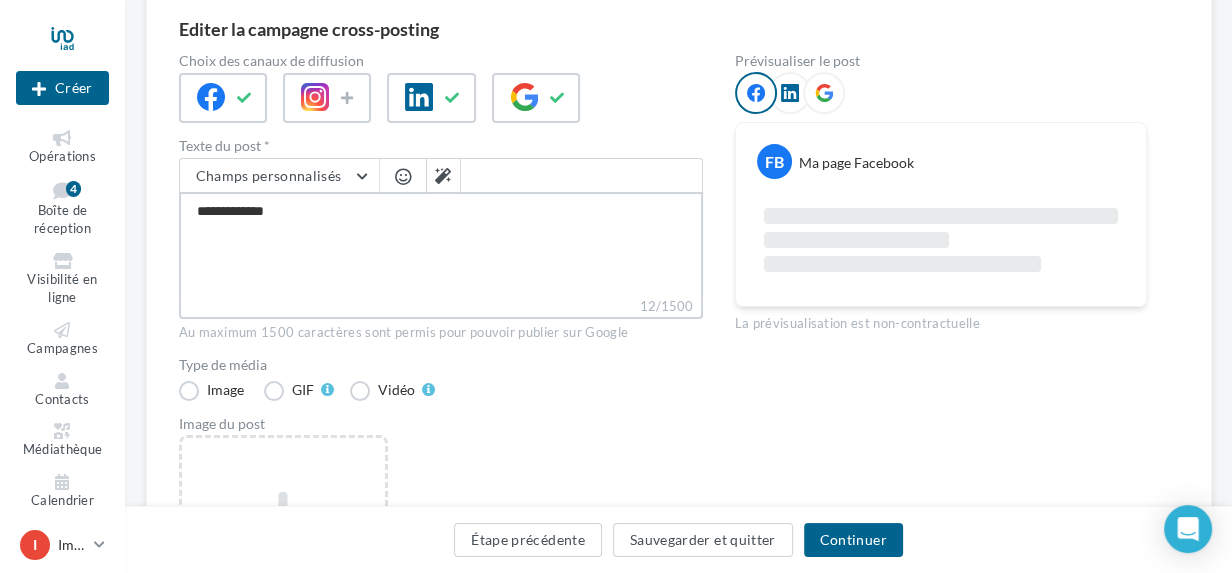 type on "**********" 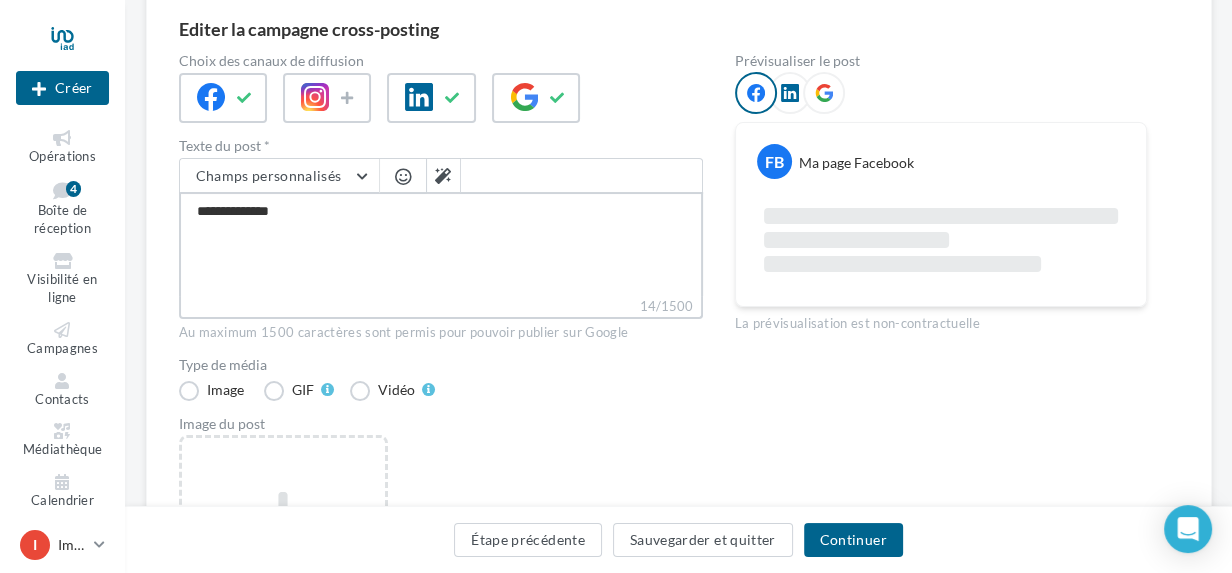 type on "**********" 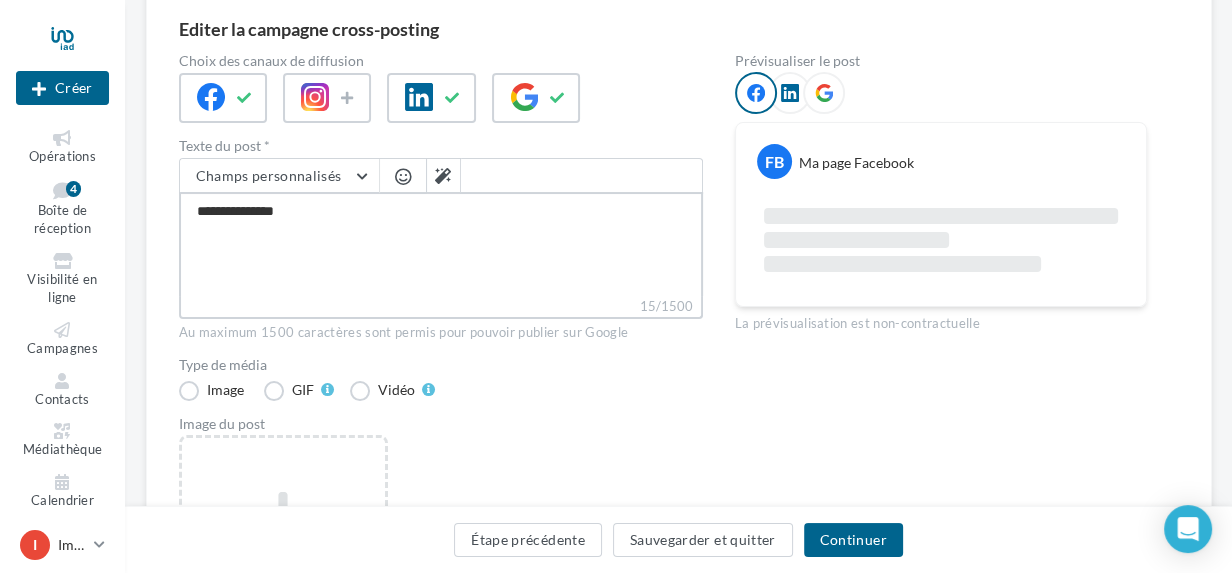 type on "**********" 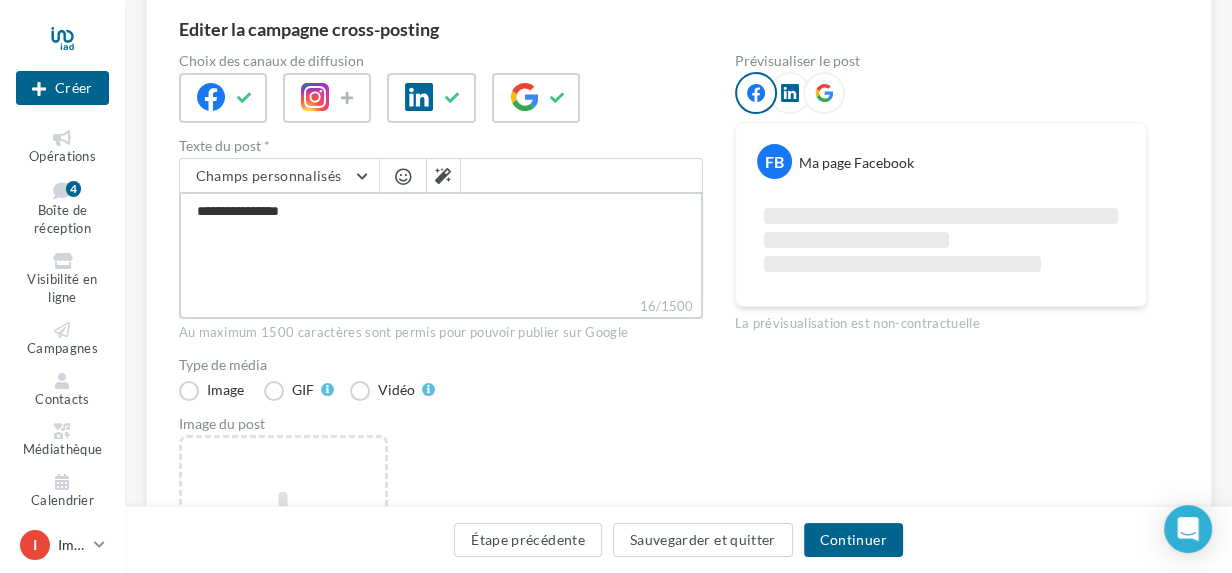 type on "**********" 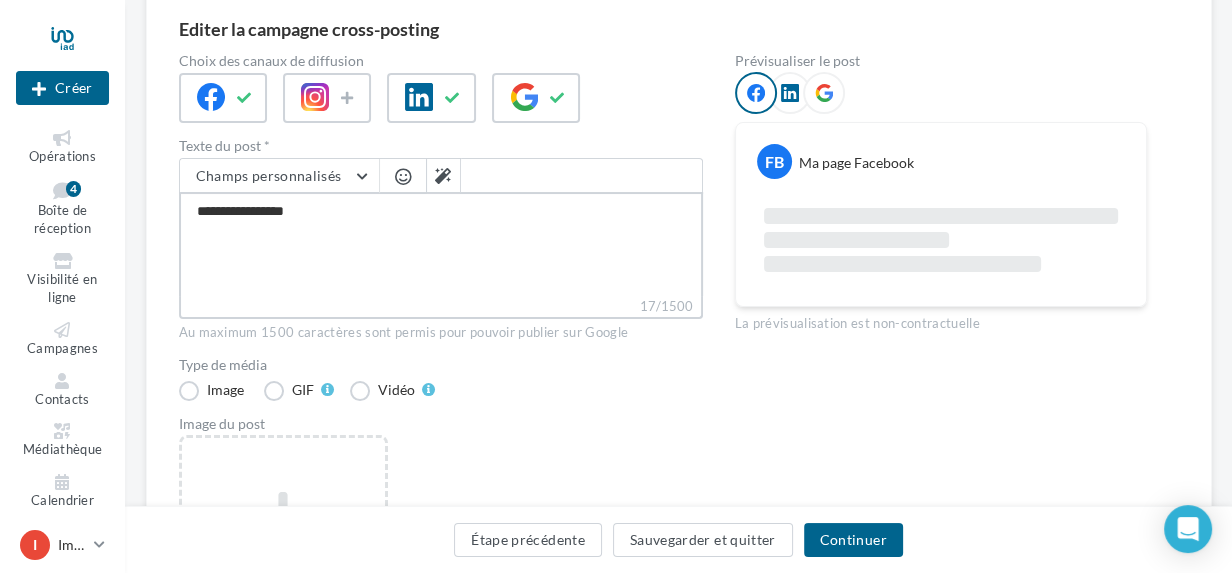 type on "**********" 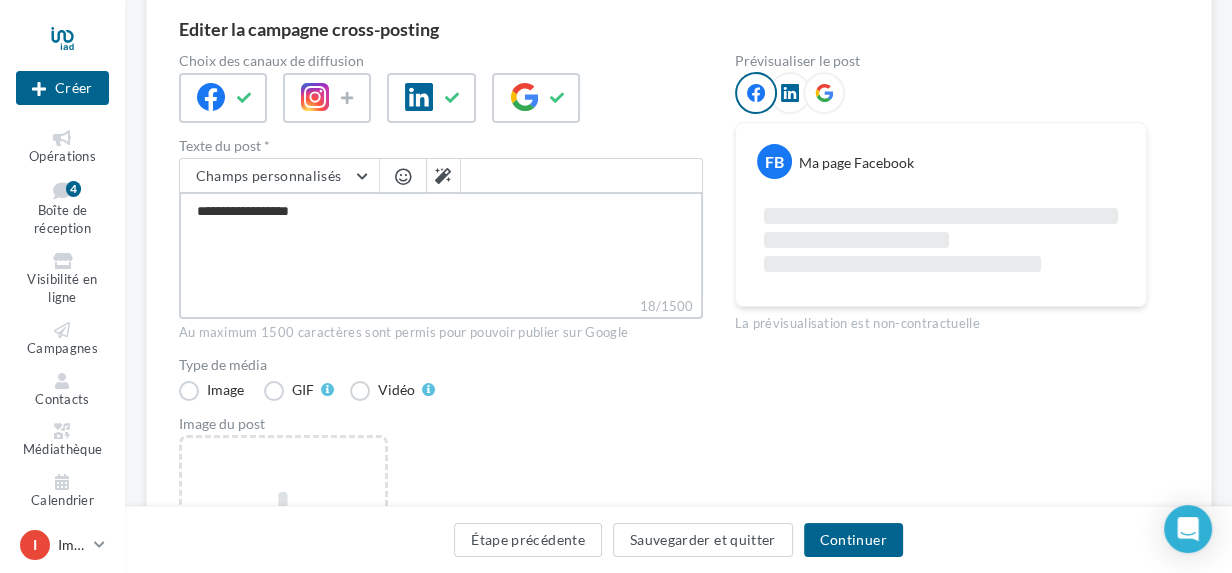 type on "**********" 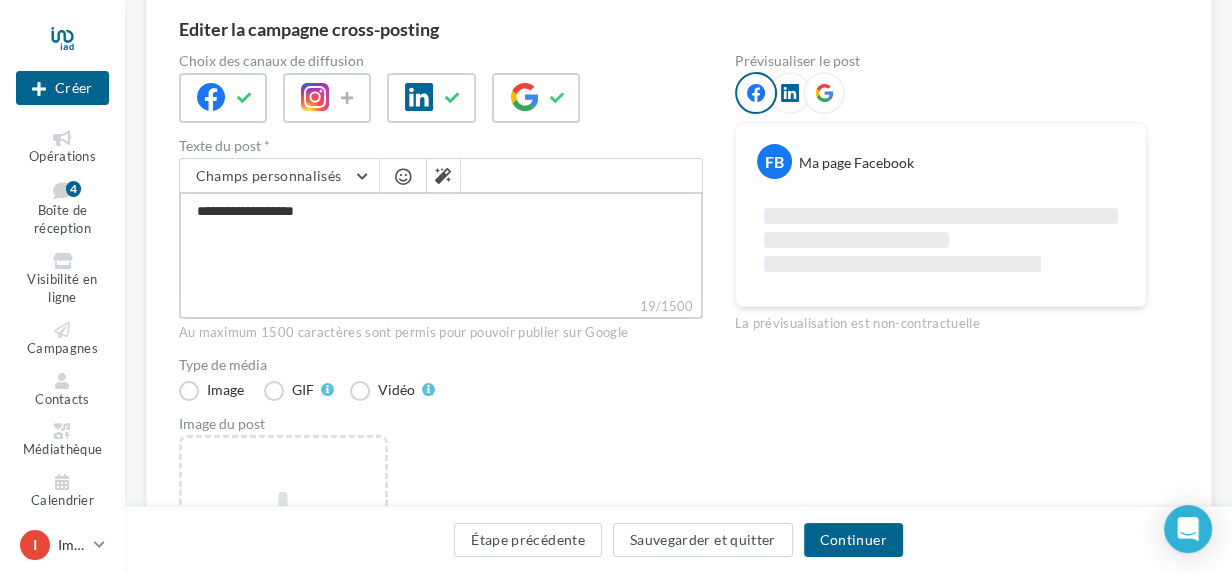 type on "**********" 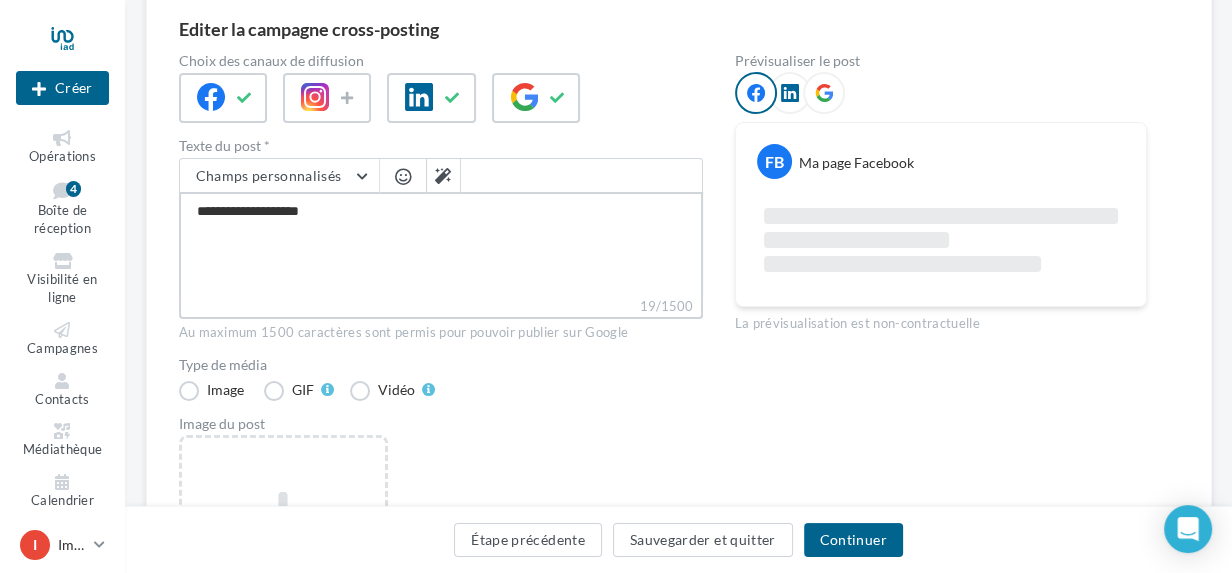 type on "**********" 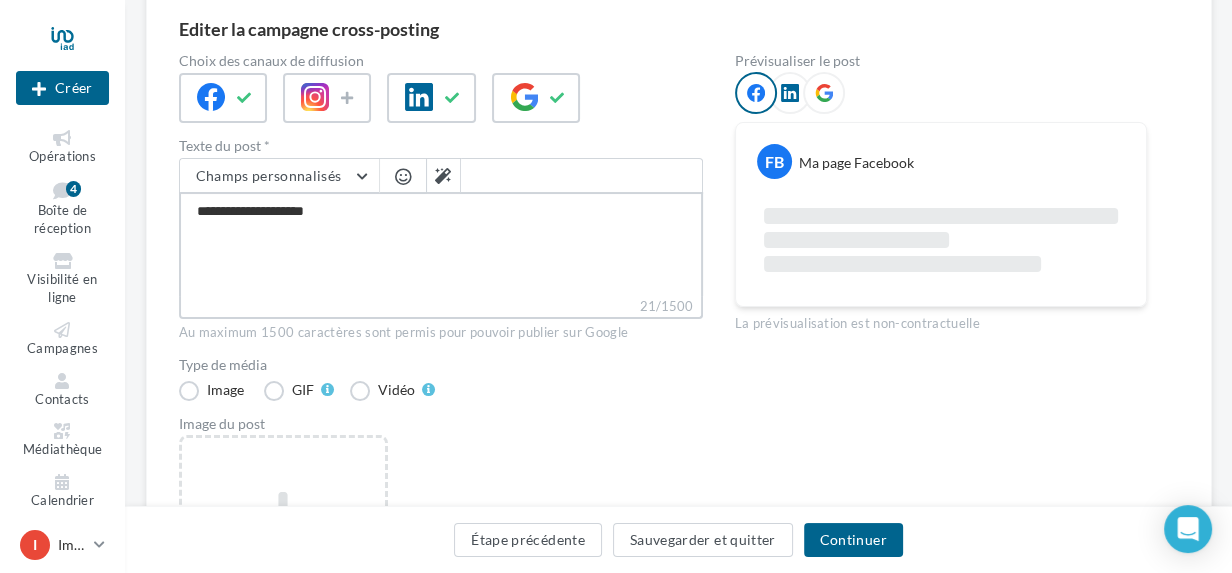 type on "**********" 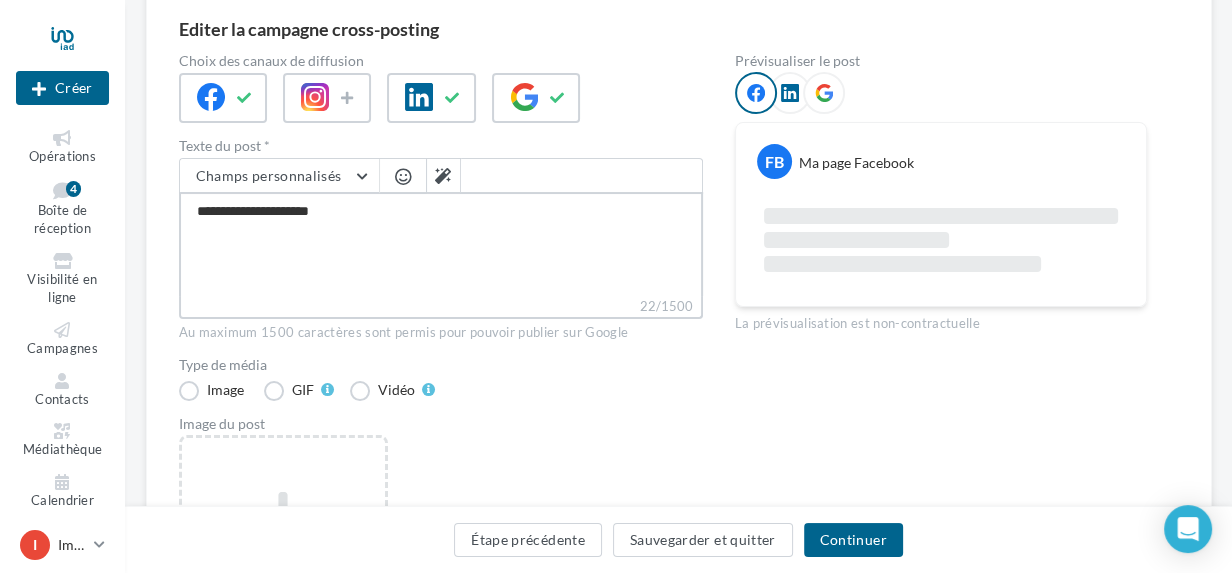 type on "**********" 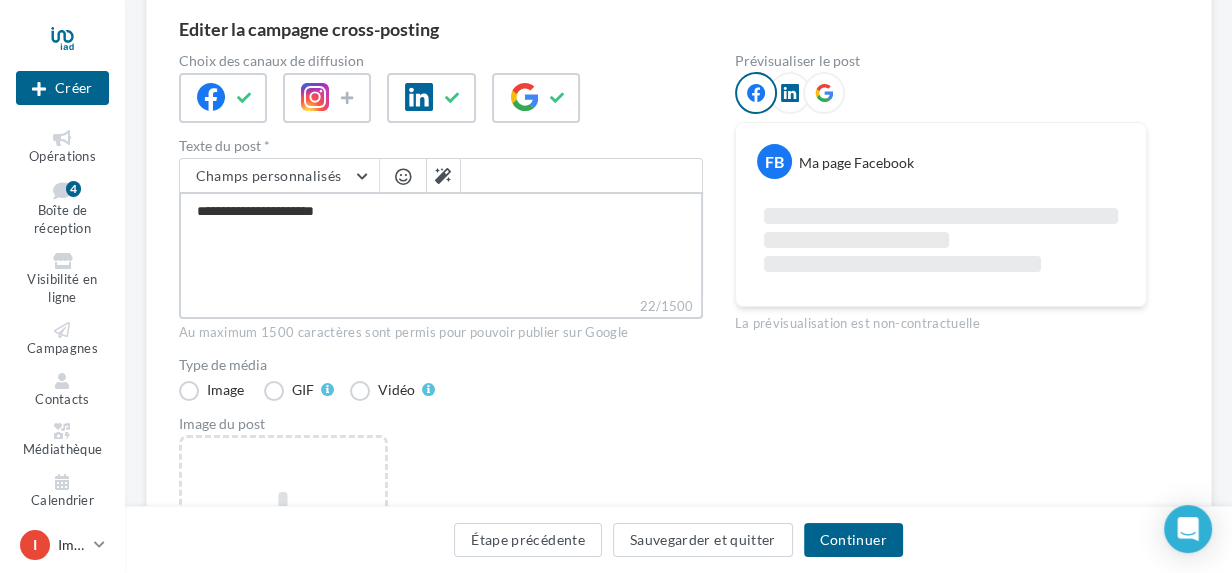 type on "**********" 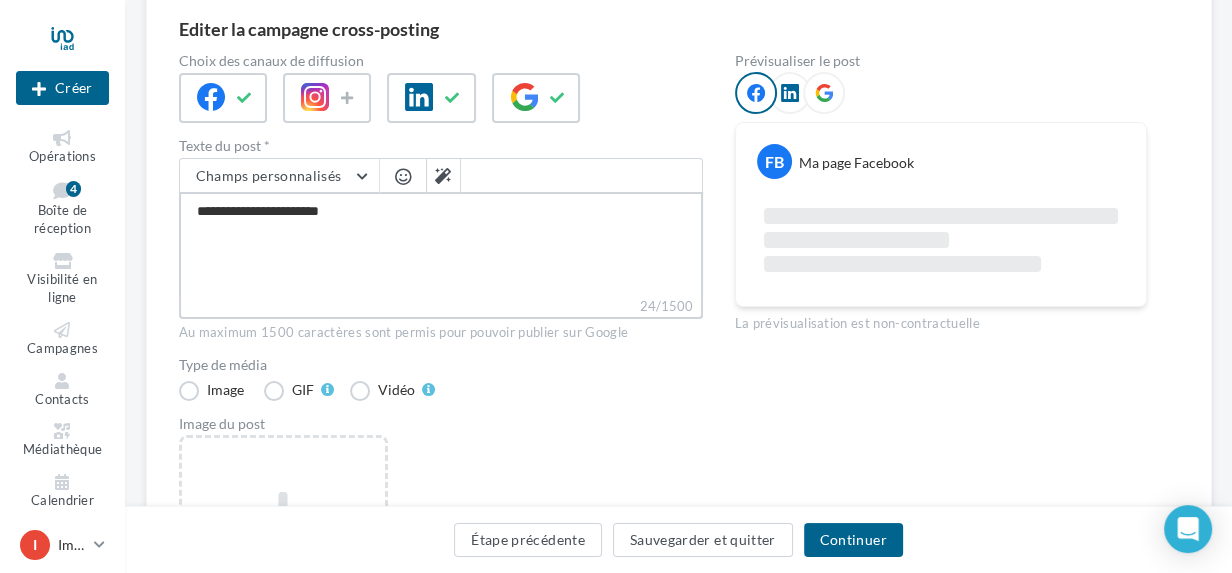 type on "**********" 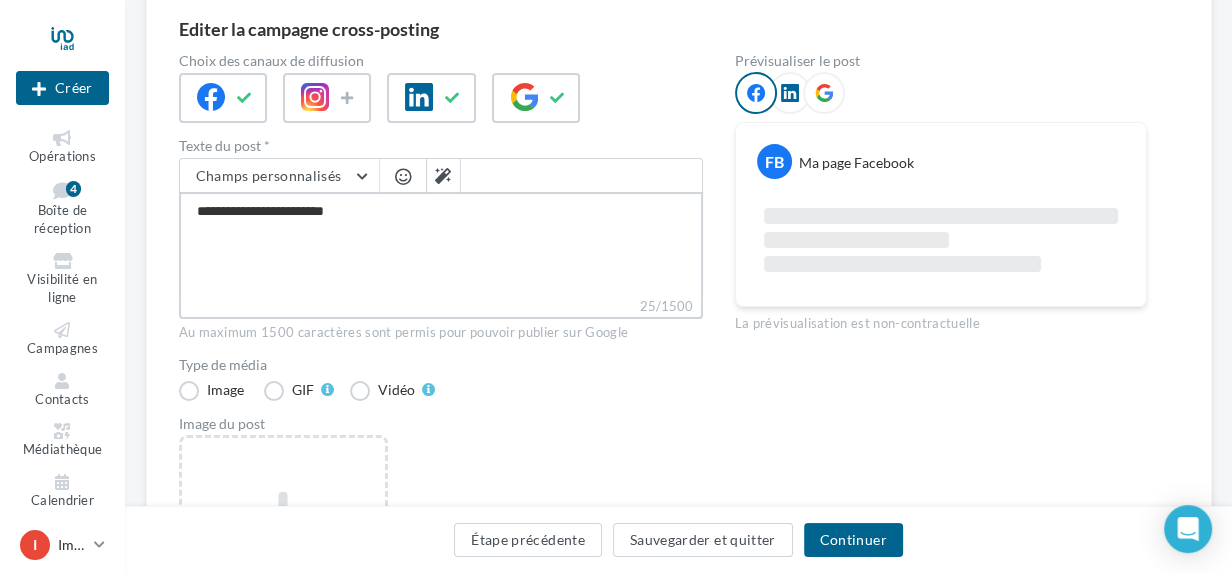 type on "**********" 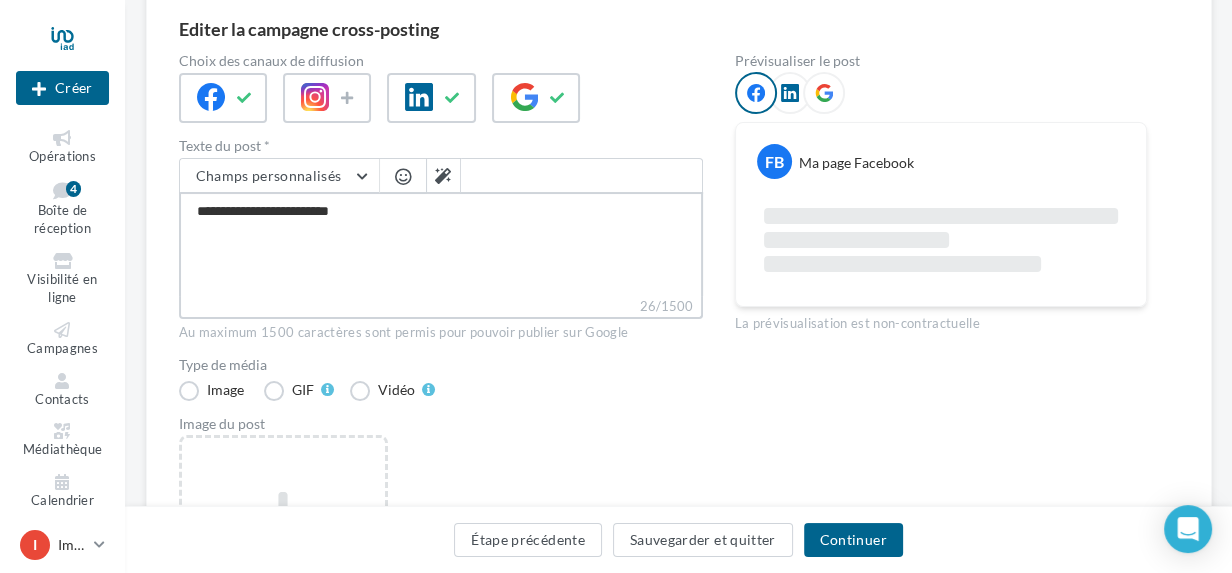 type on "**********" 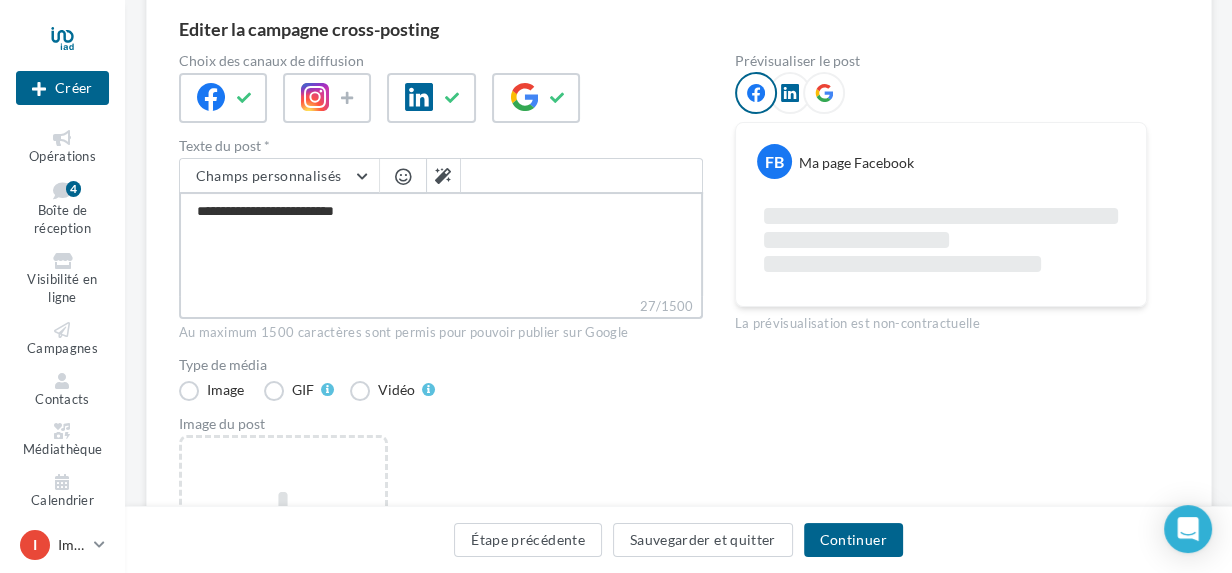 type on "**********" 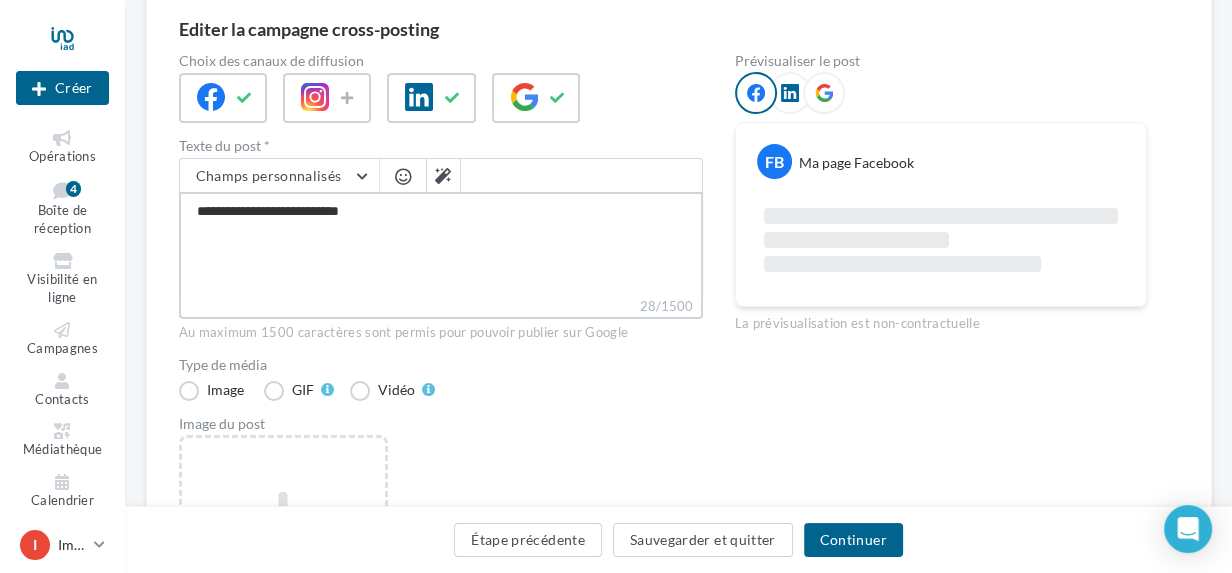 type on "**********" 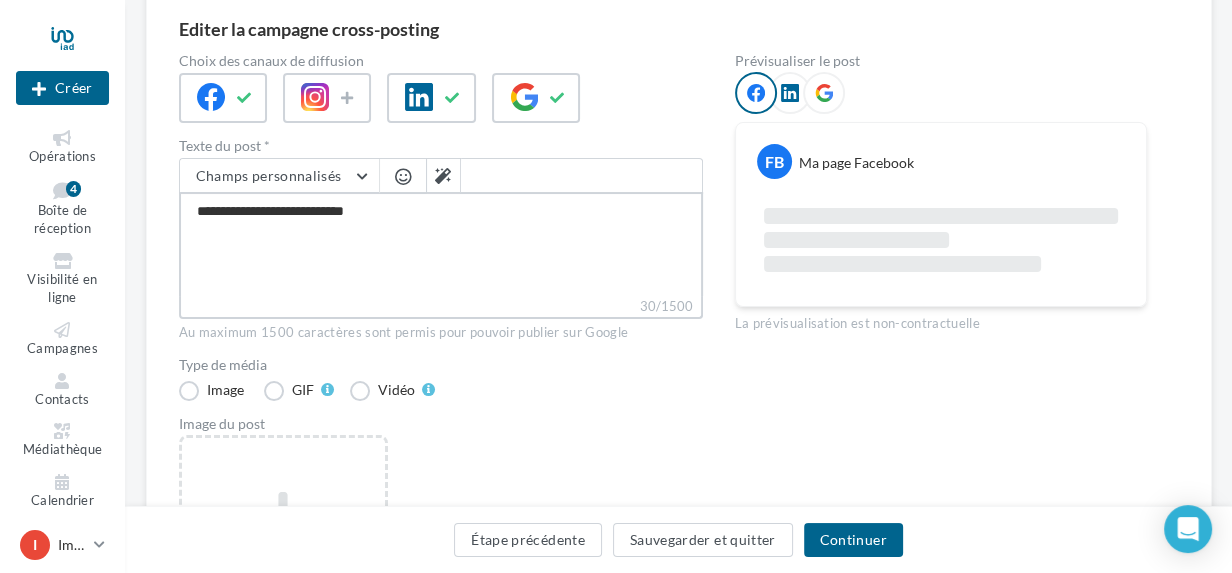type on "**********" 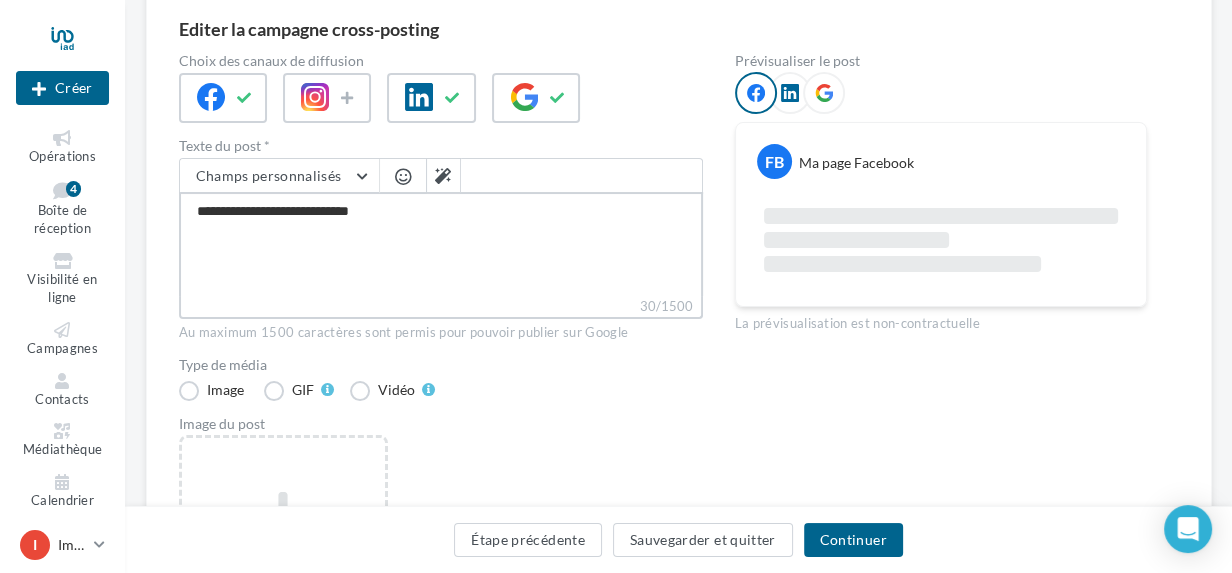 type on "**********" 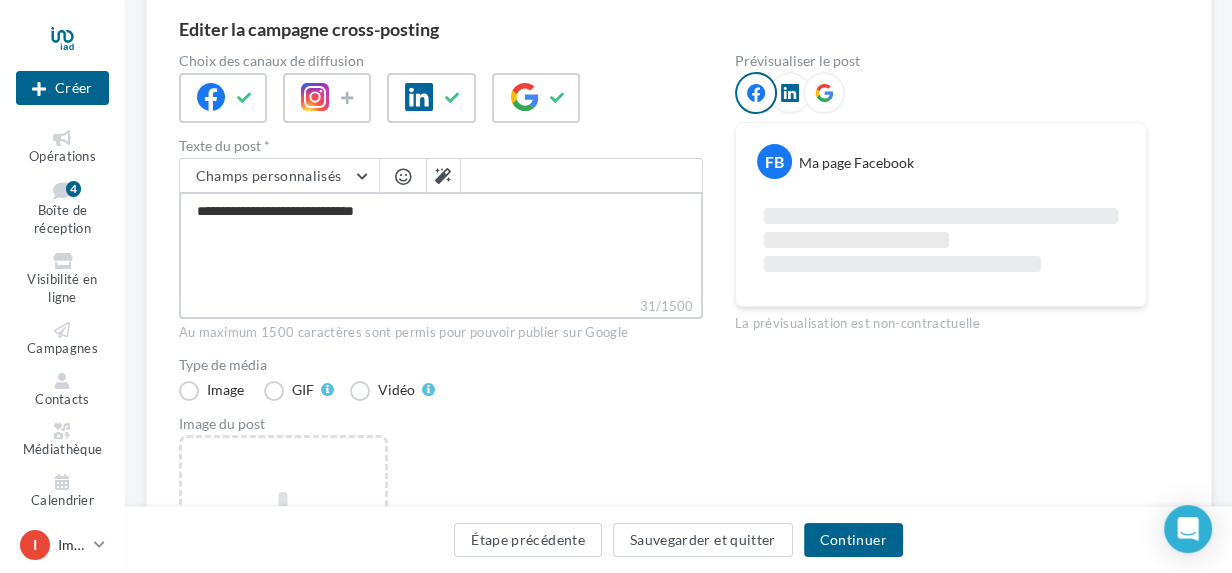 type on "**********" 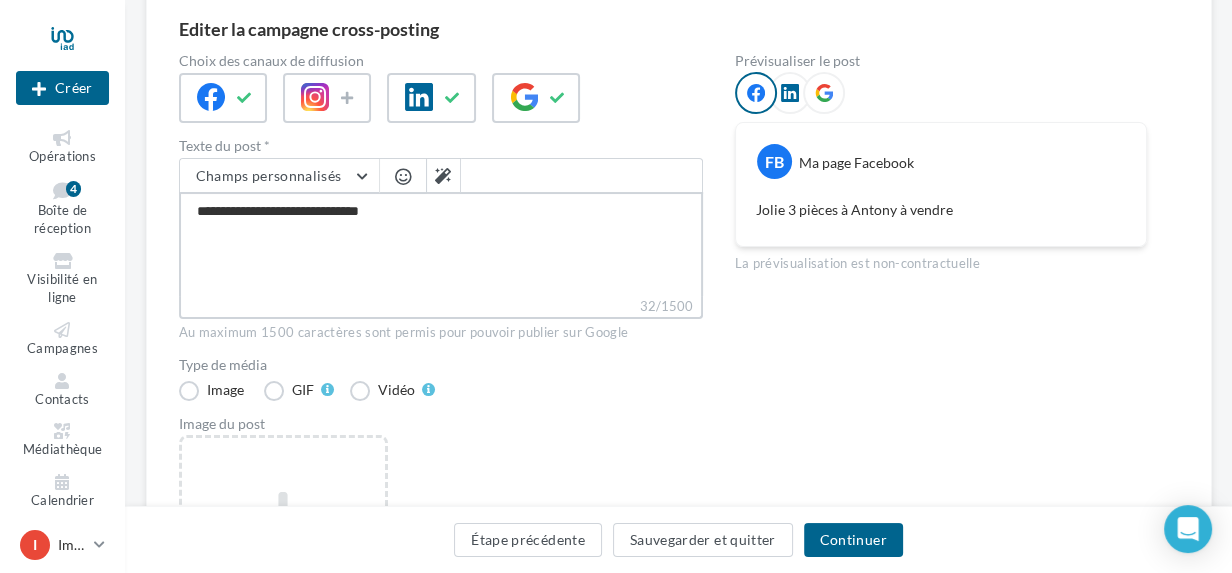 click on "**********" at bounding box center (441, 244) 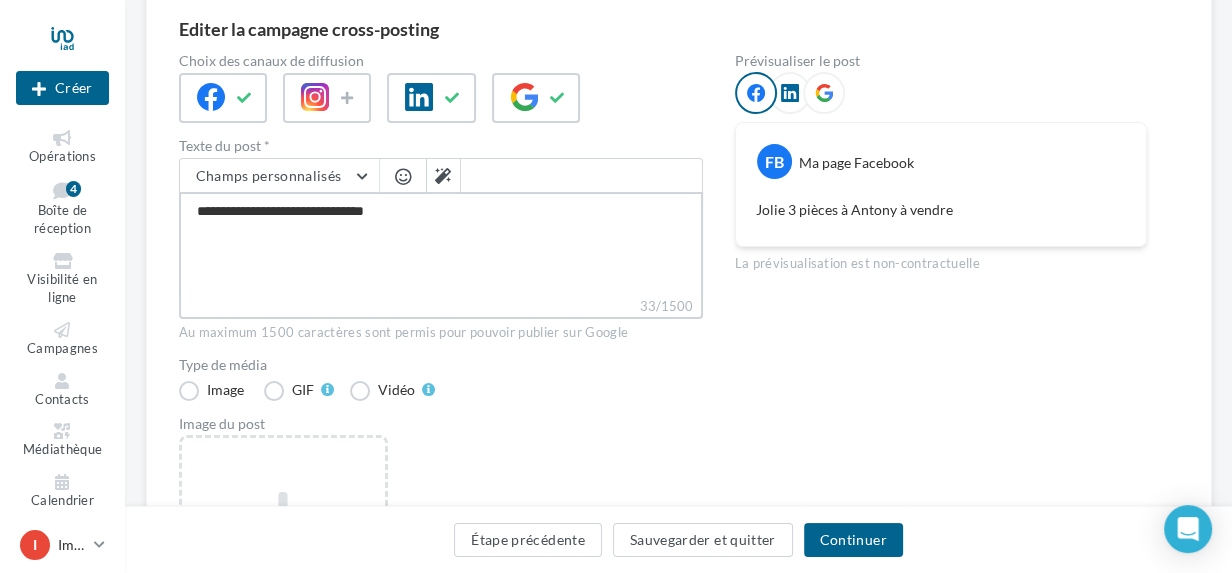 type on "**********" 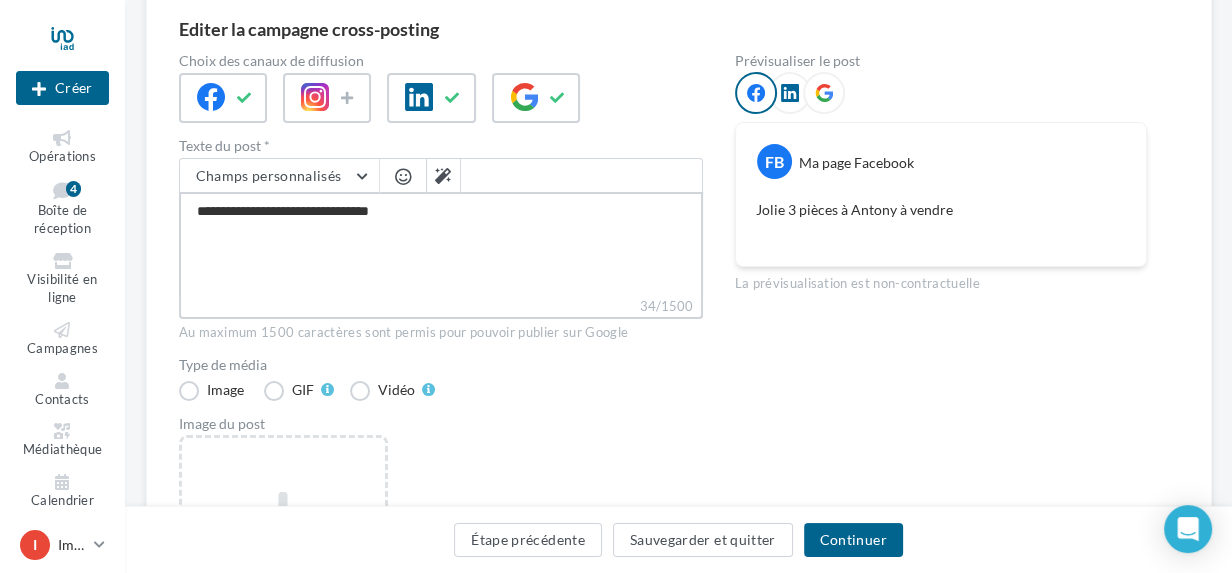 type on "**********" 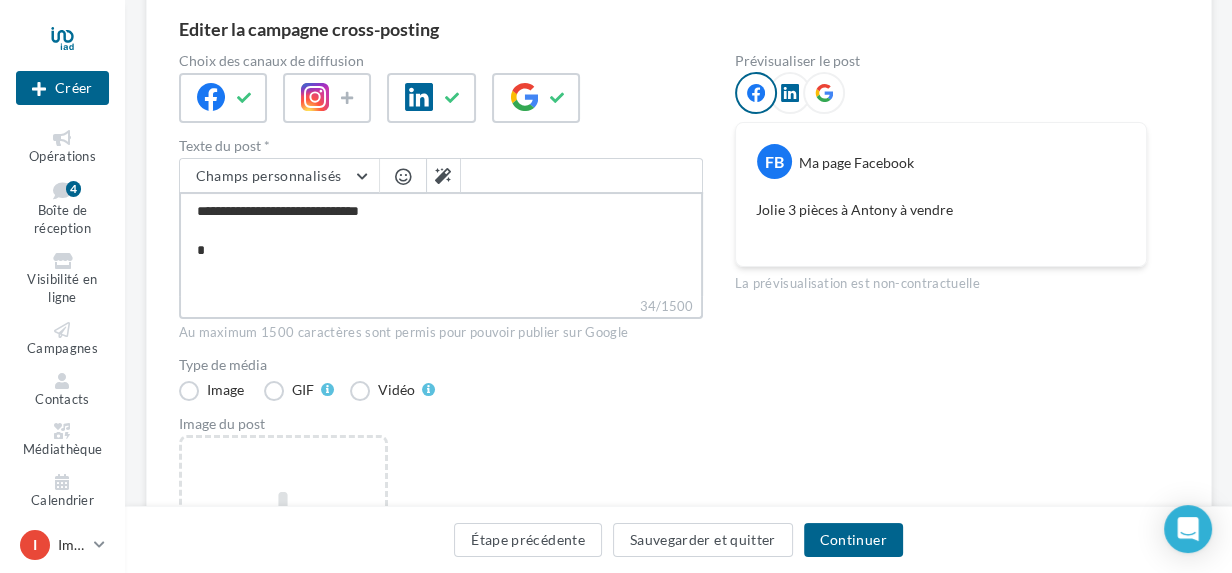 type on "**********" 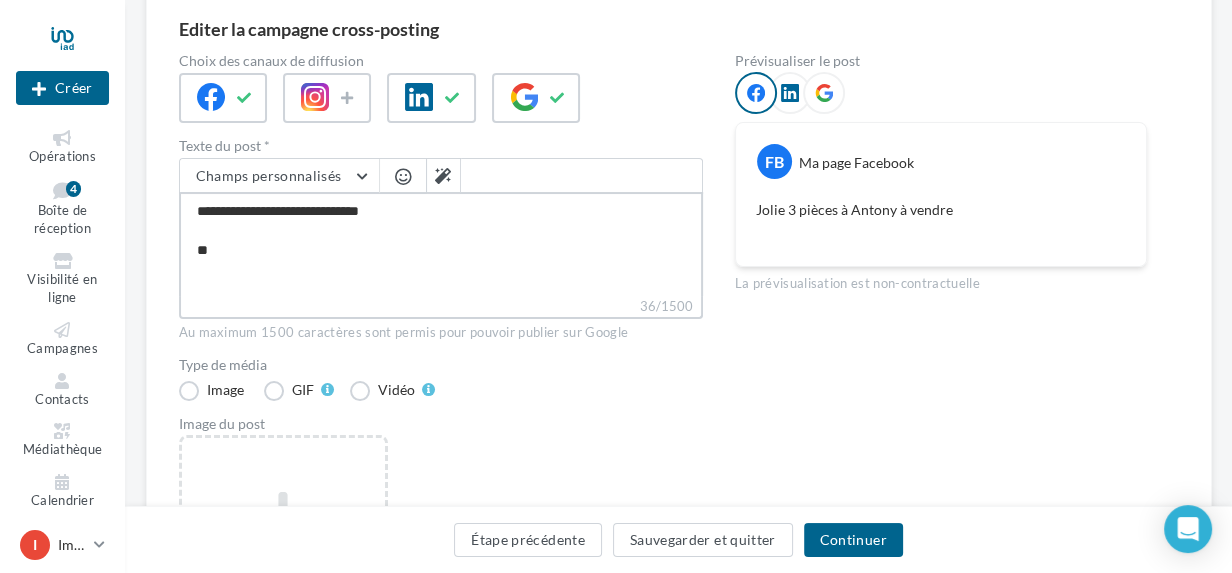 type on "**********" 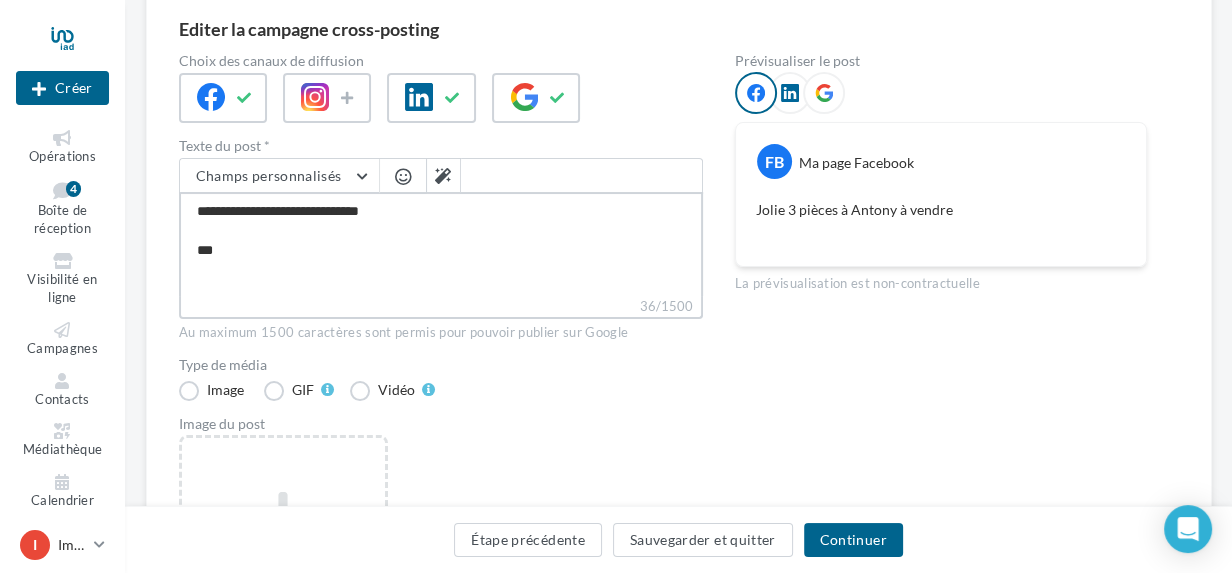 type on "**********" 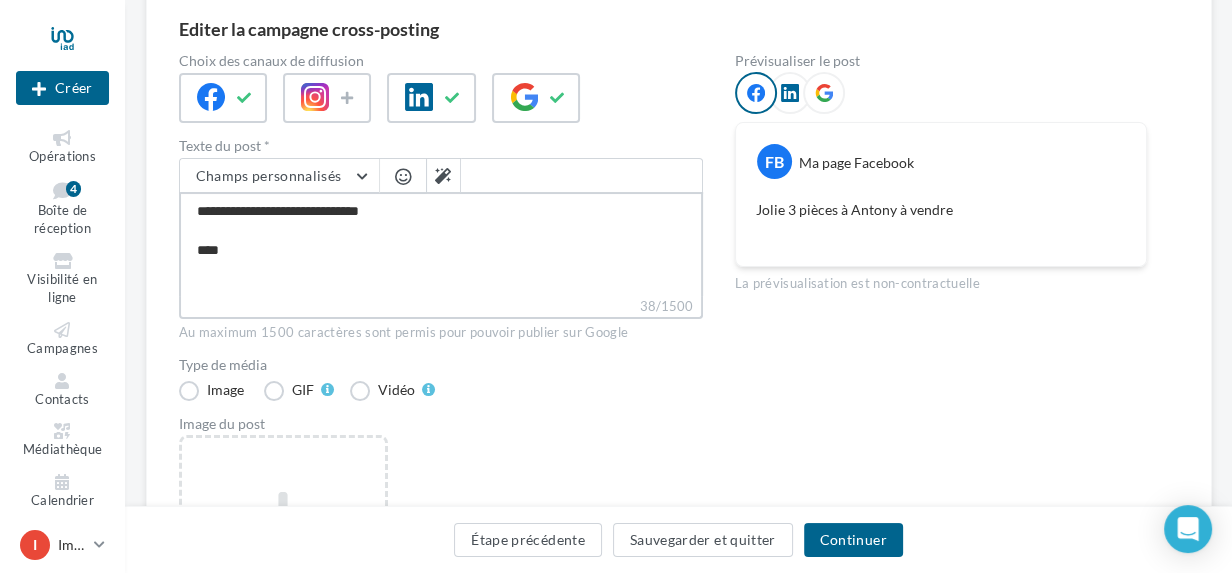 type on "**********" 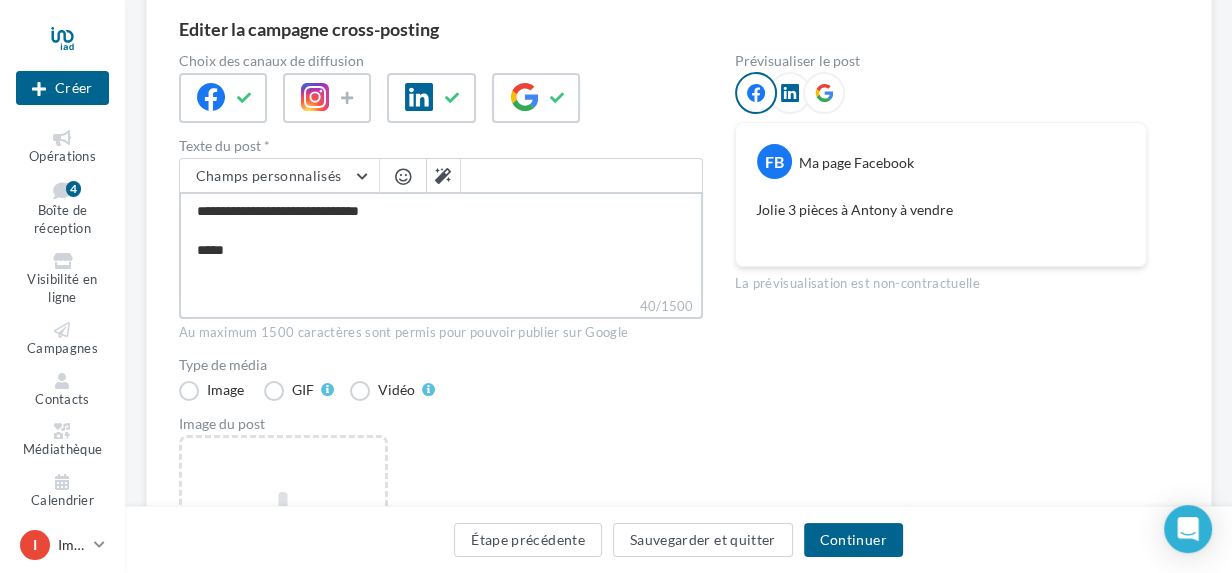 type on "**********" 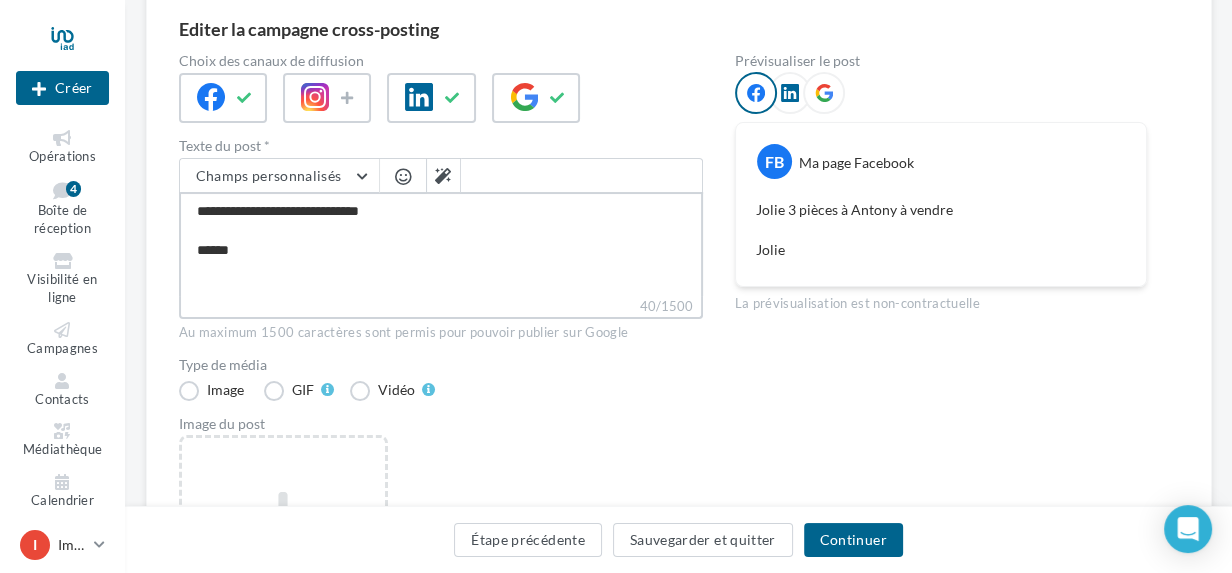 type on "**********" 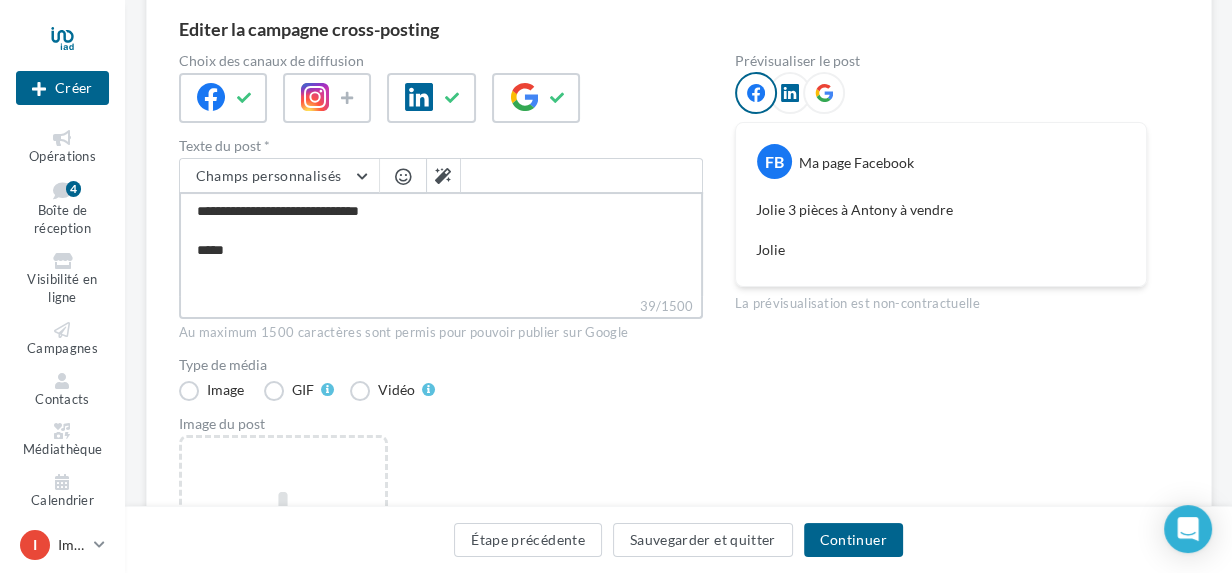type on "**********" 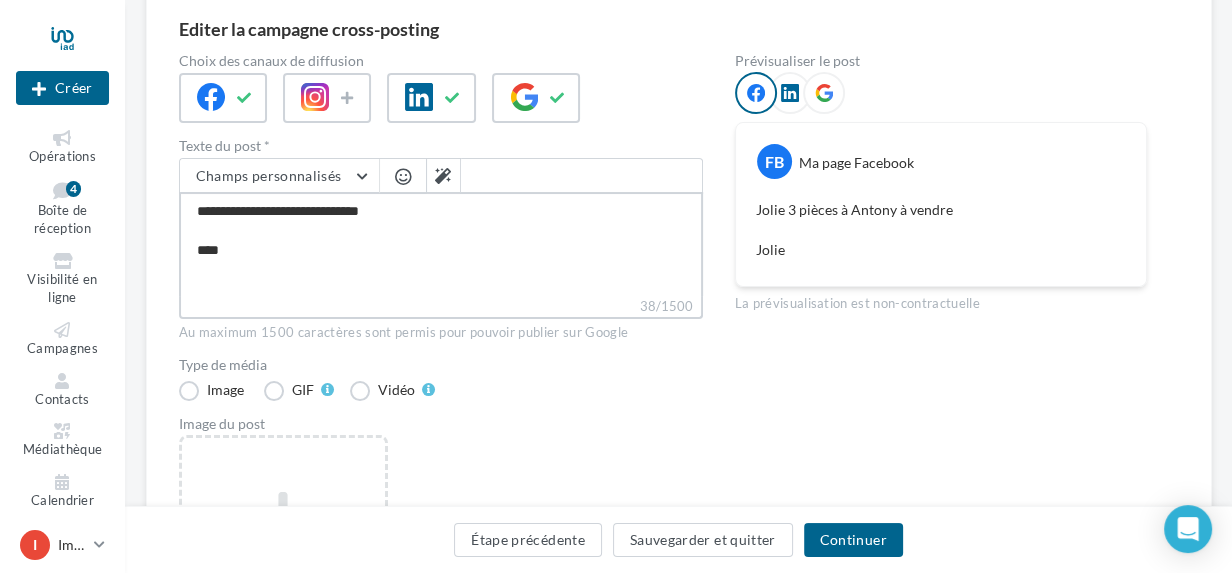 type on "**********" 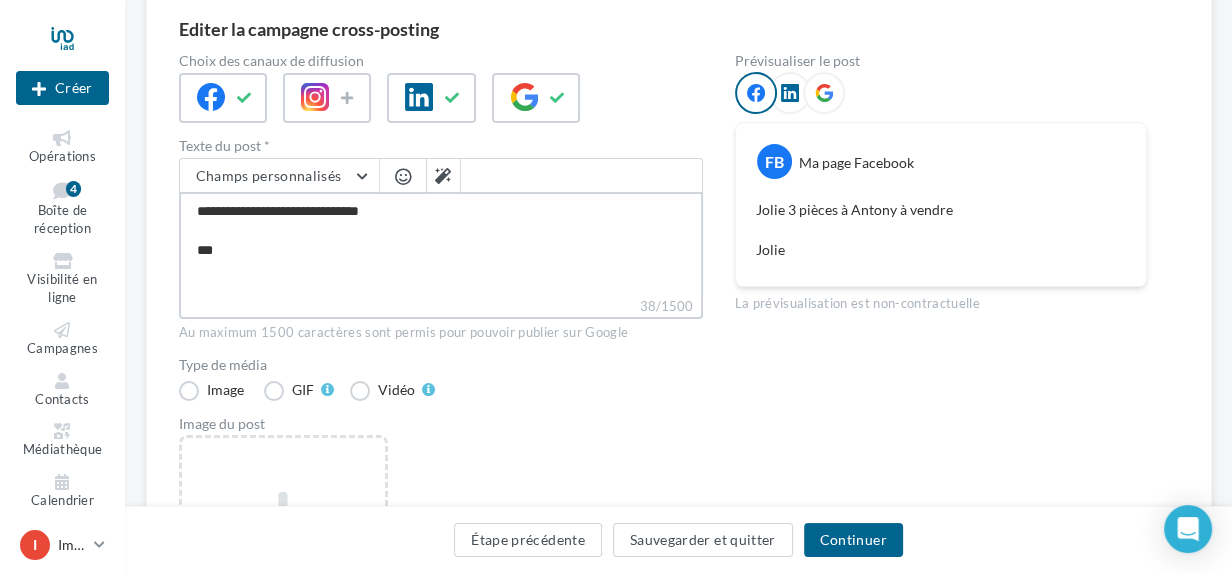type on "**********" 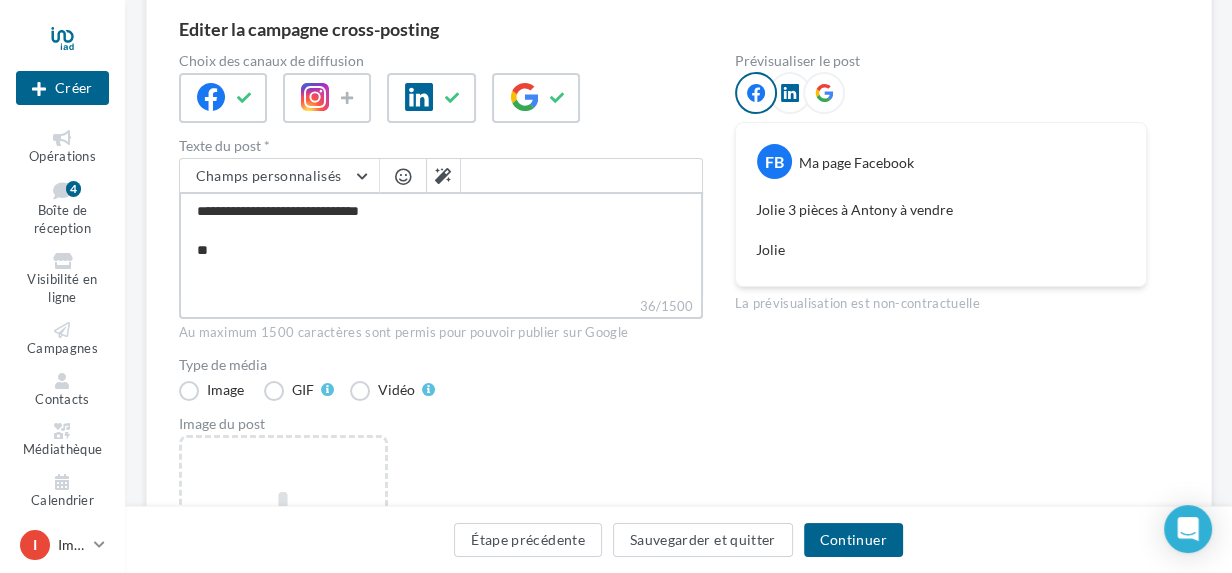 type on "**********" 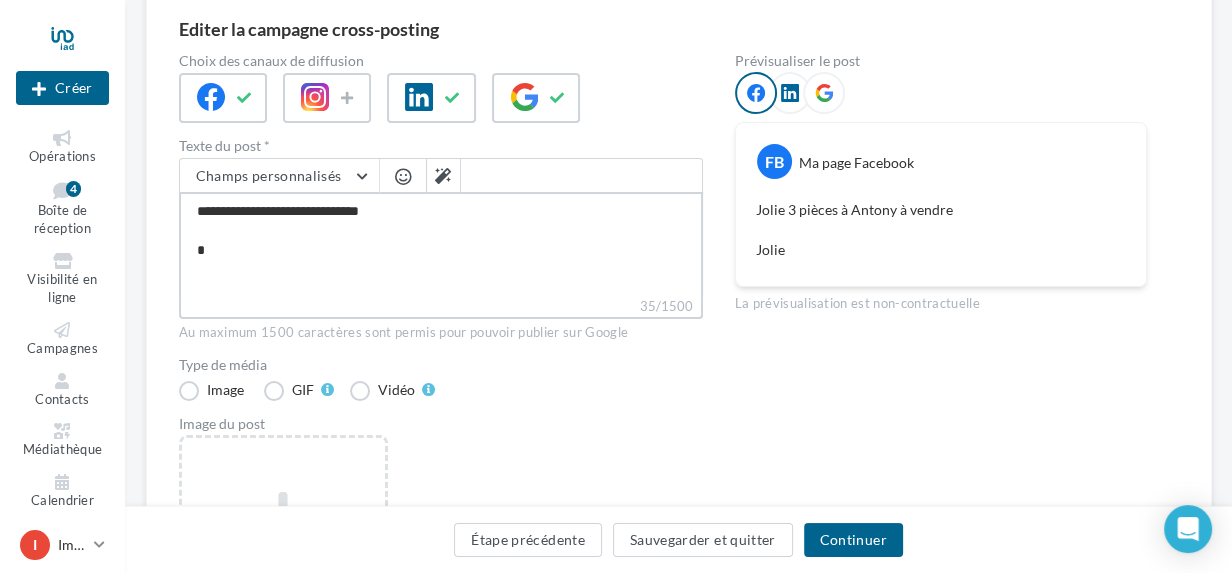 type on "**********" 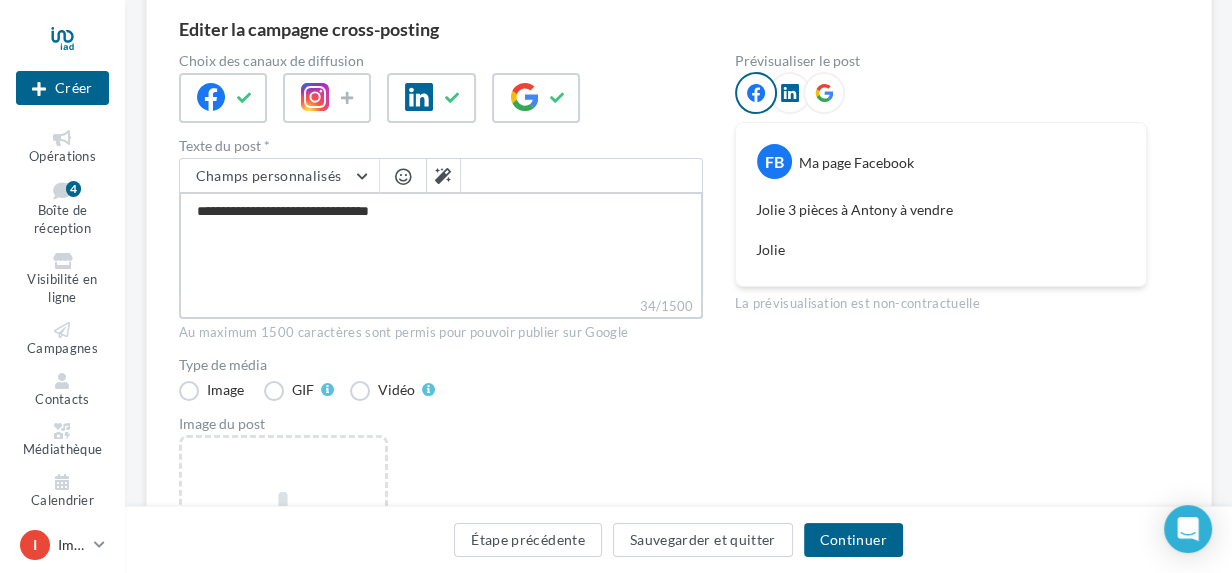 type on "**********" 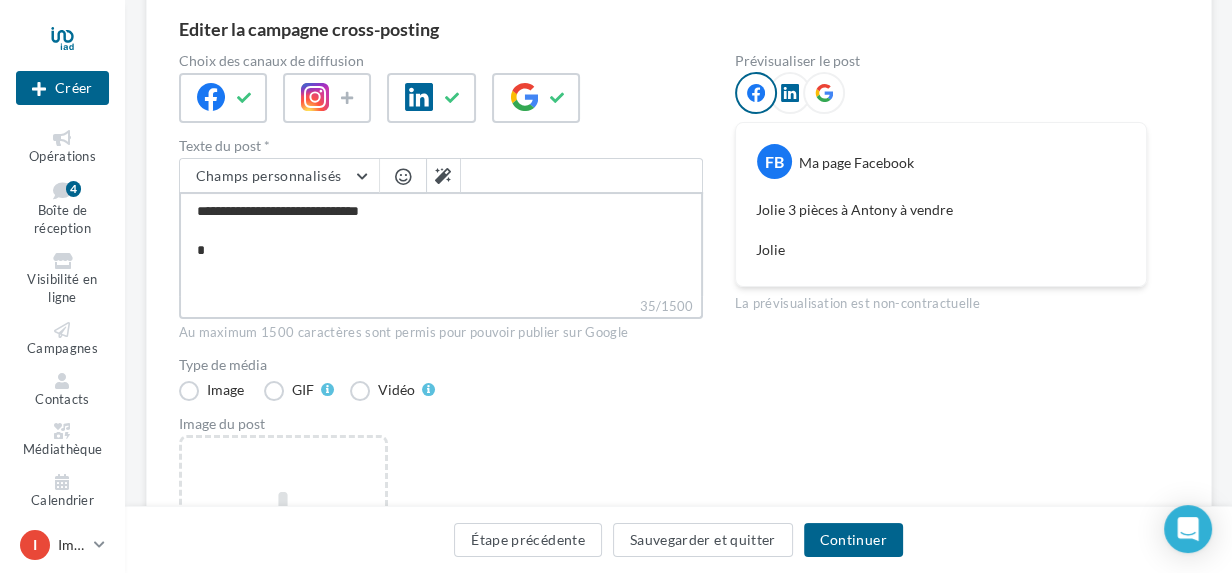 type on "**********" 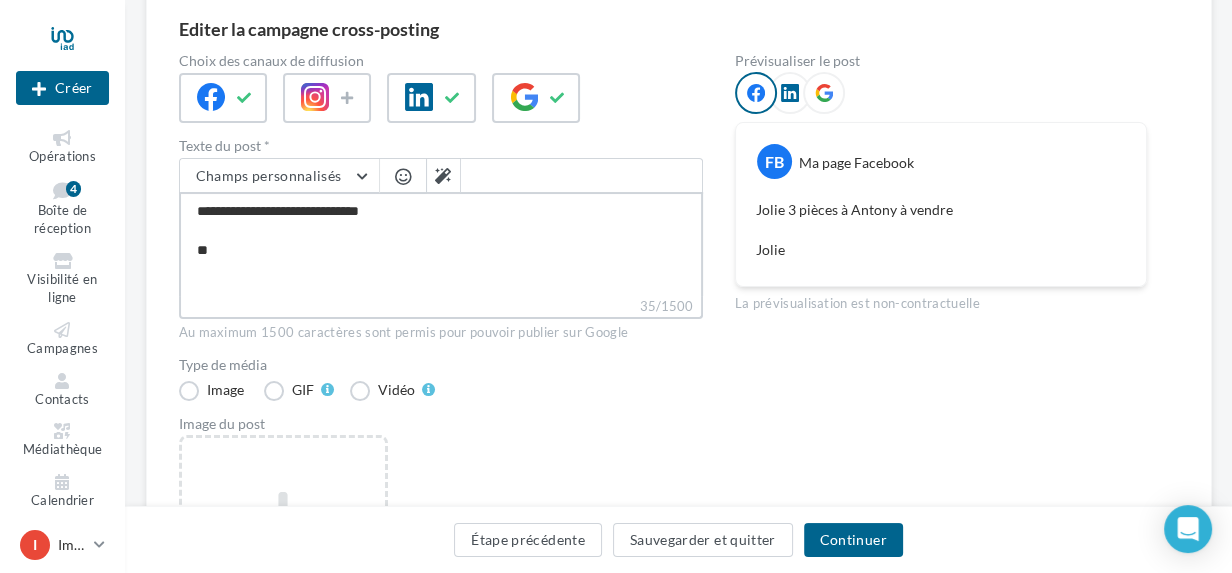 type on "**********" 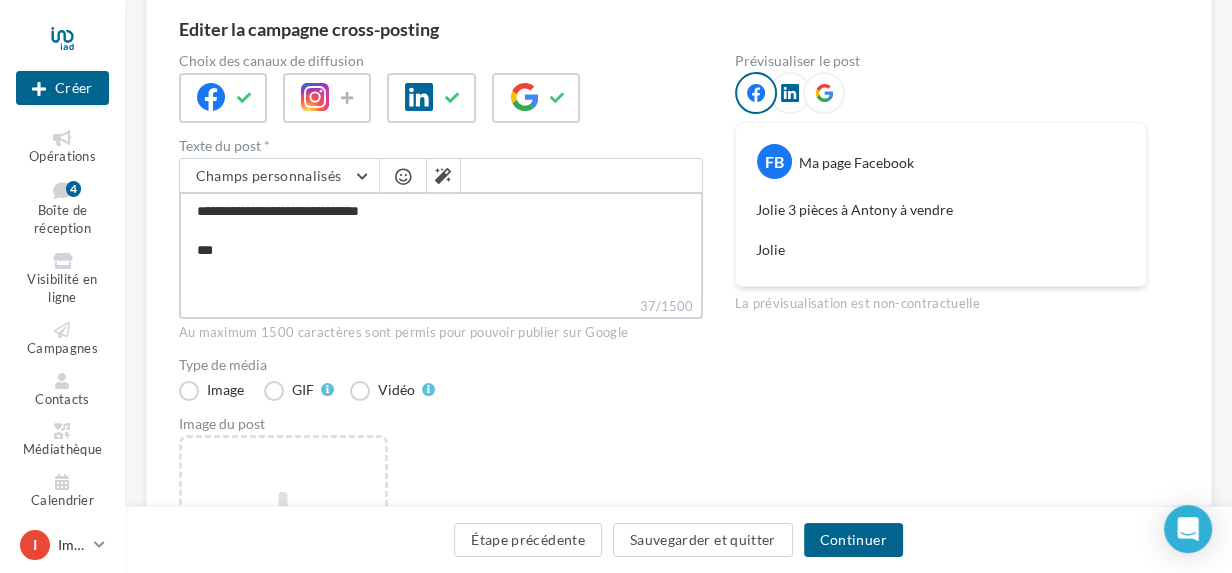 type on "**********" 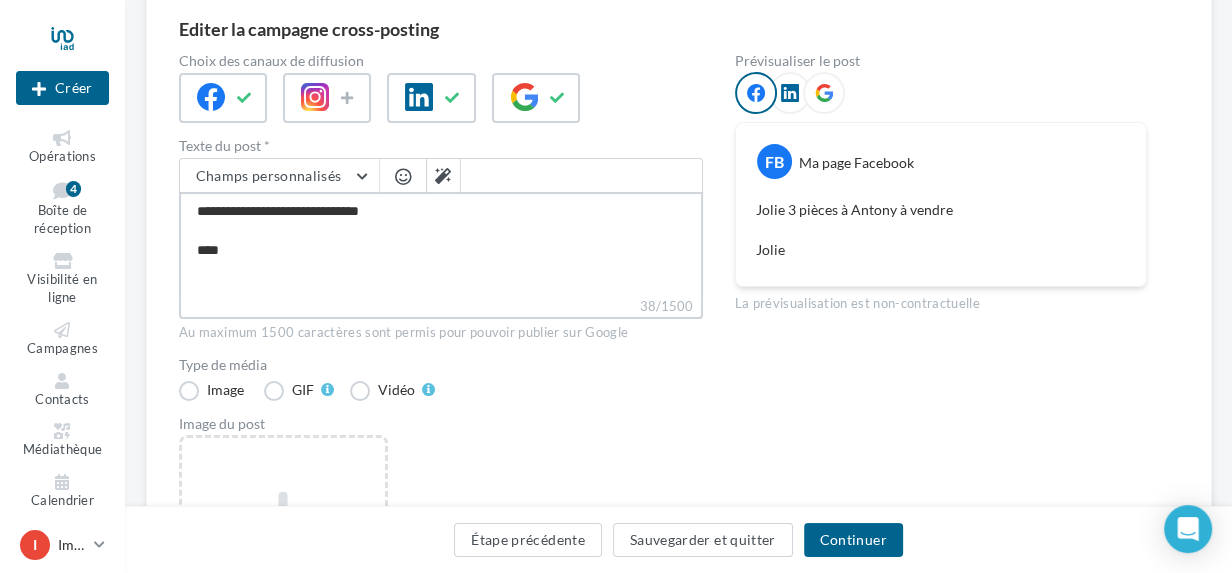 type on "**********" 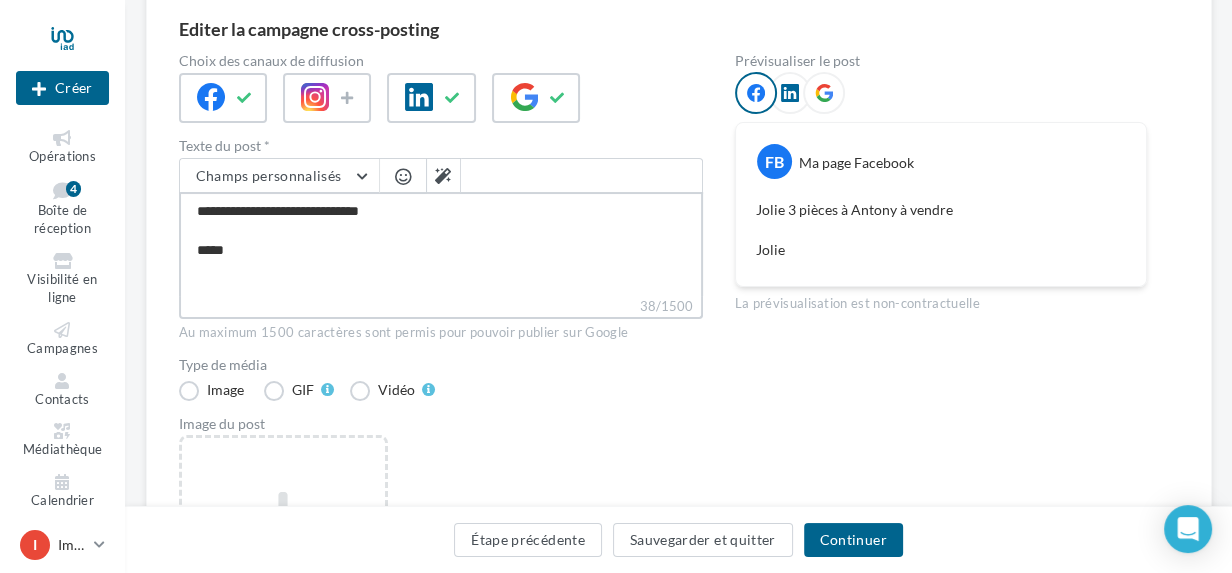 type on "**********" 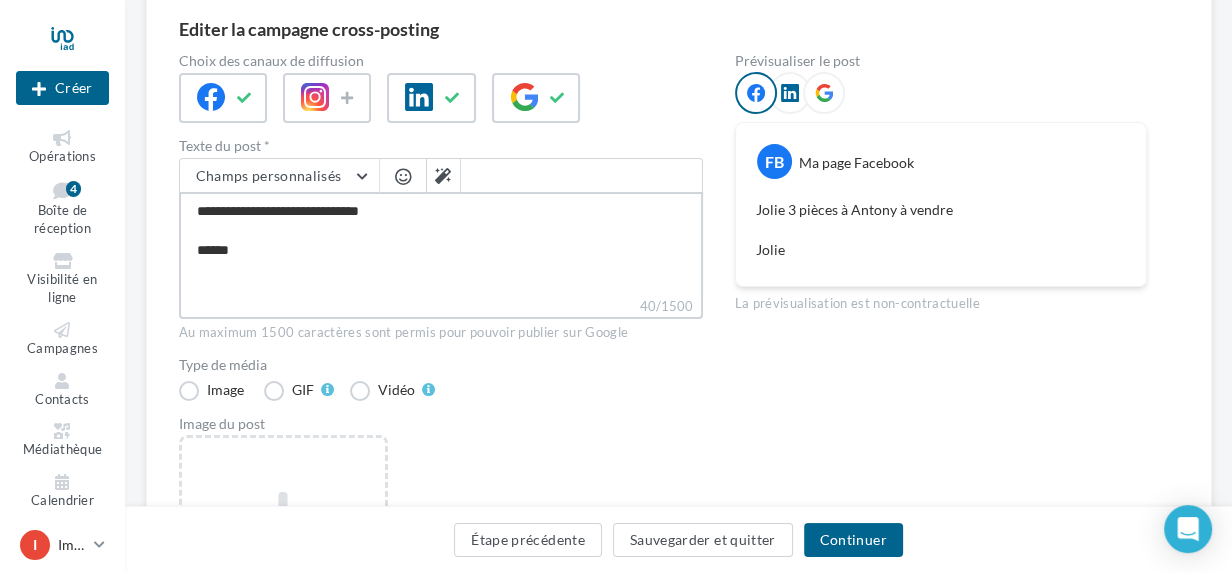 type on "**********" 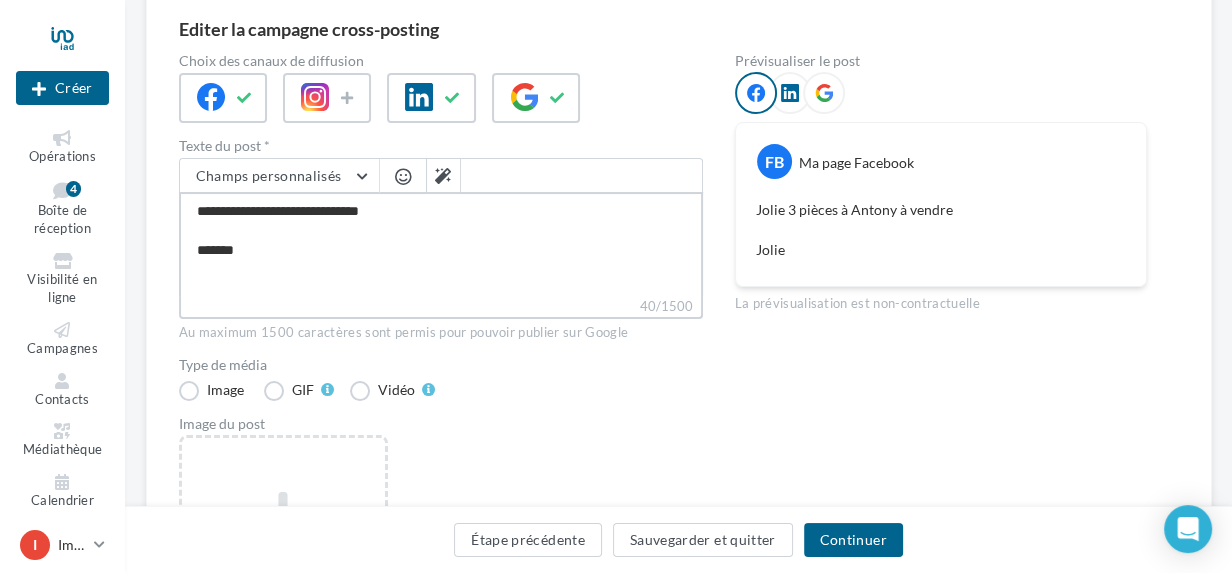 type on "**********" 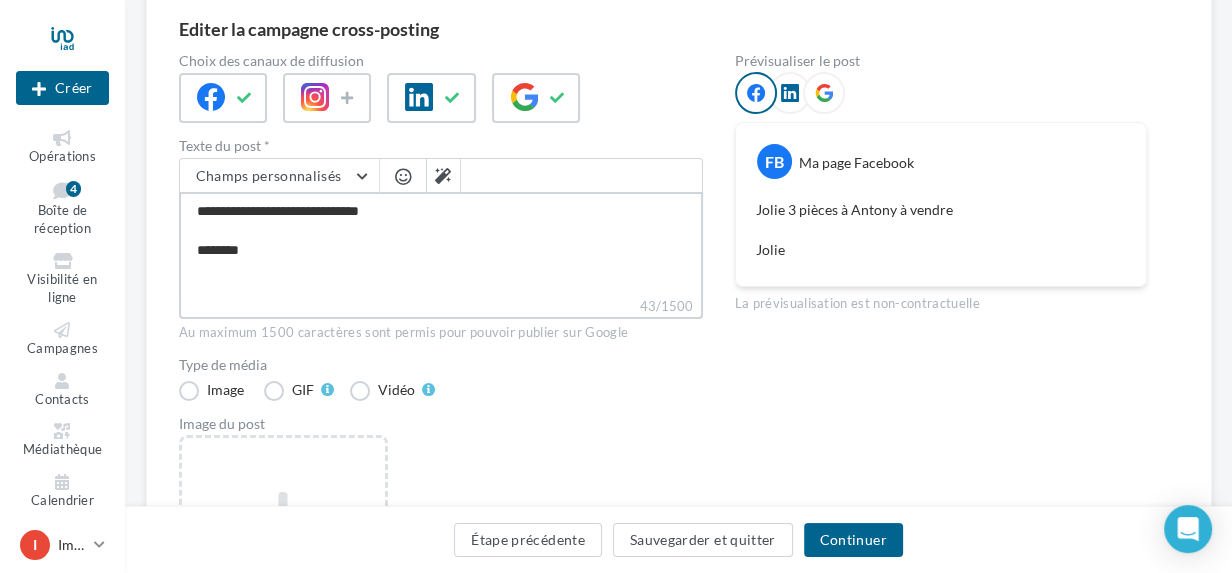 type on "**********" 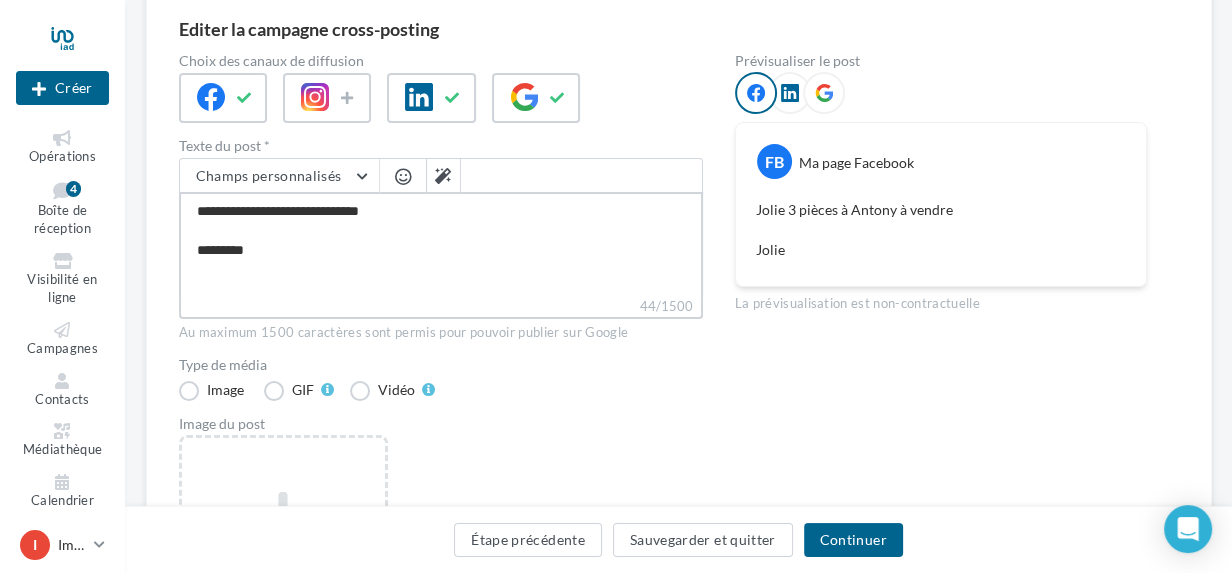 type on "**********" 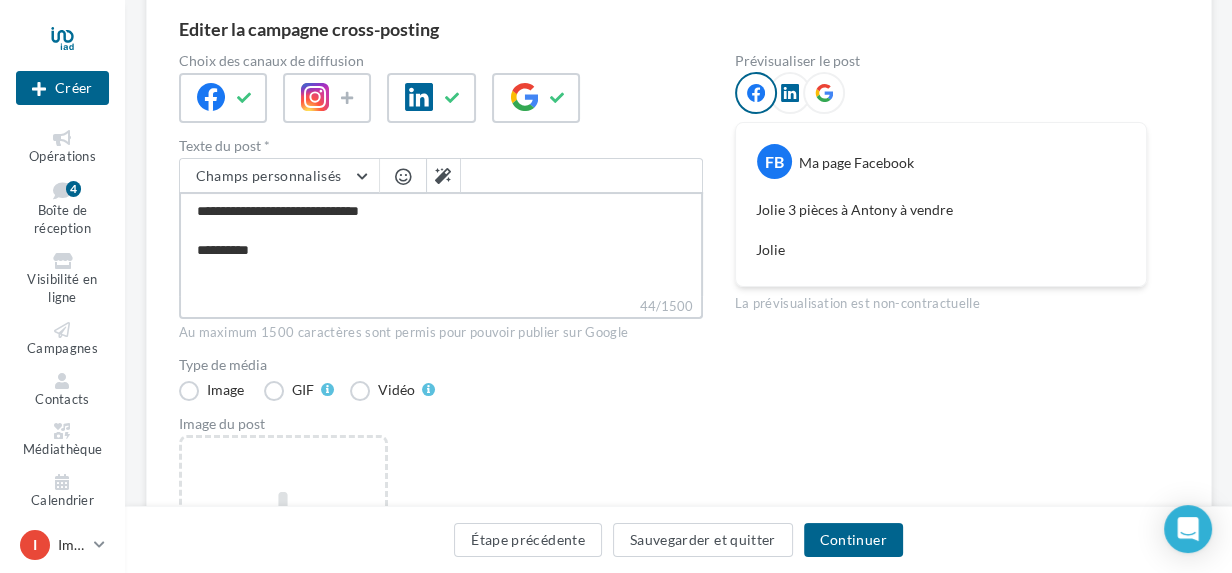 type on "**********" 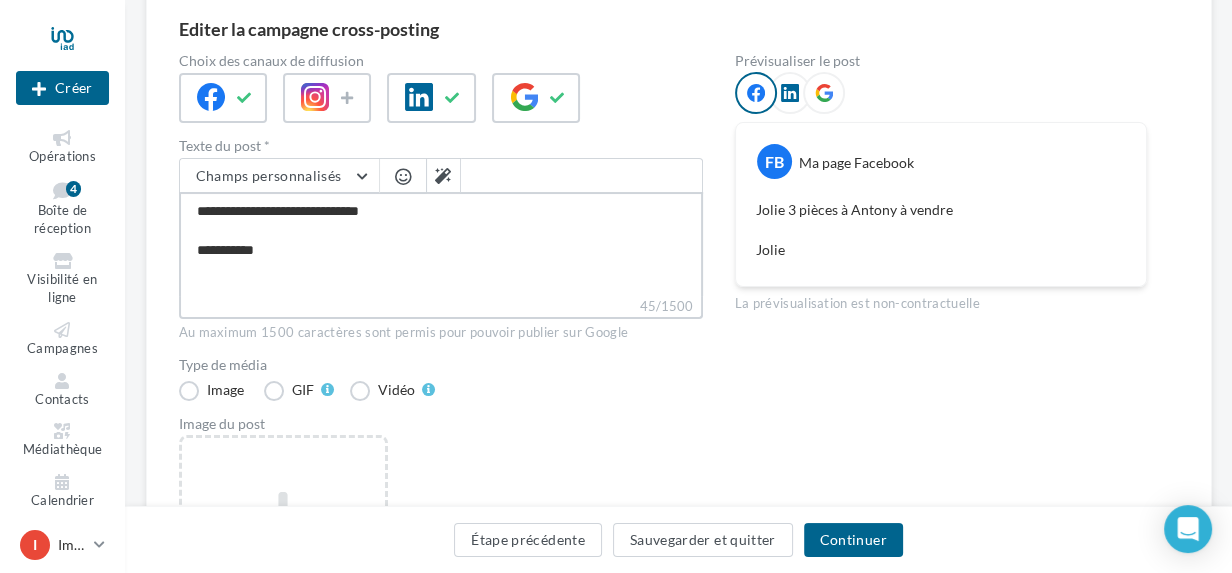 type on "**********" 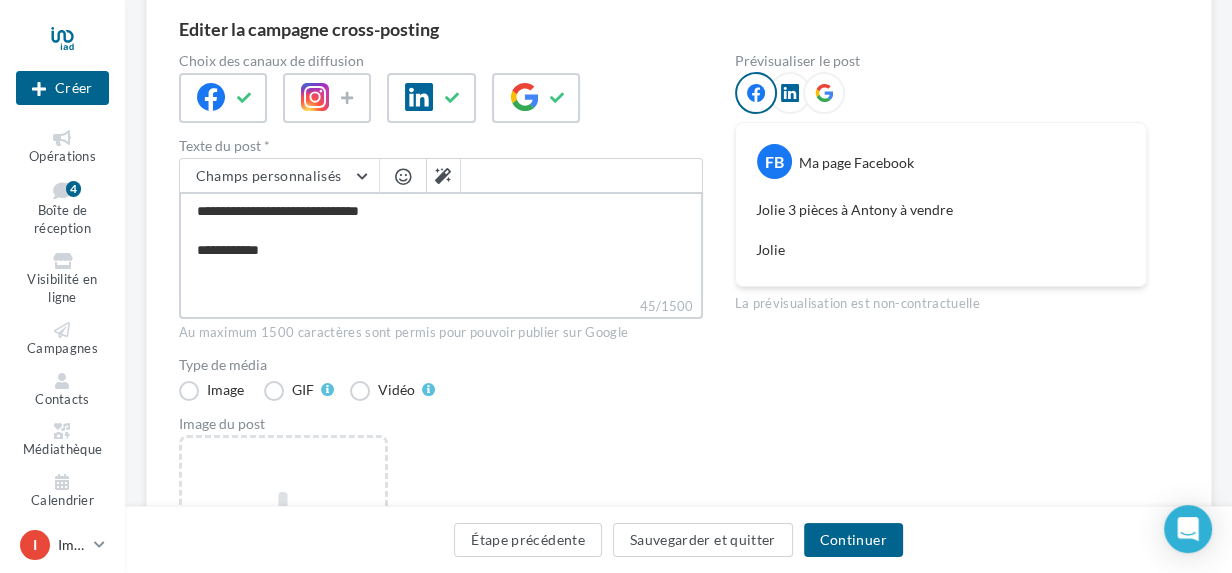 type on "**********" 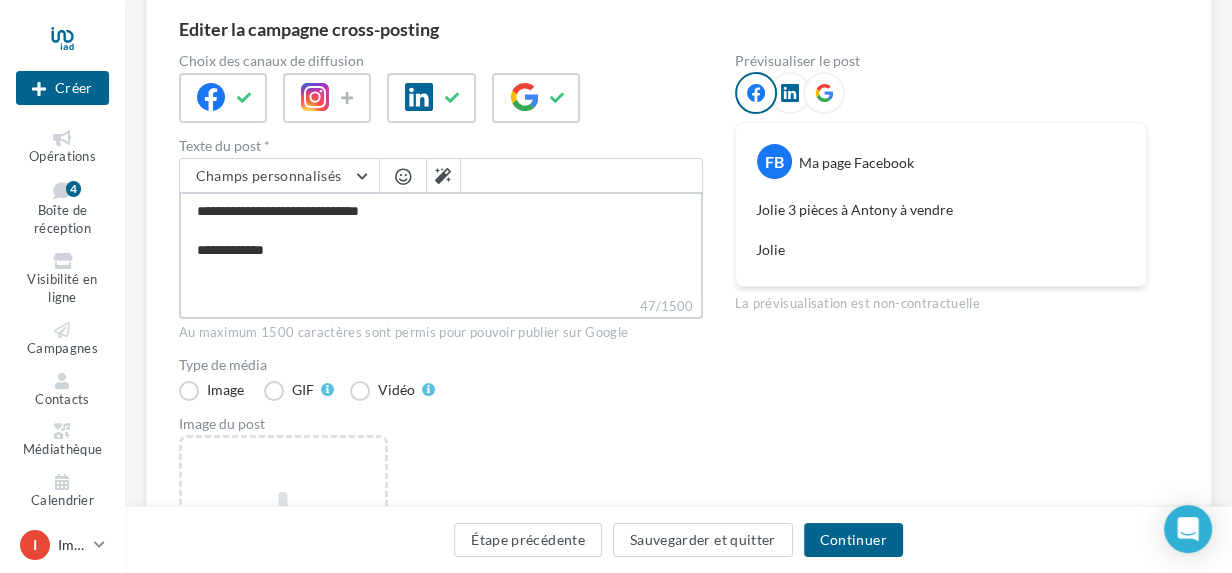type on "**********" 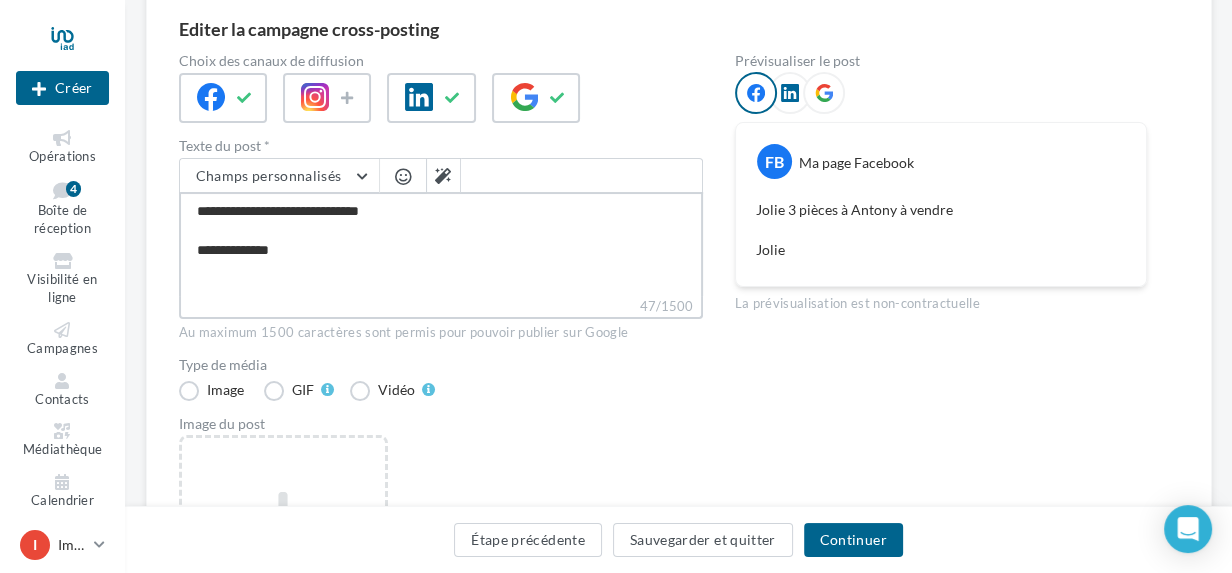 type on "**********" 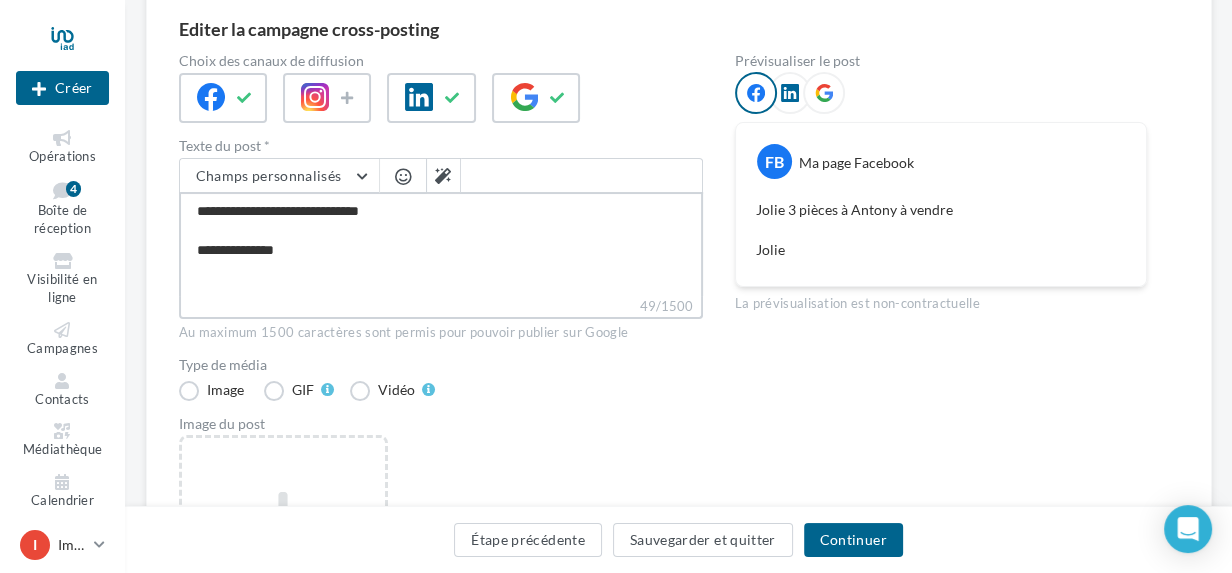 type on "**********" 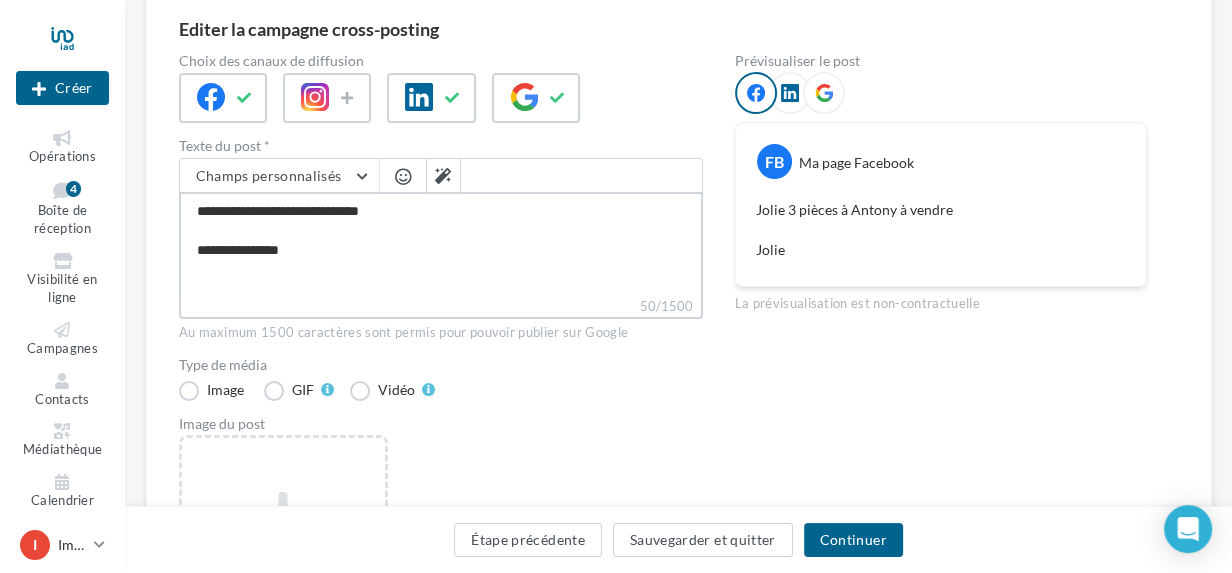 type on "**********" 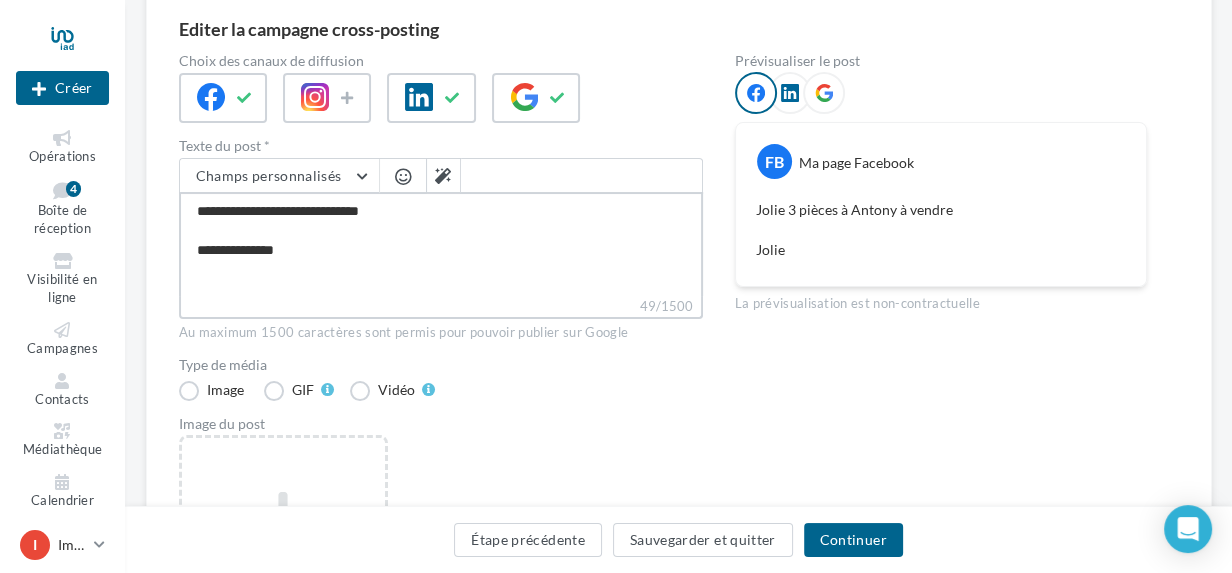 type on "**********" 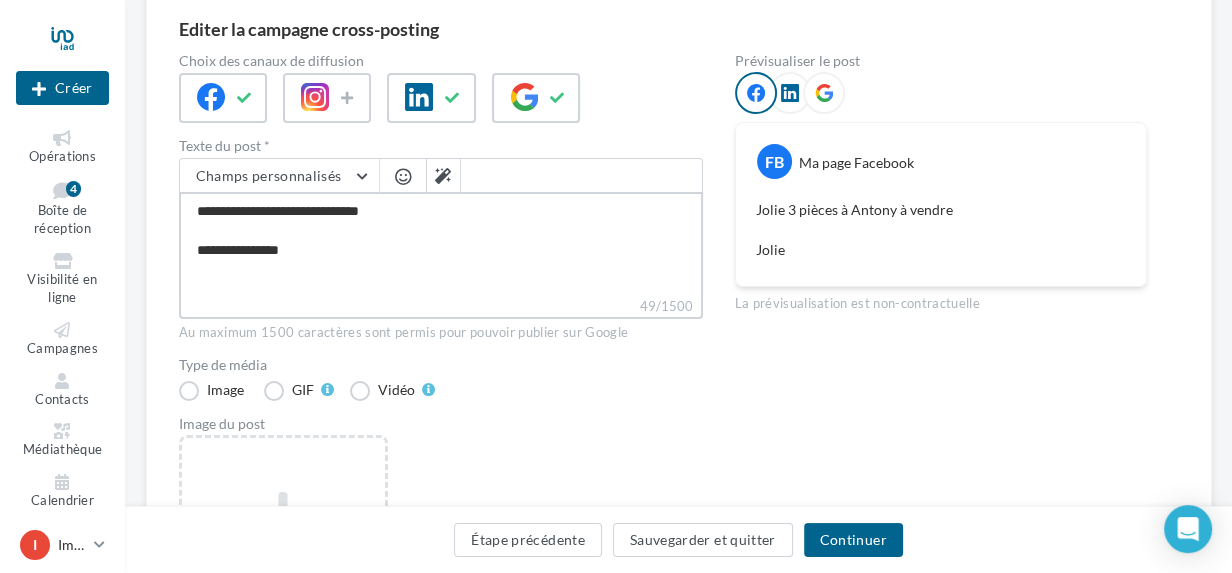 type on "**********" 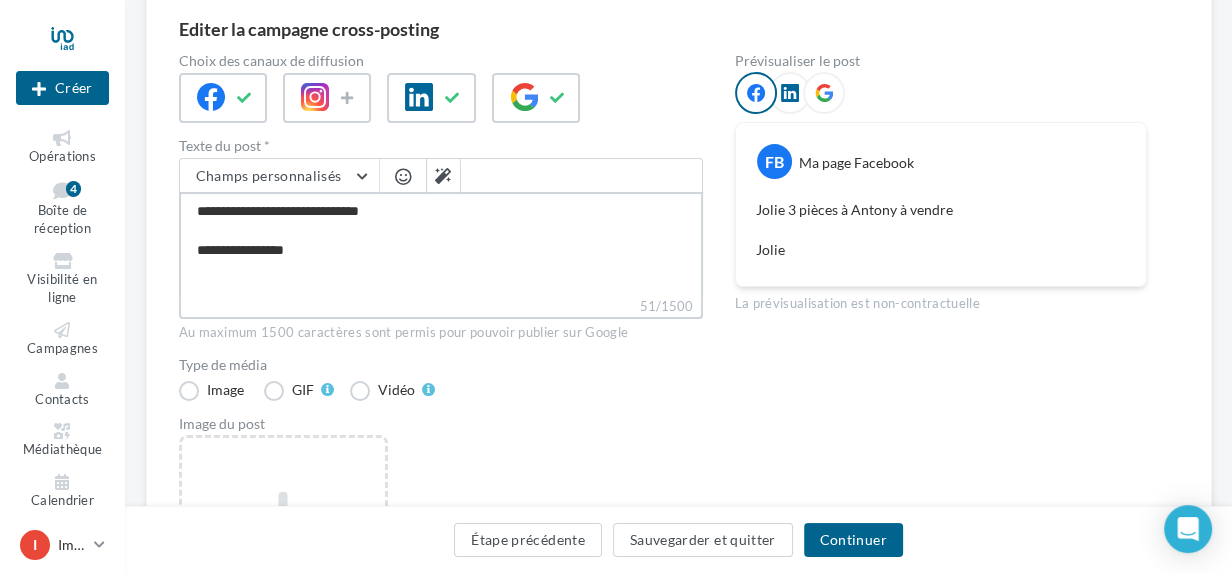 type on "**********" 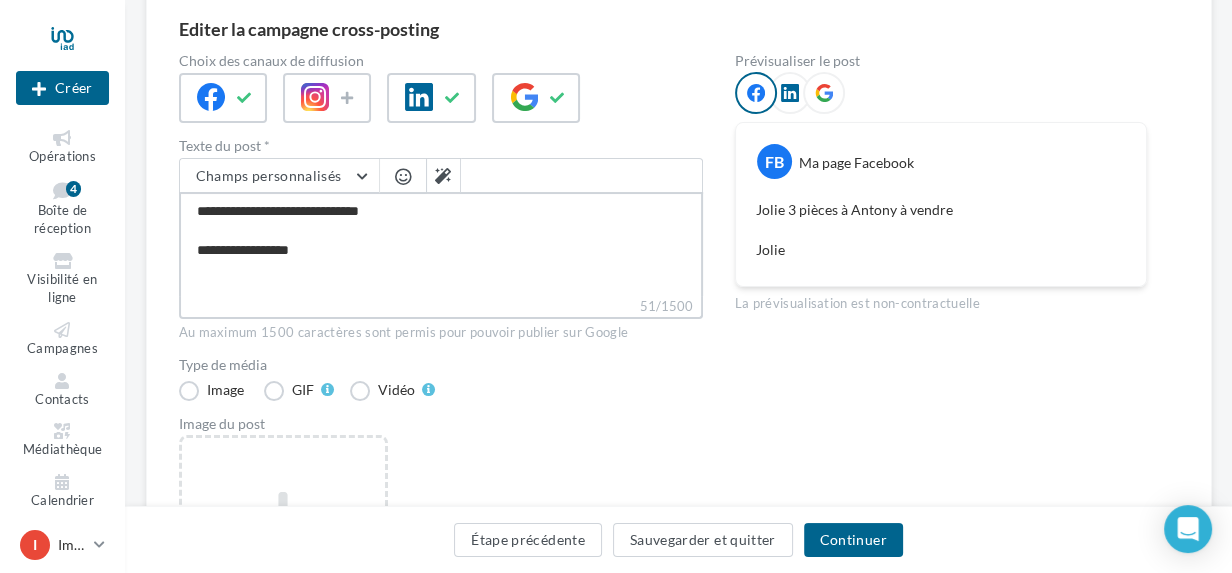 type on "**********" 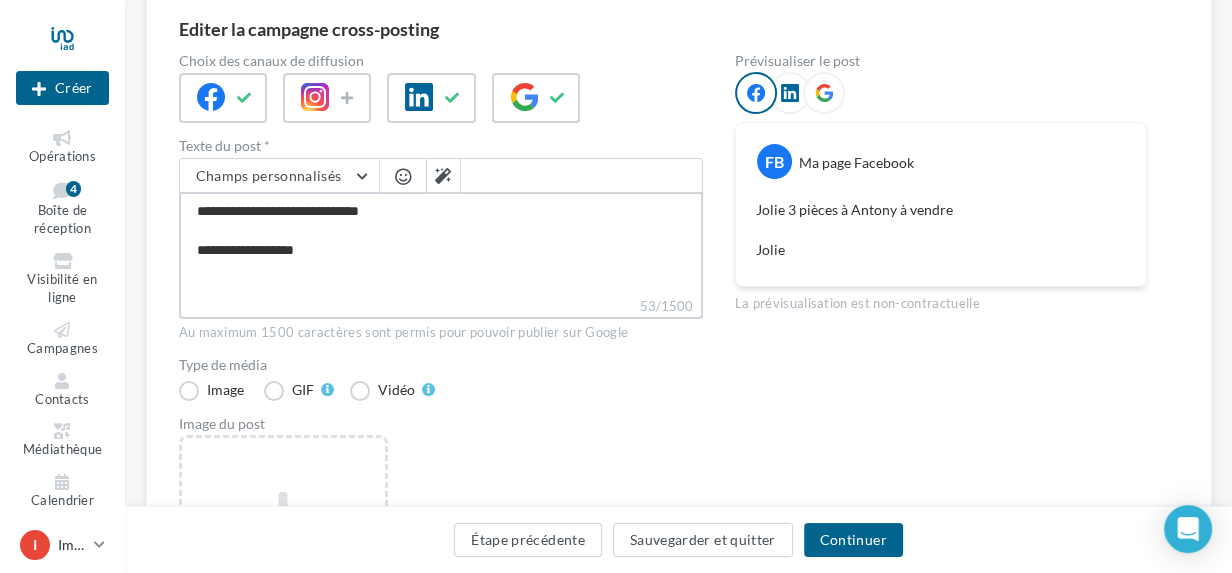 type on "**********" 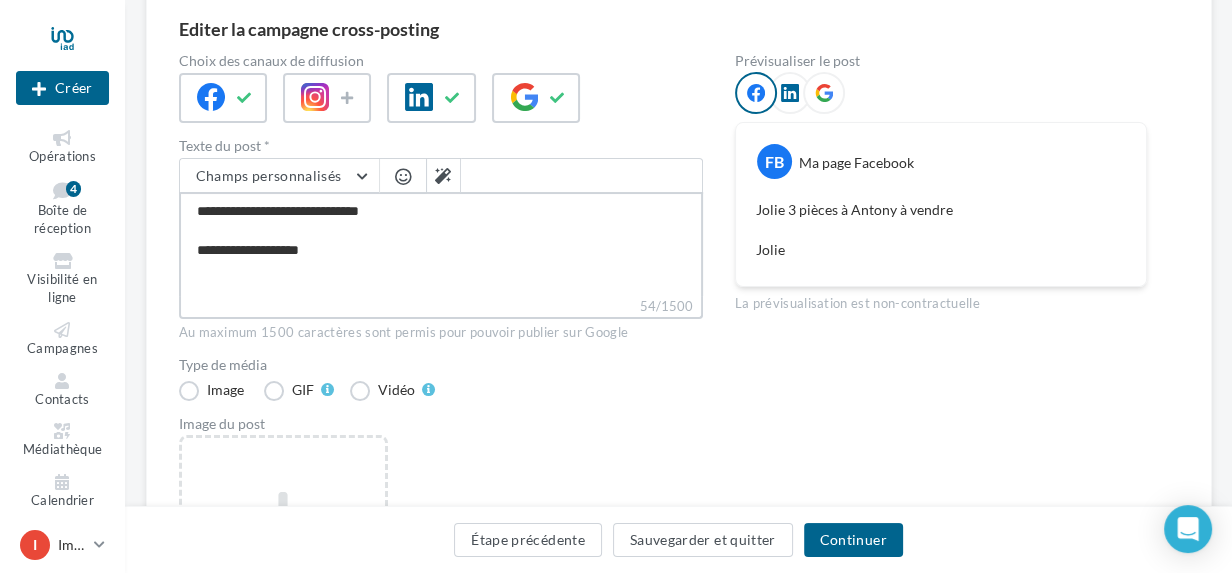type on "**********" 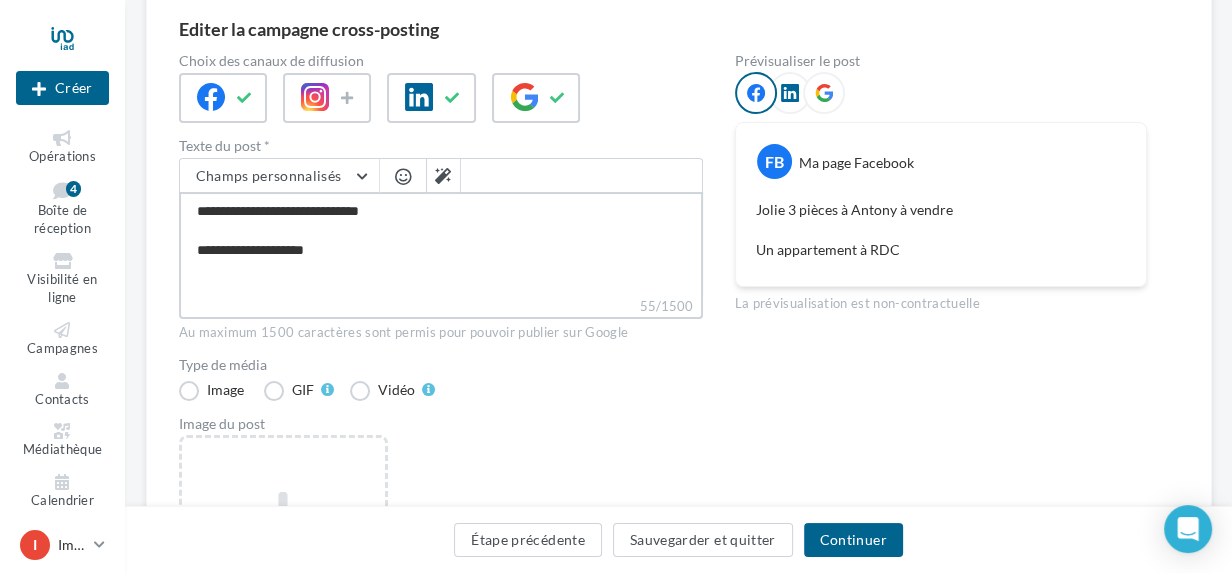 click on "**********" at bounding box center (441, 244) 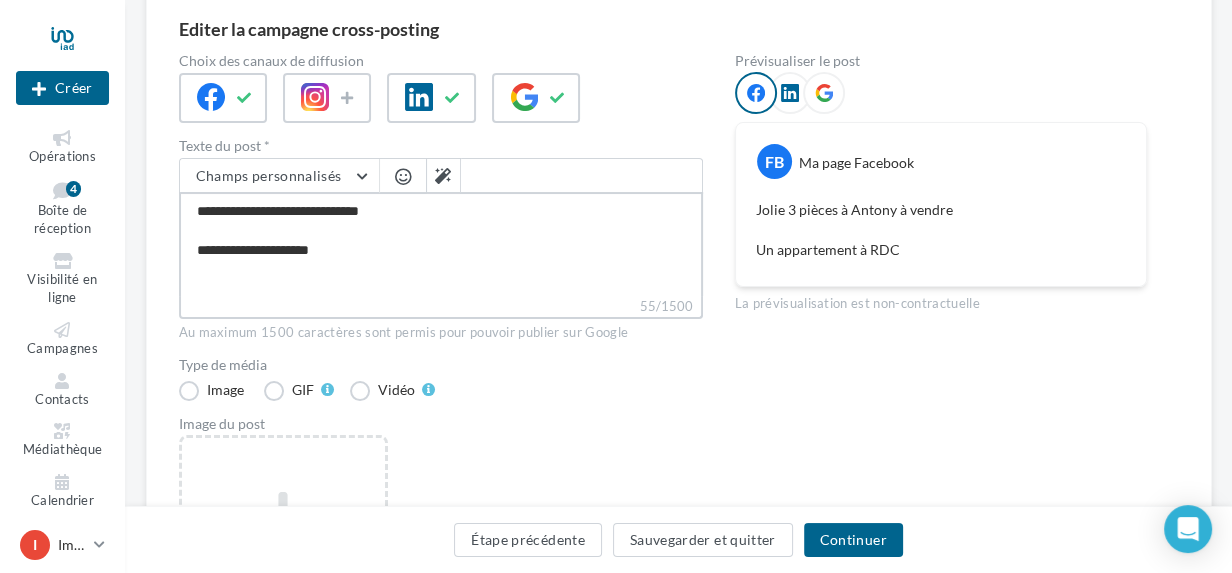 type on "**********" 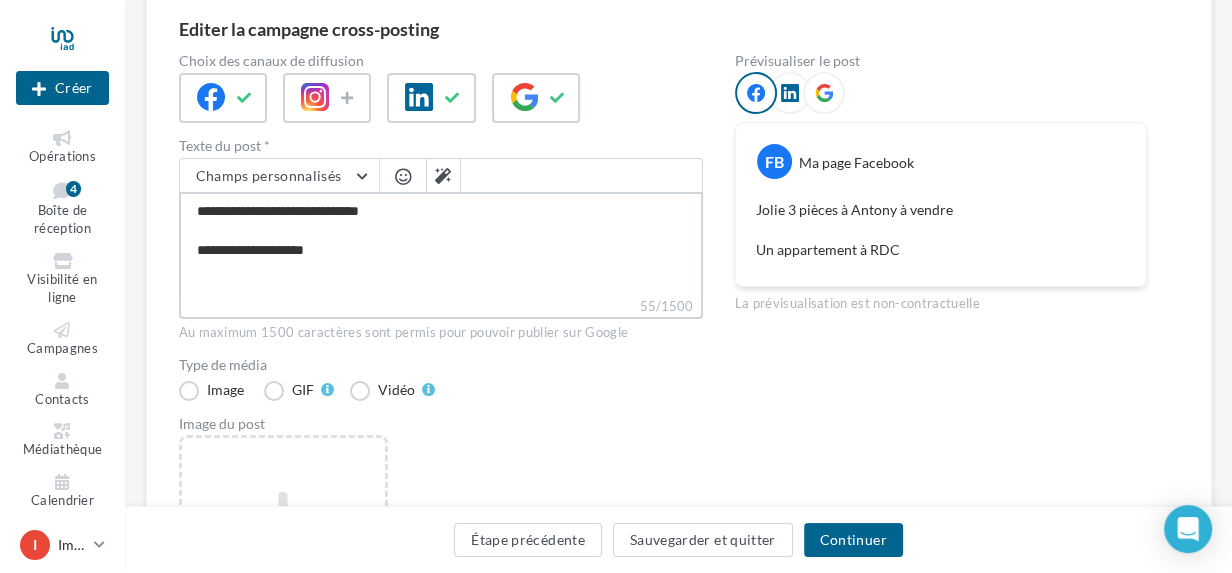 type on "**********" 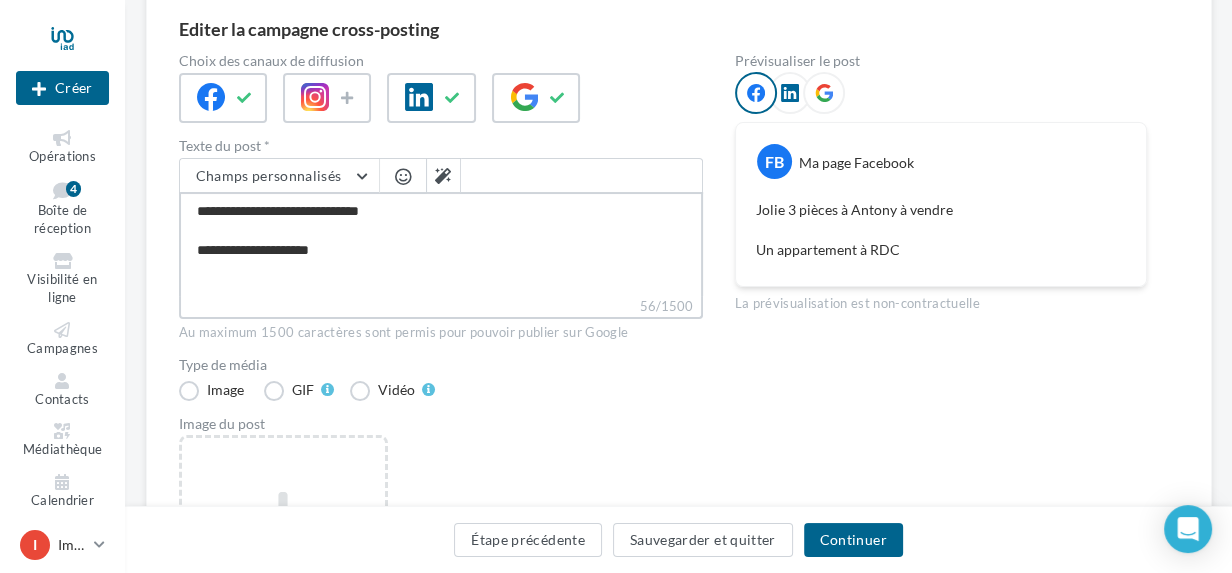type on "**********" 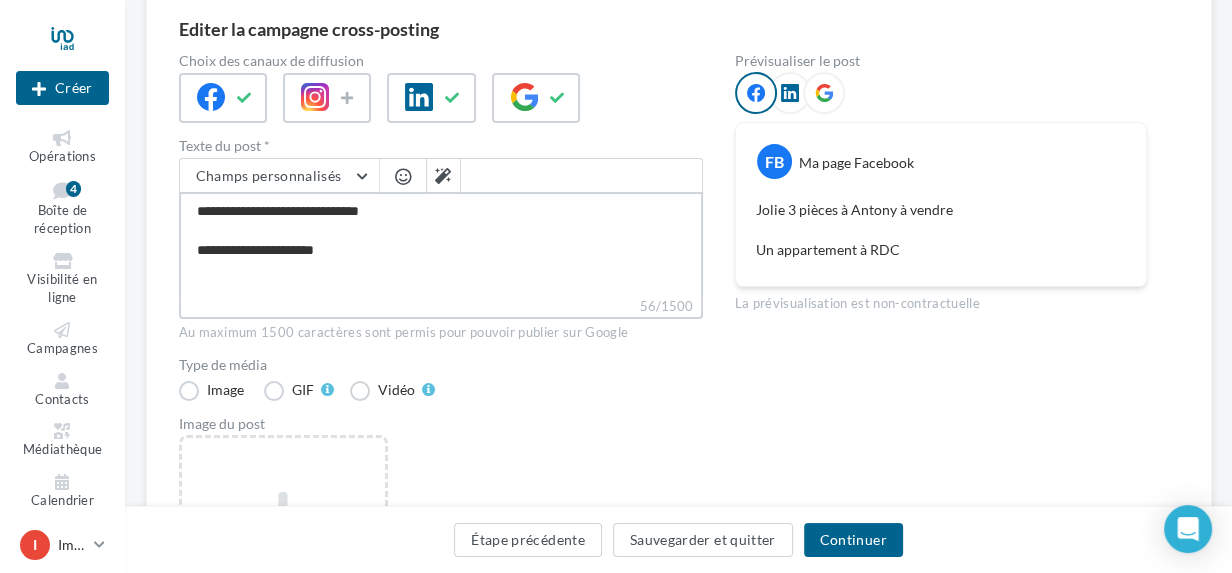 type on "**********" 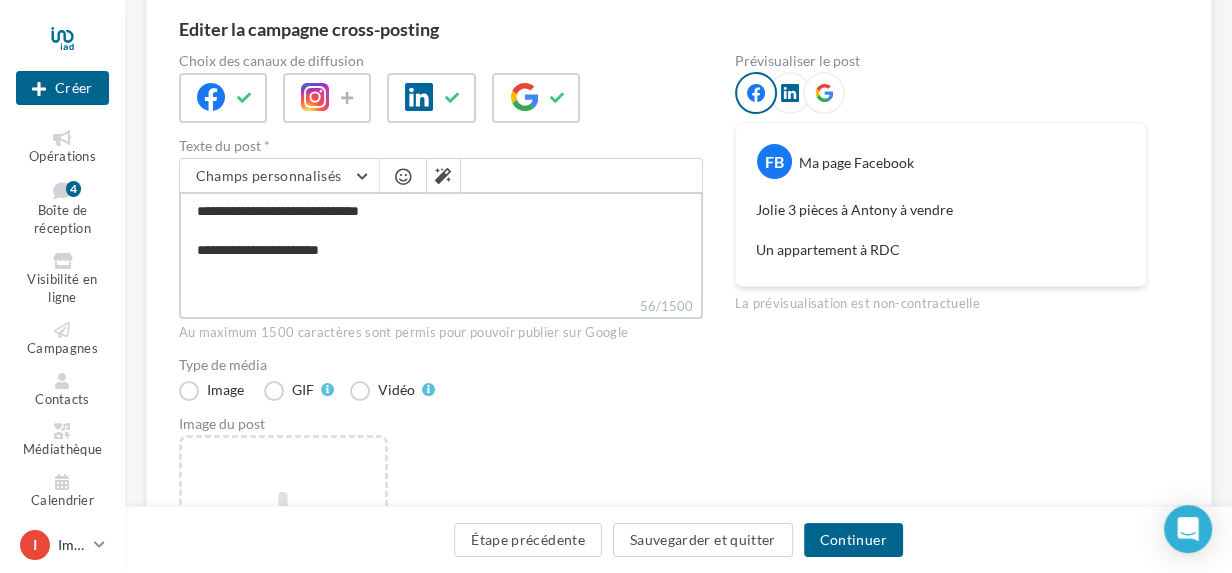 type on "**********" 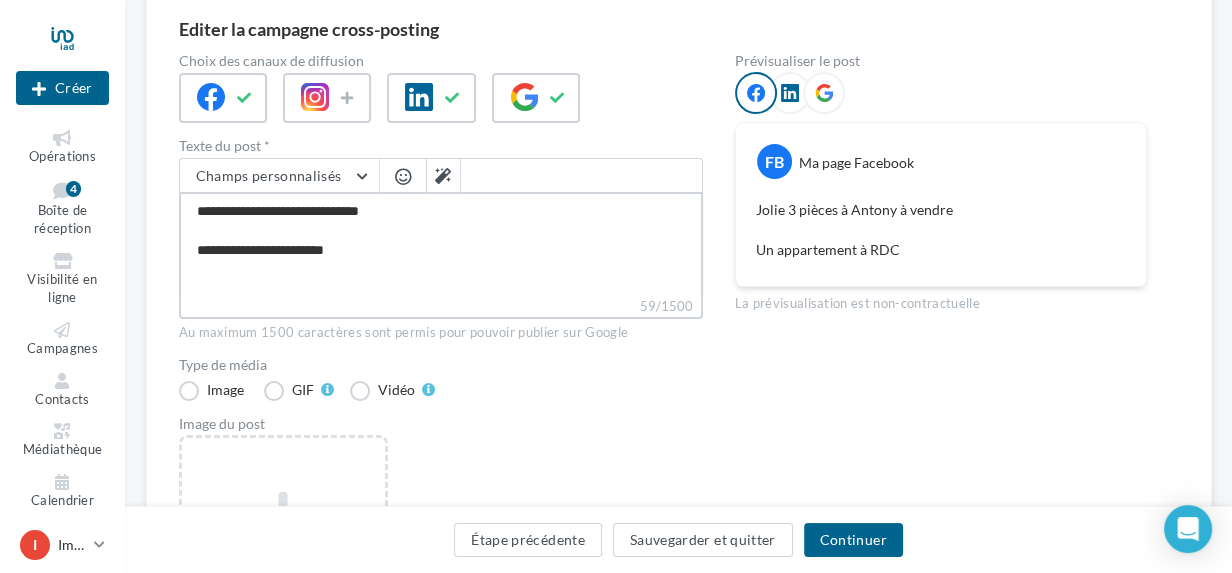 type on "**********" 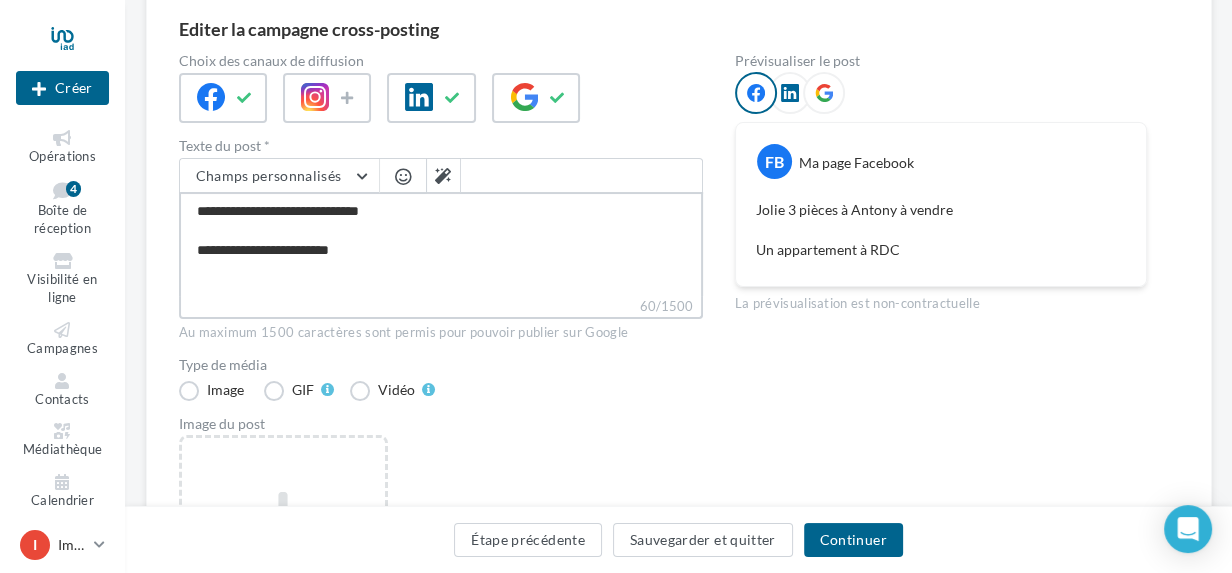type on "**********" 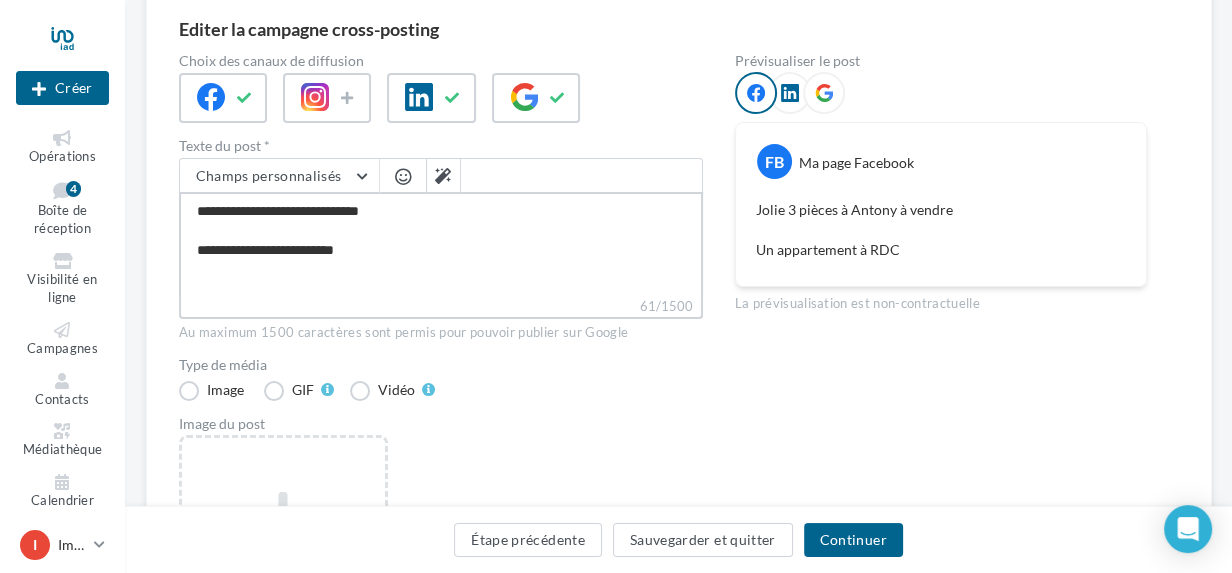 type on "**********" 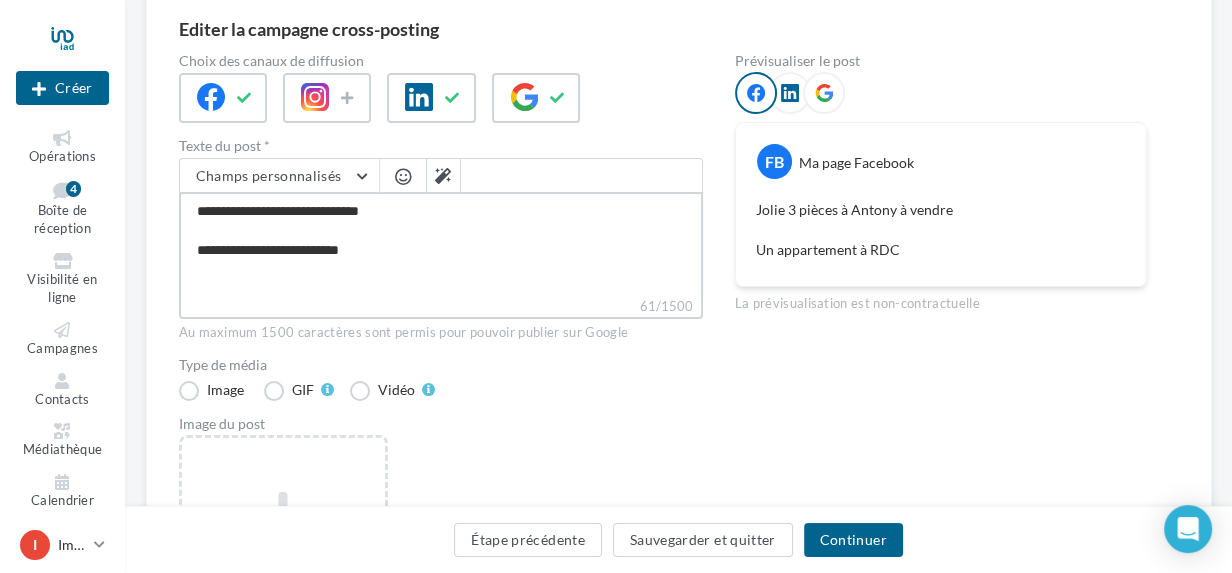 type on "**********" 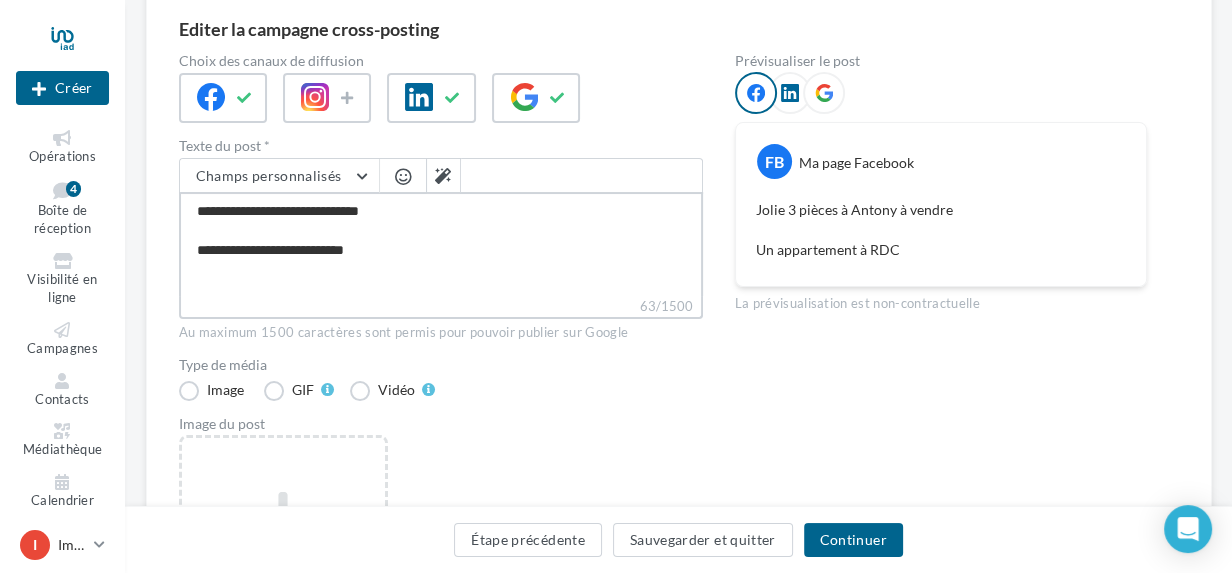 type on "**********" 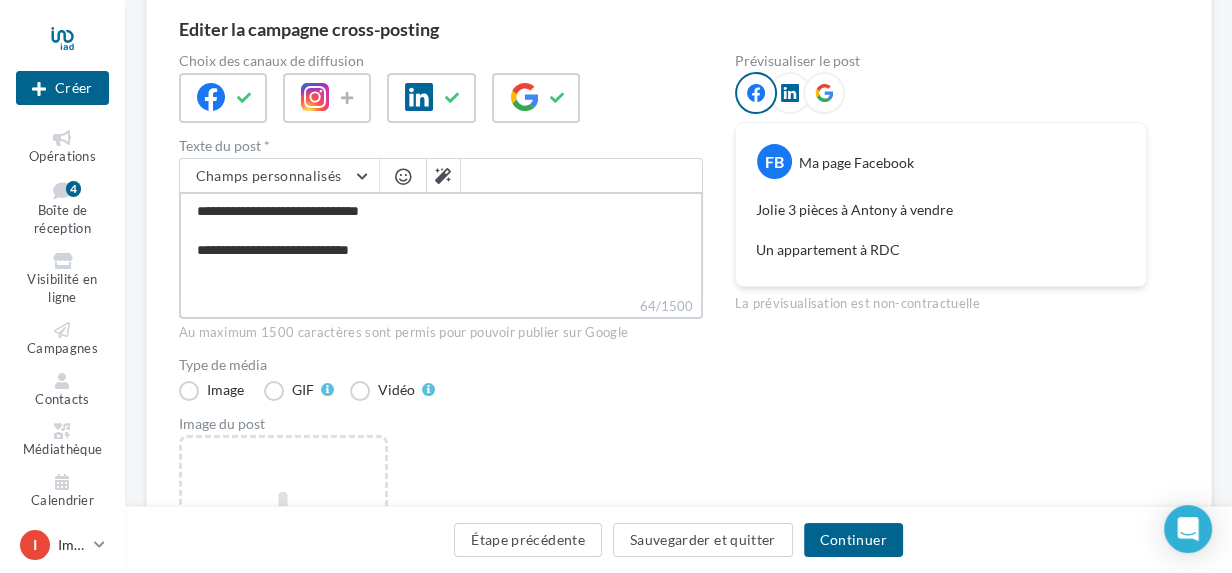click on "**********" at bounding box center (441, 244) 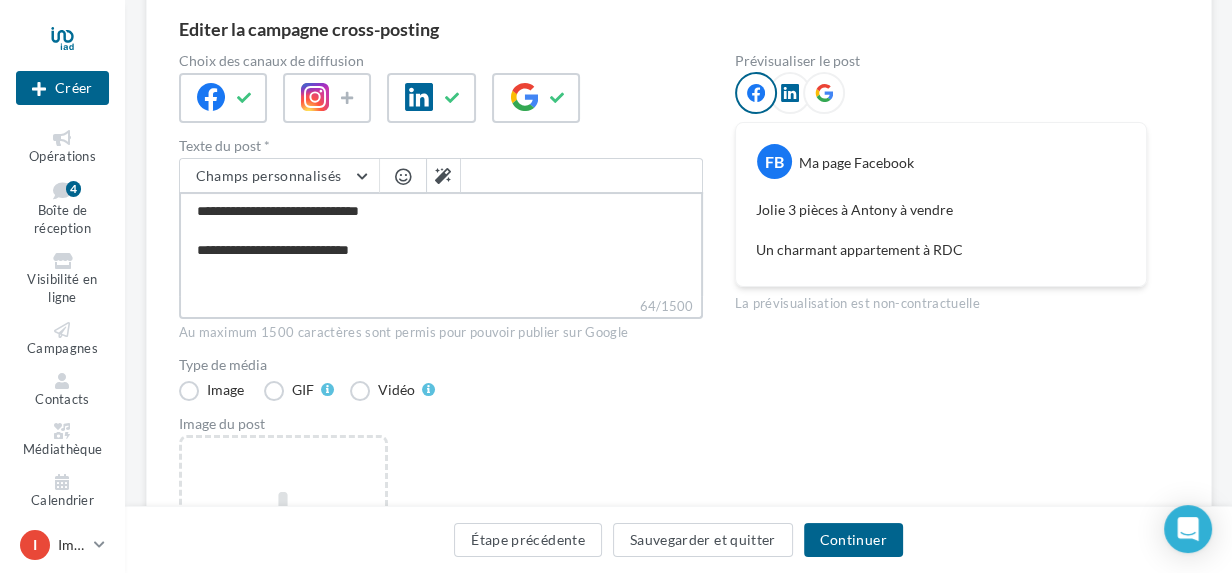 click on "**********" at bounding box center (441, 244) 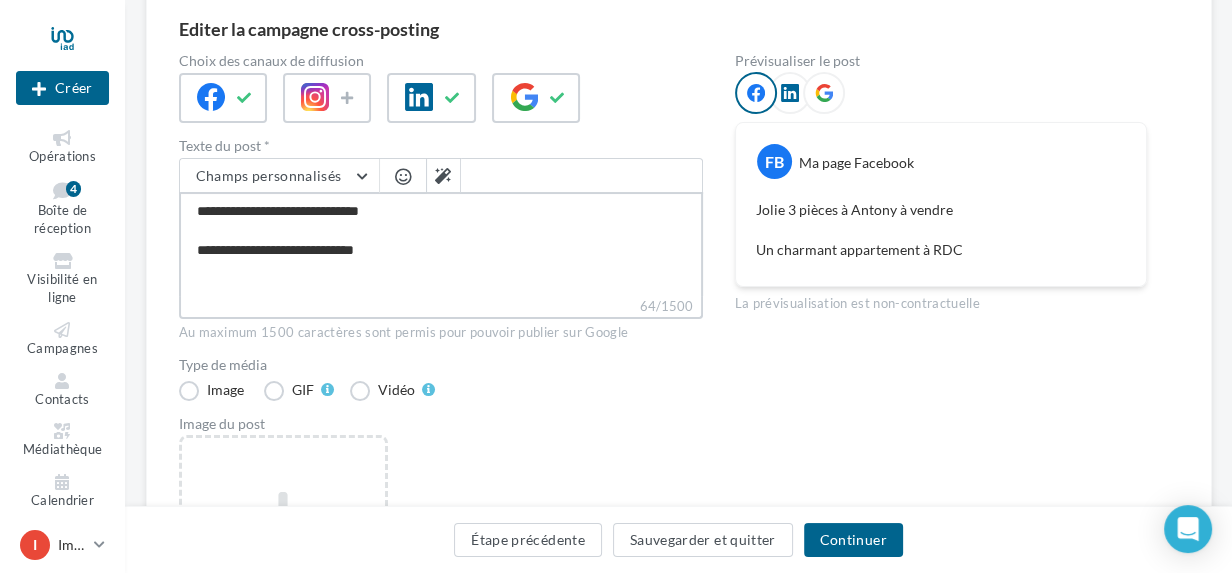 type on "**********" 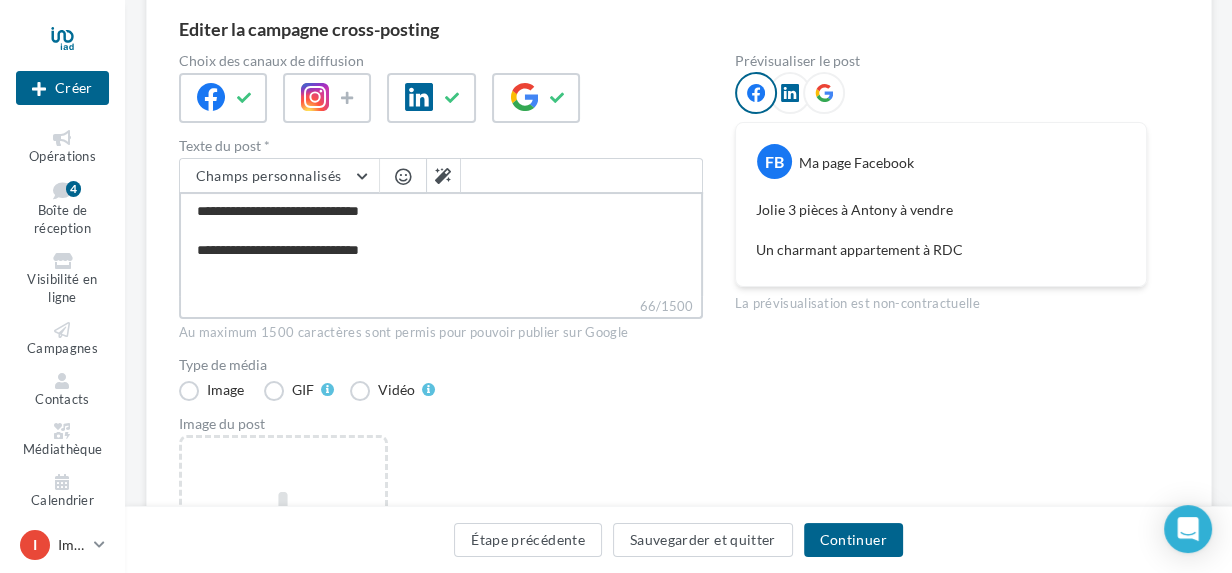 type on "**********" 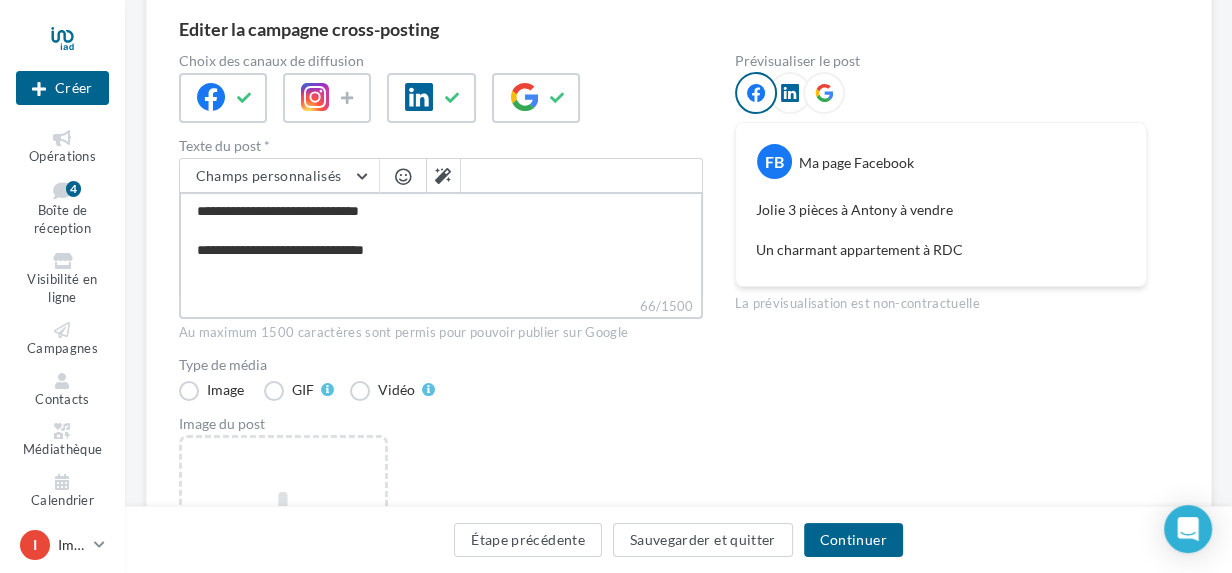 type on "**********" 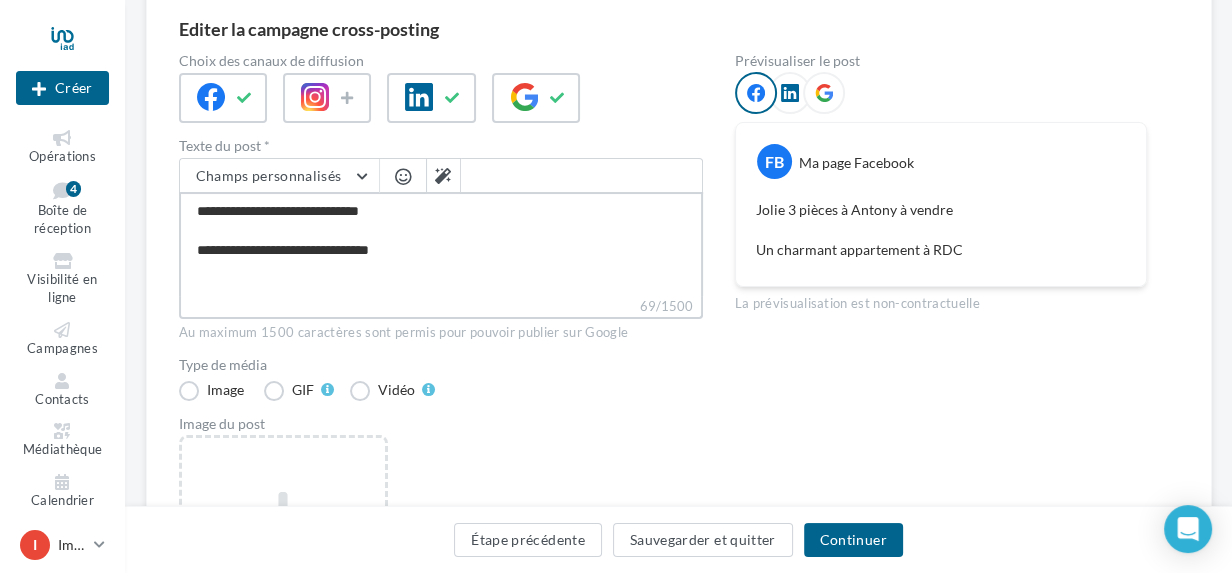type on "**********" 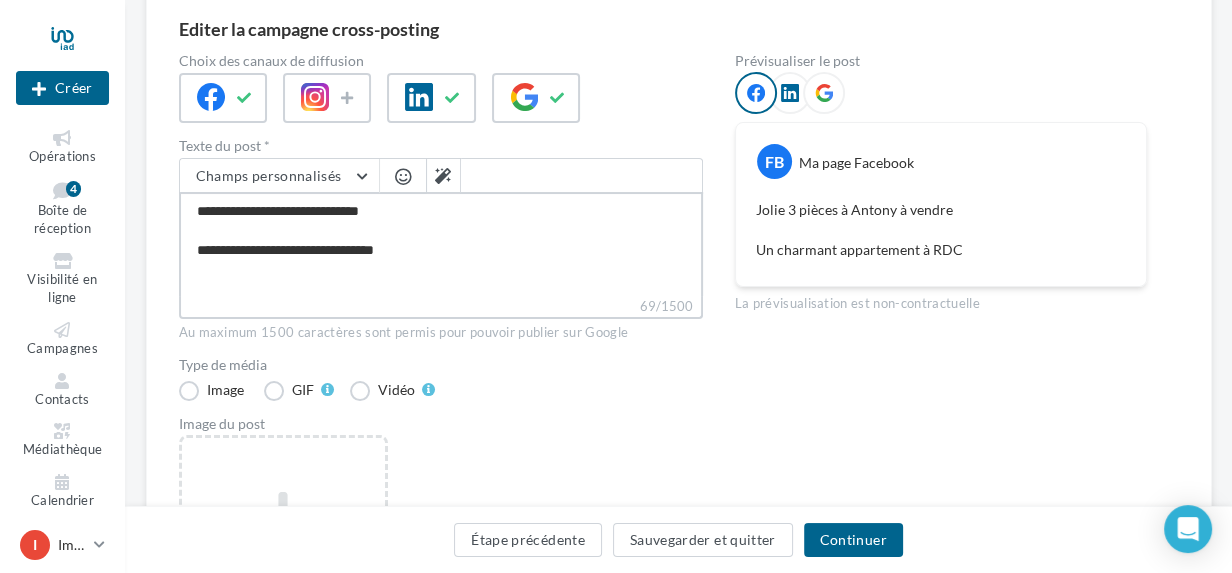 type on "**********" 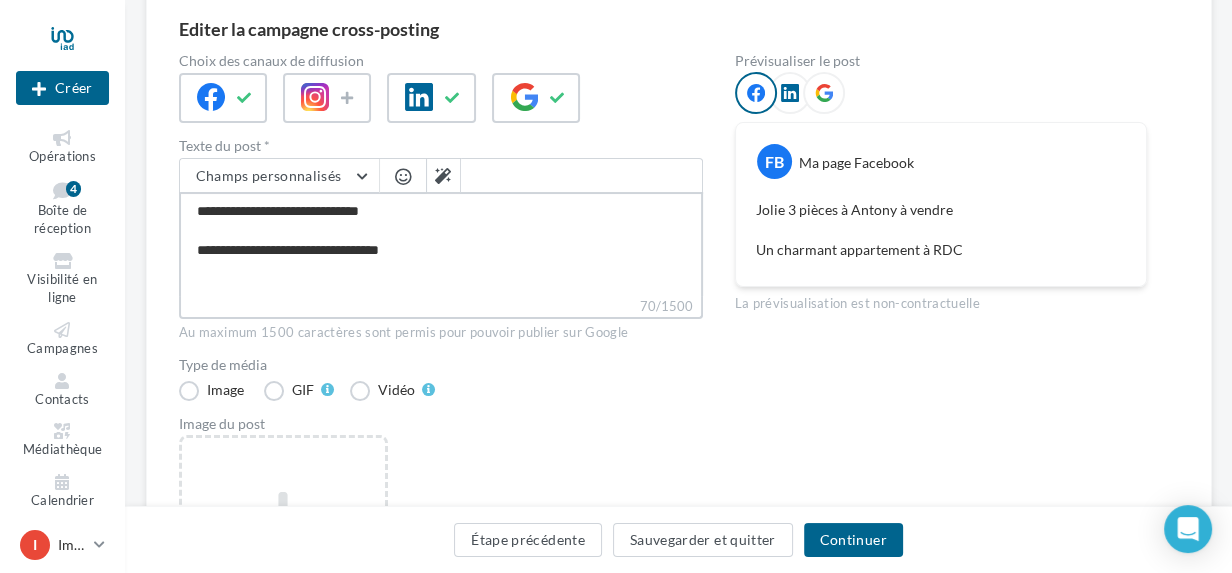 type on "**********" 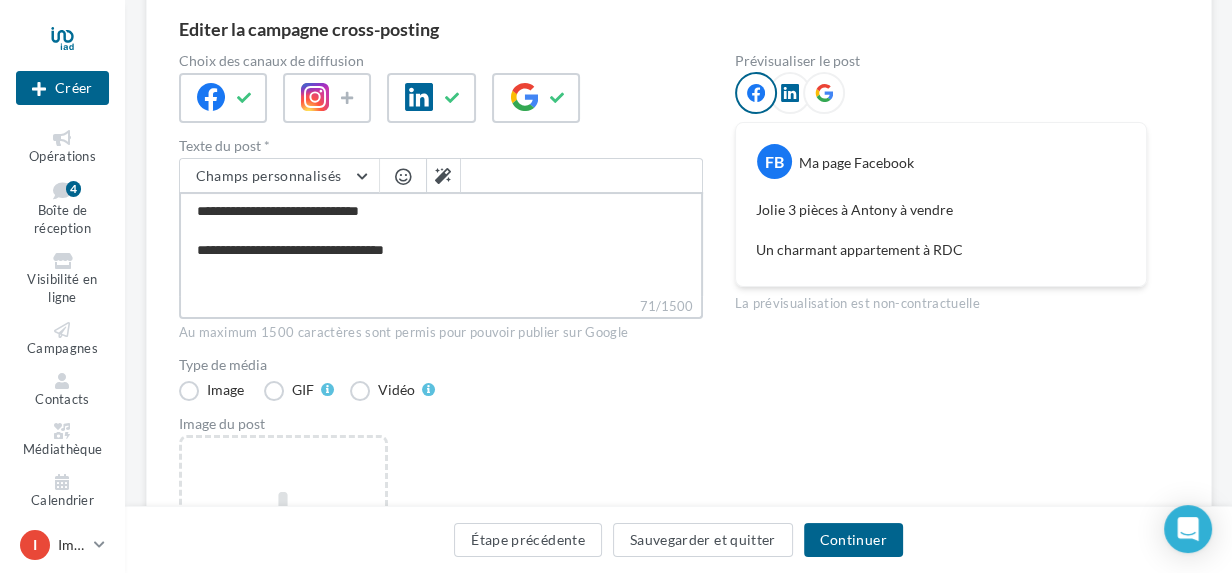 type on "**********" 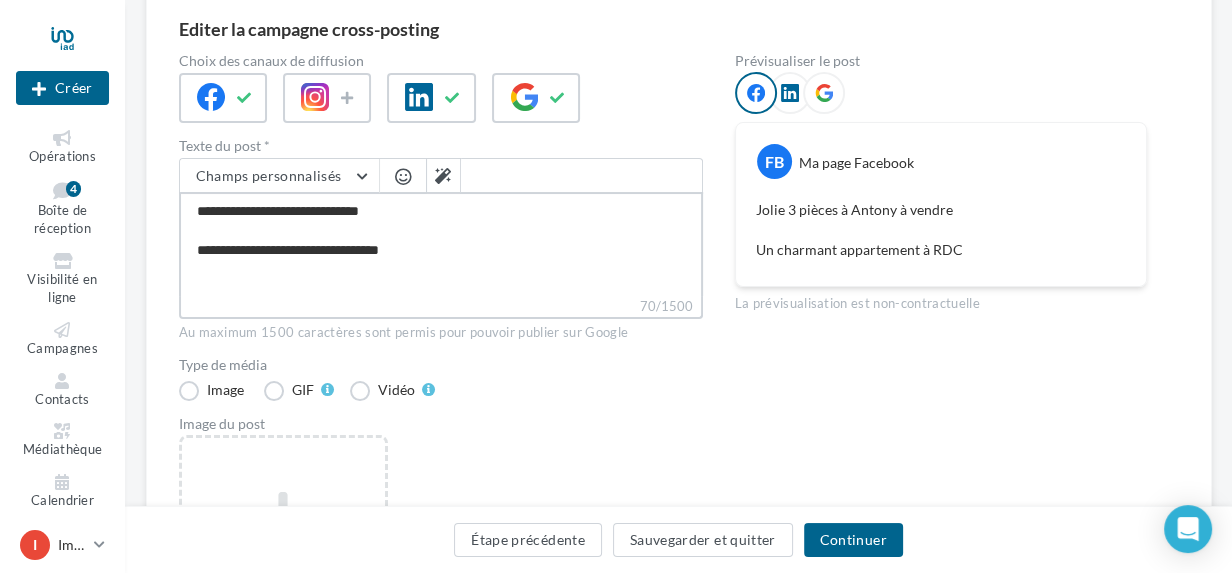 type on "**********" 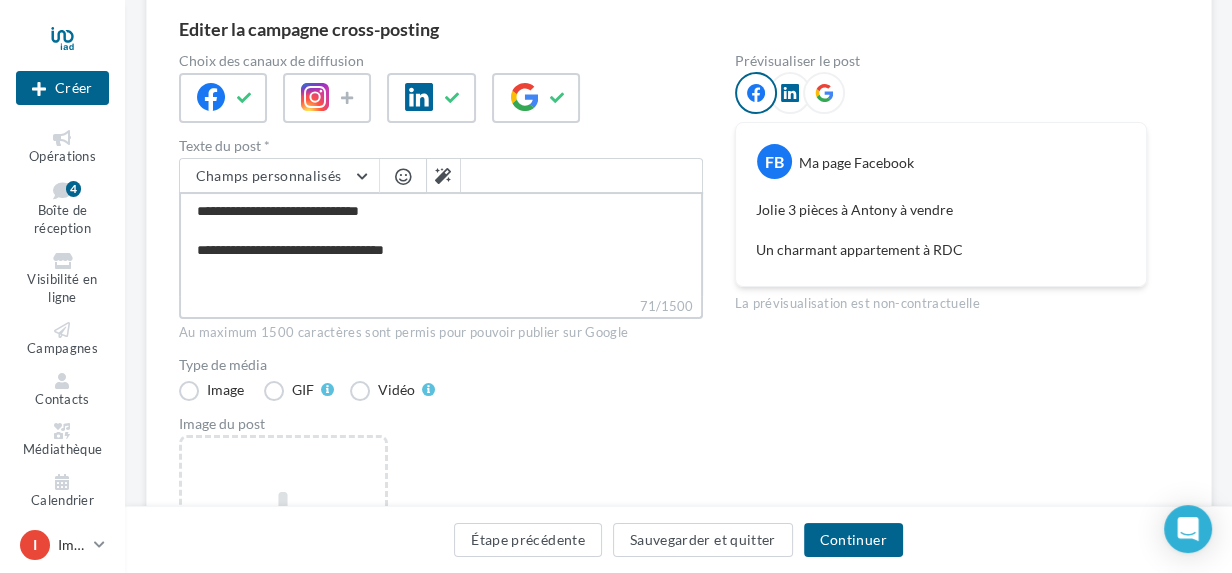 type on "**********" 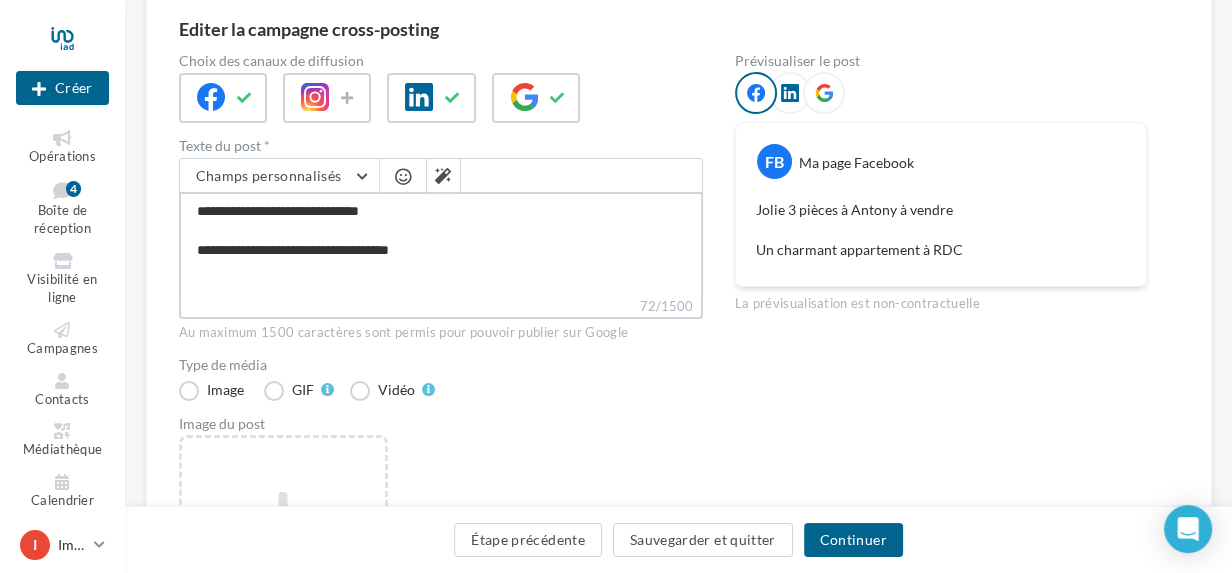 type on "**********" 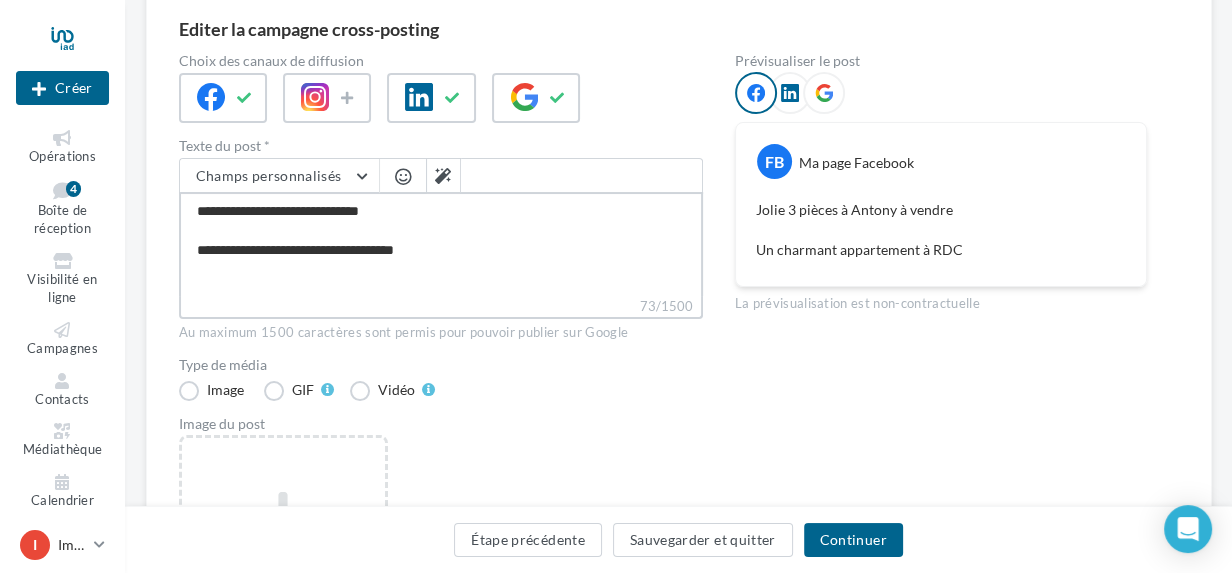 type on "**********" 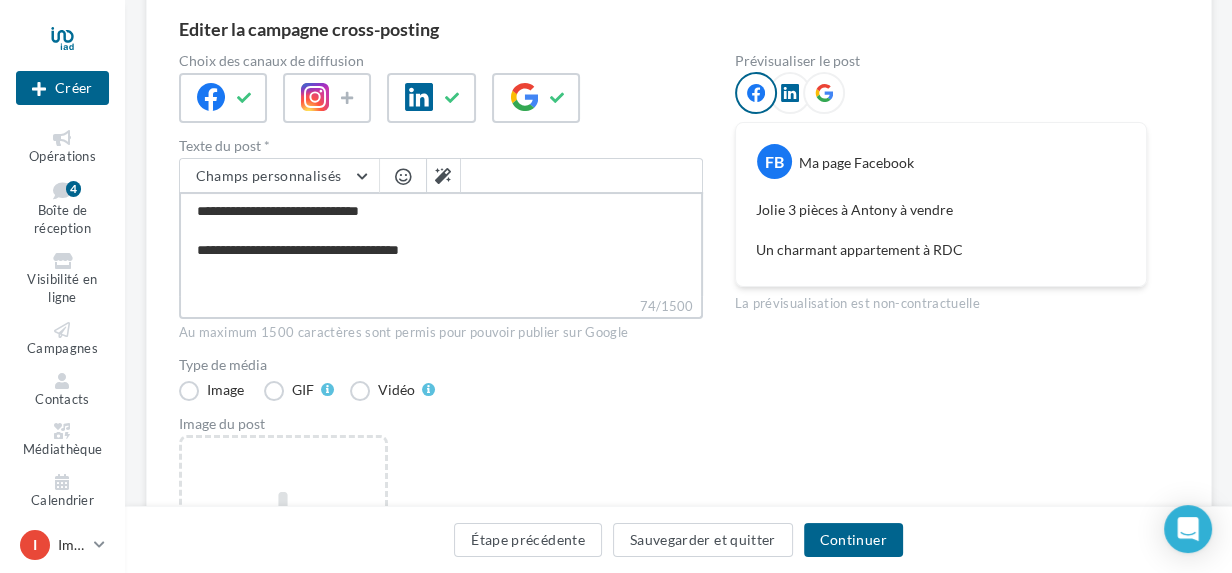 type on "**********" 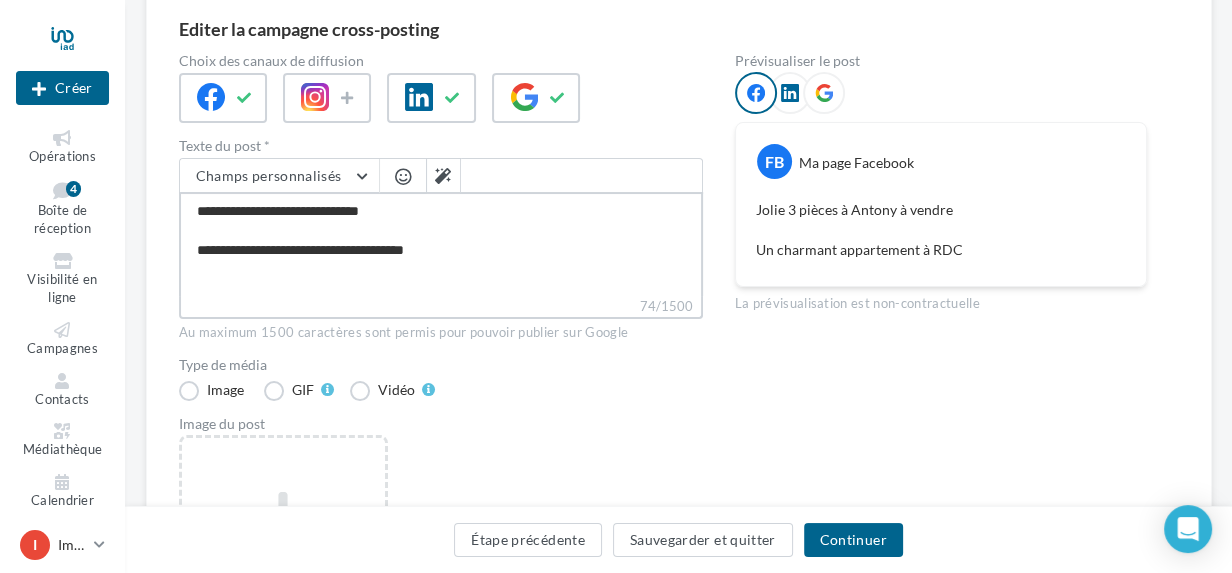type on "**********" 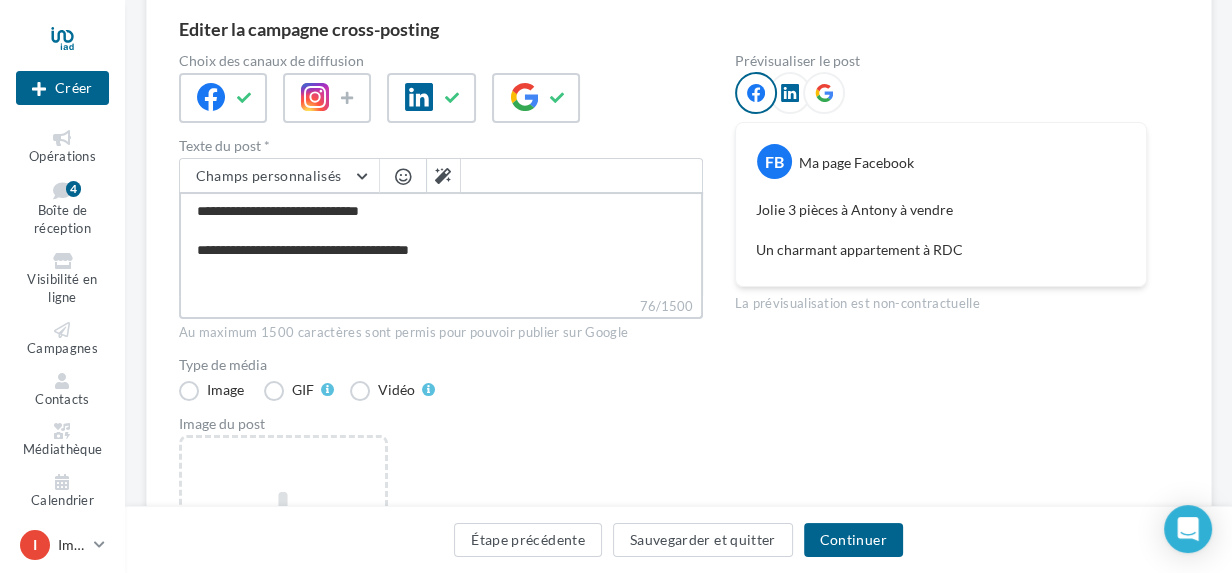 type on "**********" 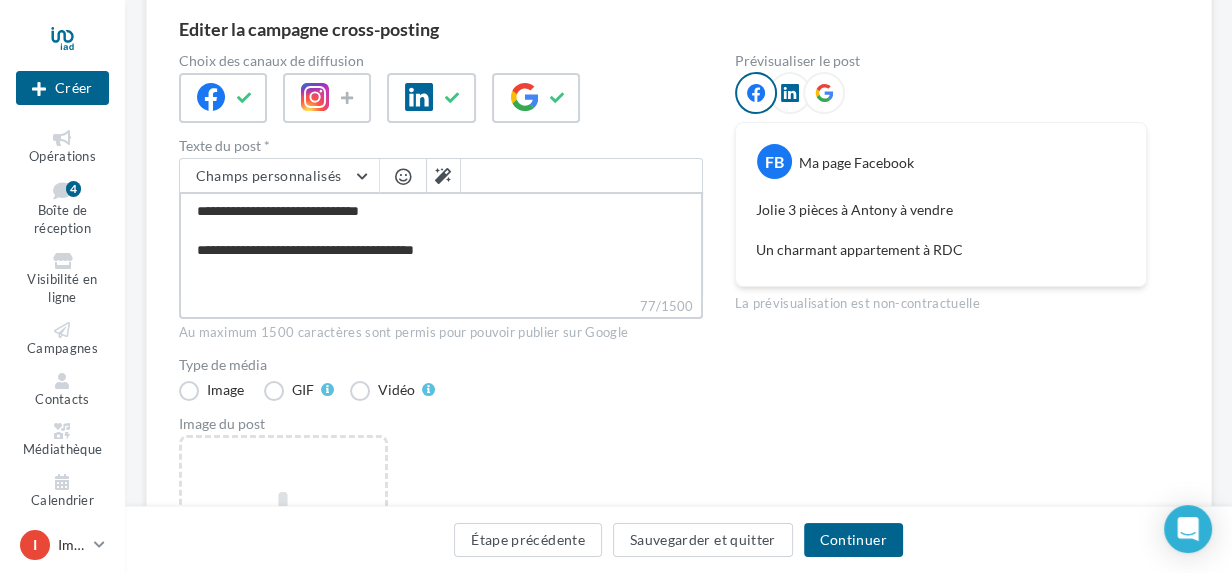 type on "**********" 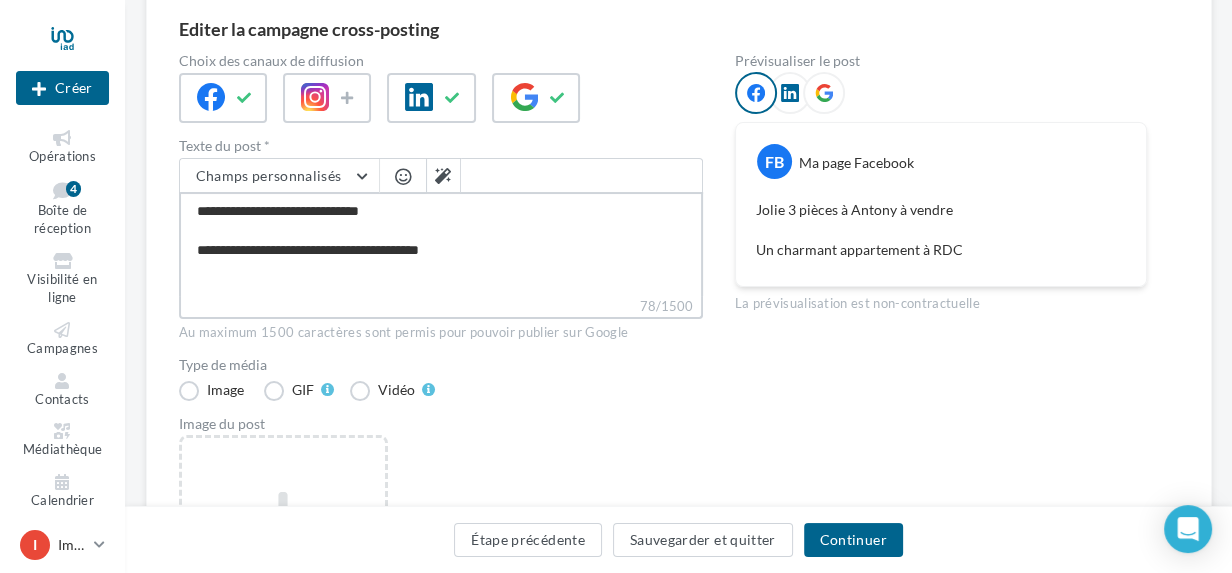 type on "**********" 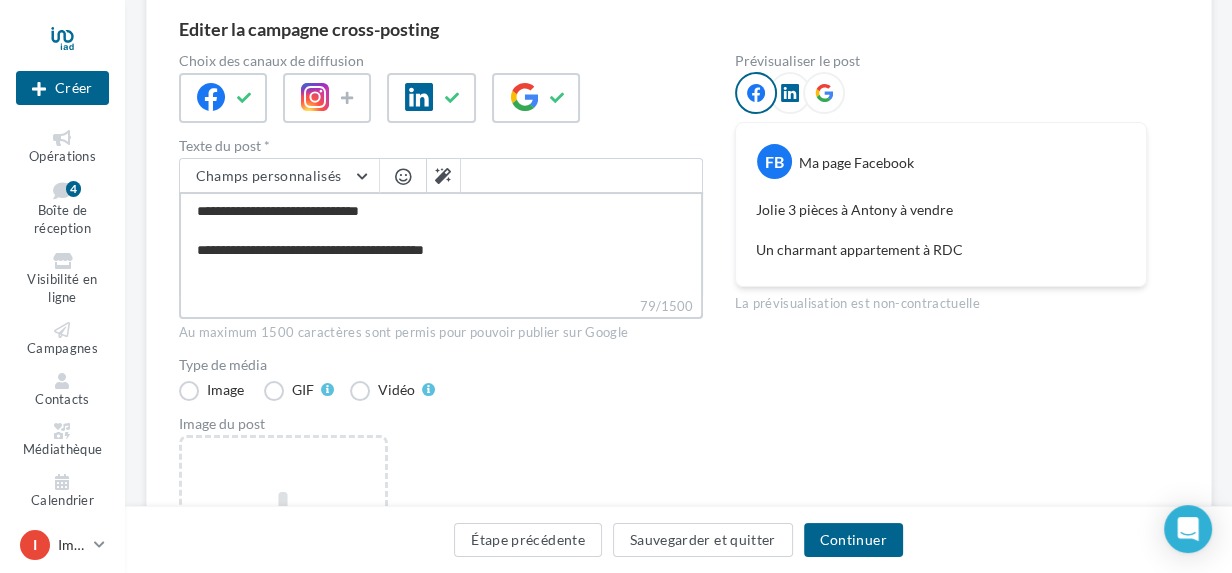 type on "**********" 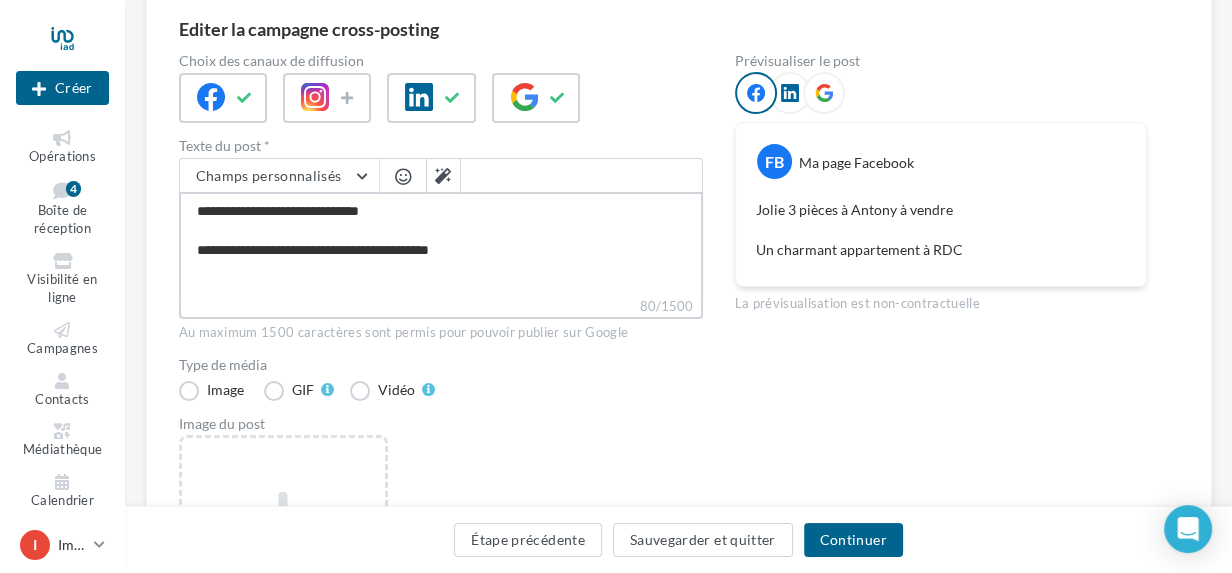 type on "**********" 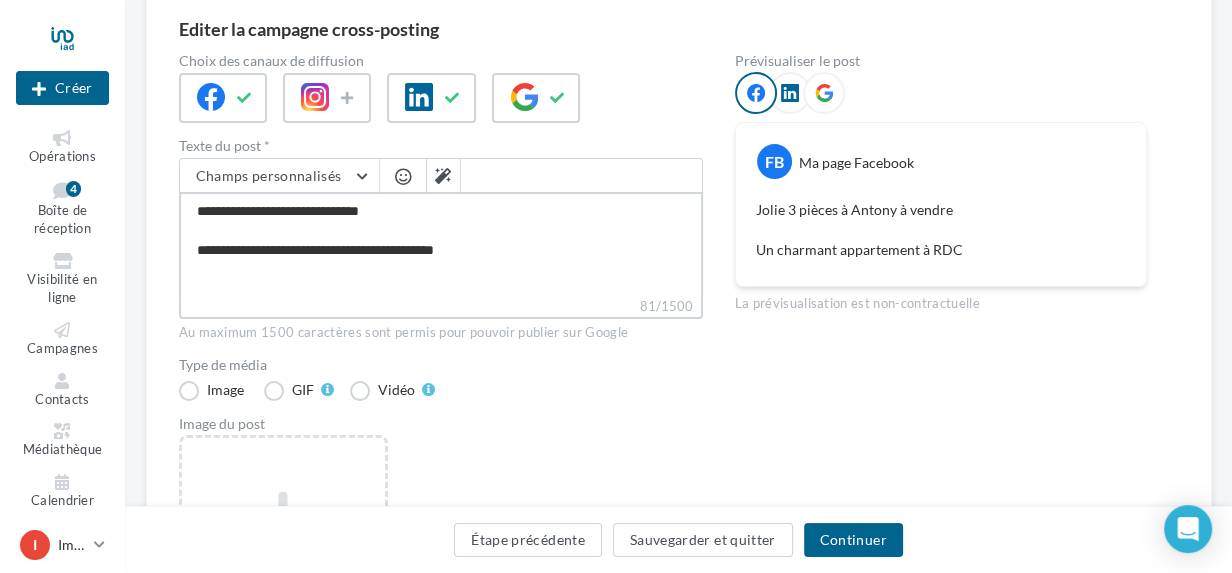 type on "**********" 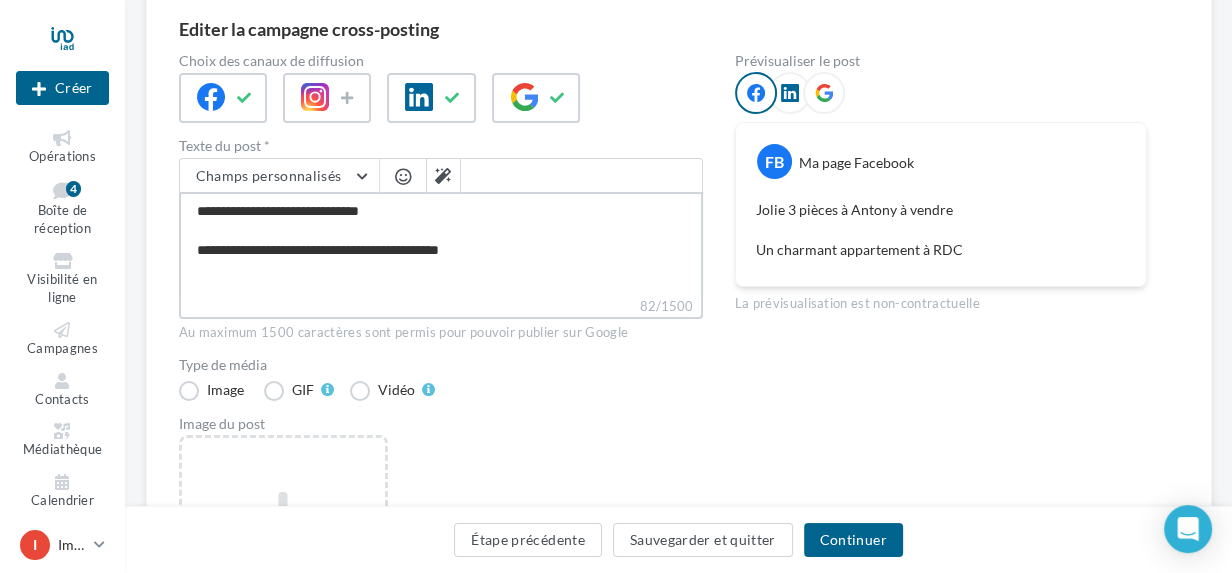 type on "**********" 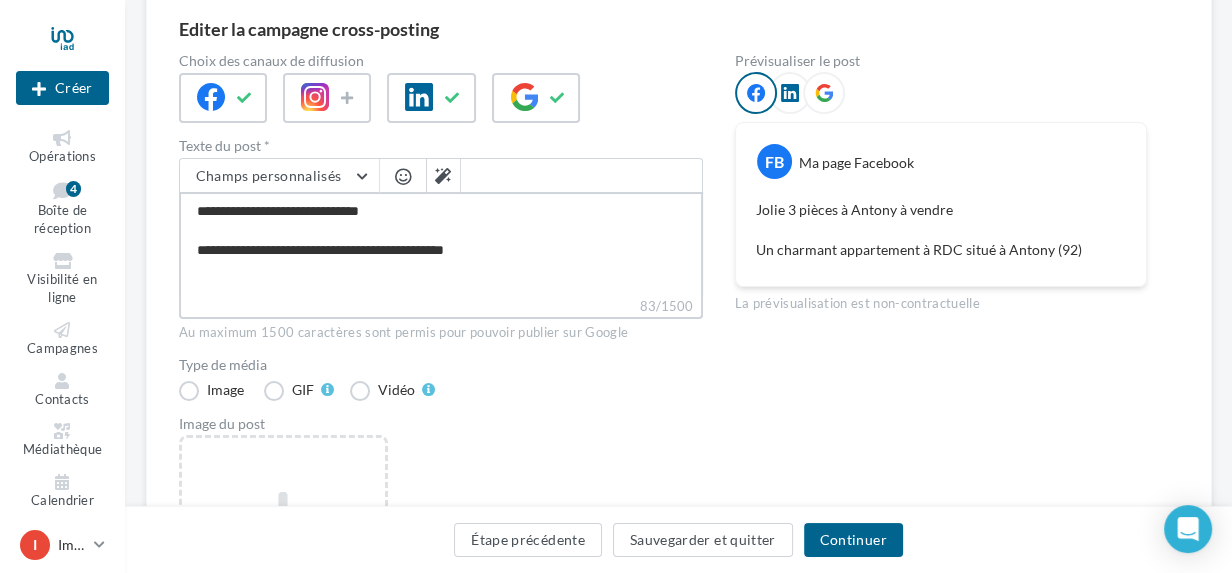 type on "**********" 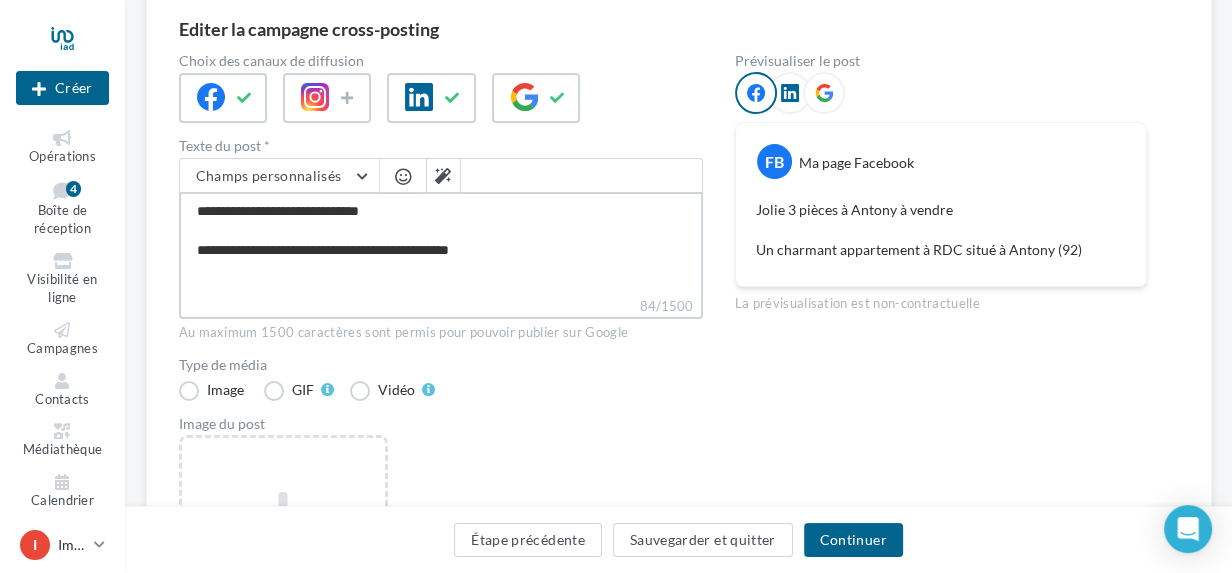 type on "**********" 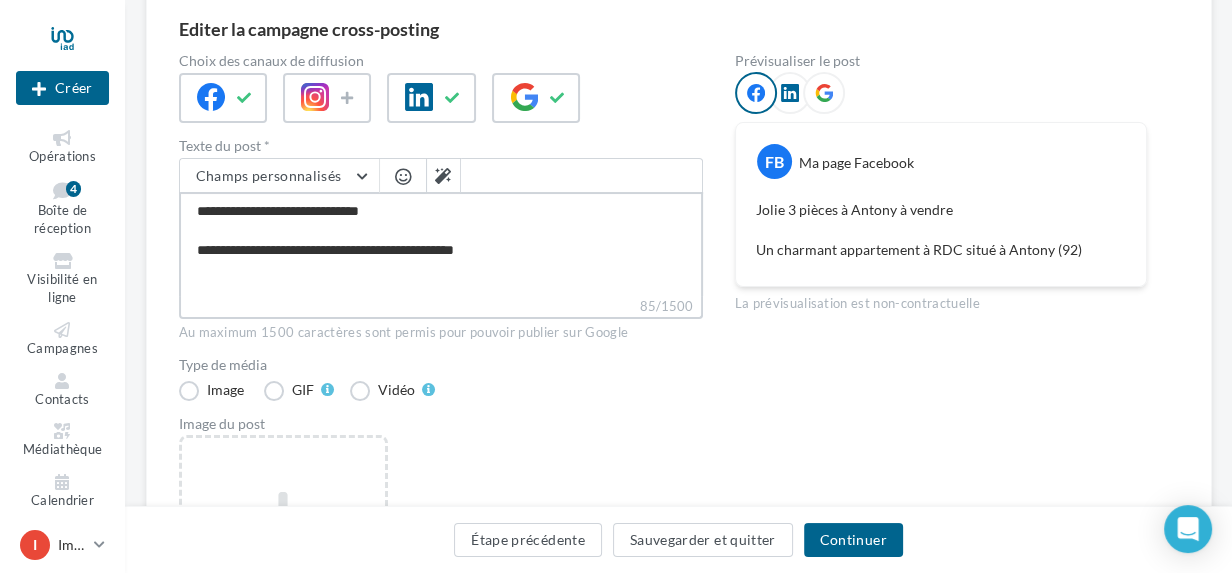 type on "**********" 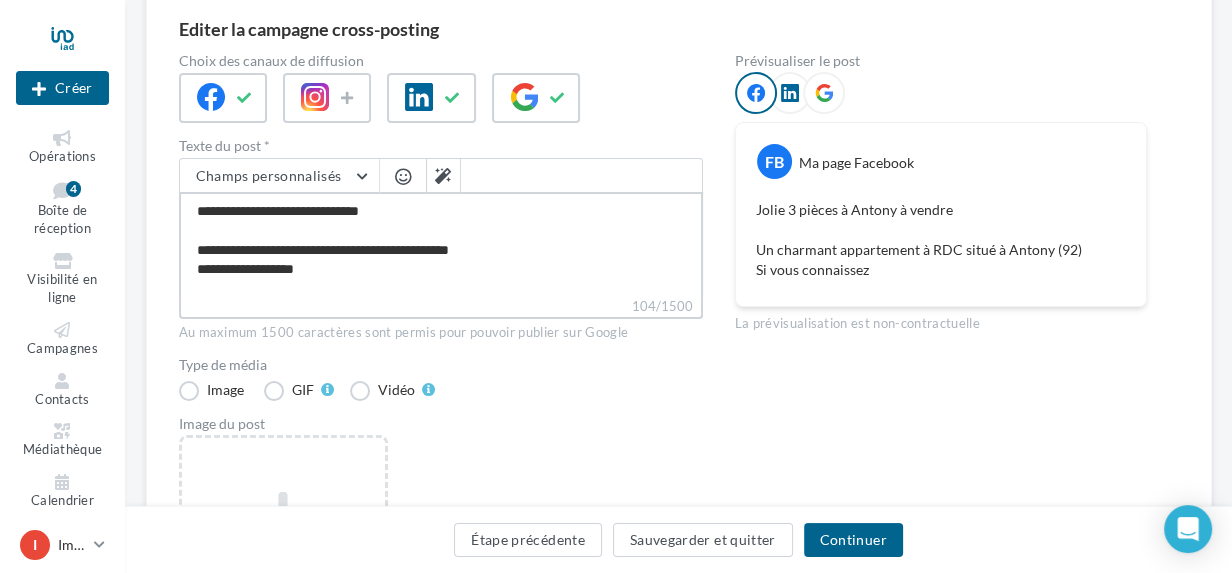 drag, startPoint x: 320, startPoint y: 269, endPoint x: 179, endPoint y: 271, distance: 141.01419 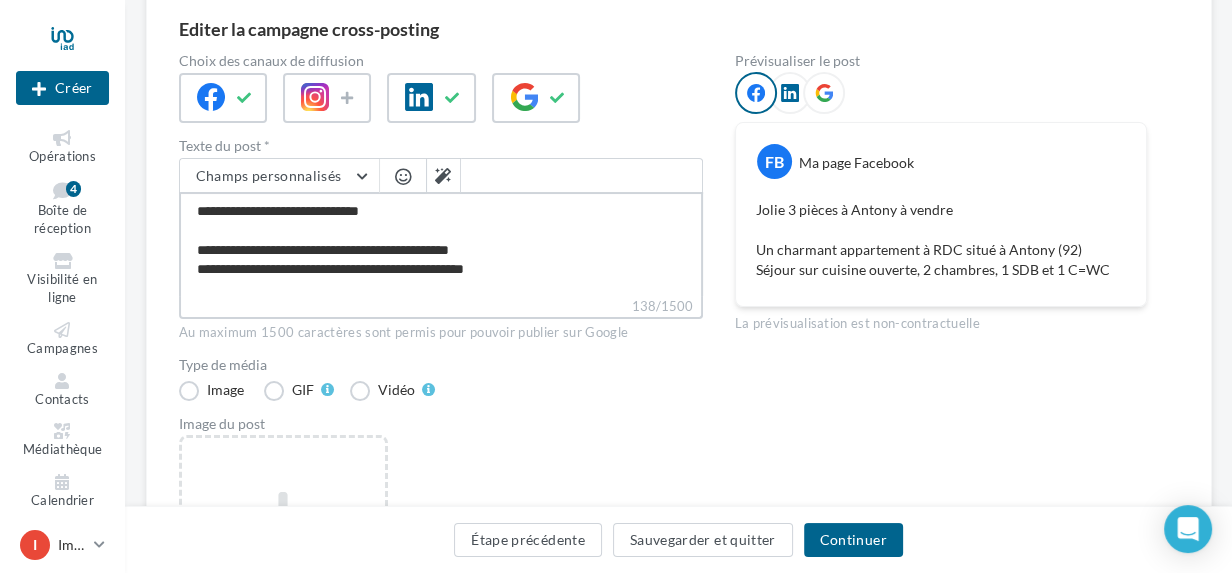 click on "**********" at bounding box center [441, 244] 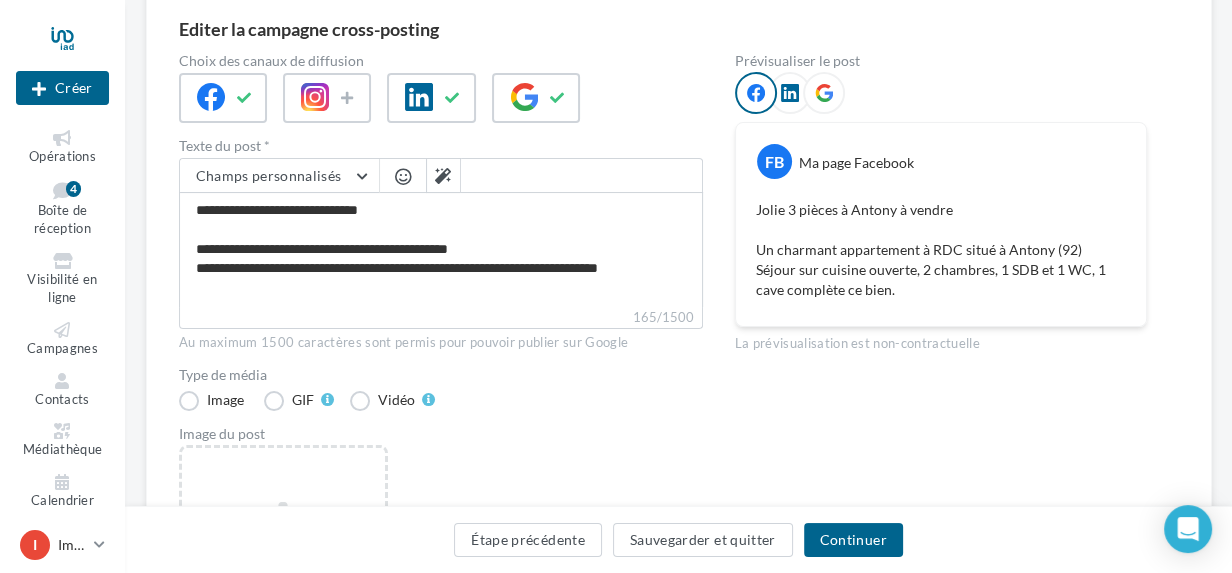scroll, scrollTop: 8, scrollLeft: 0, axis: vertical 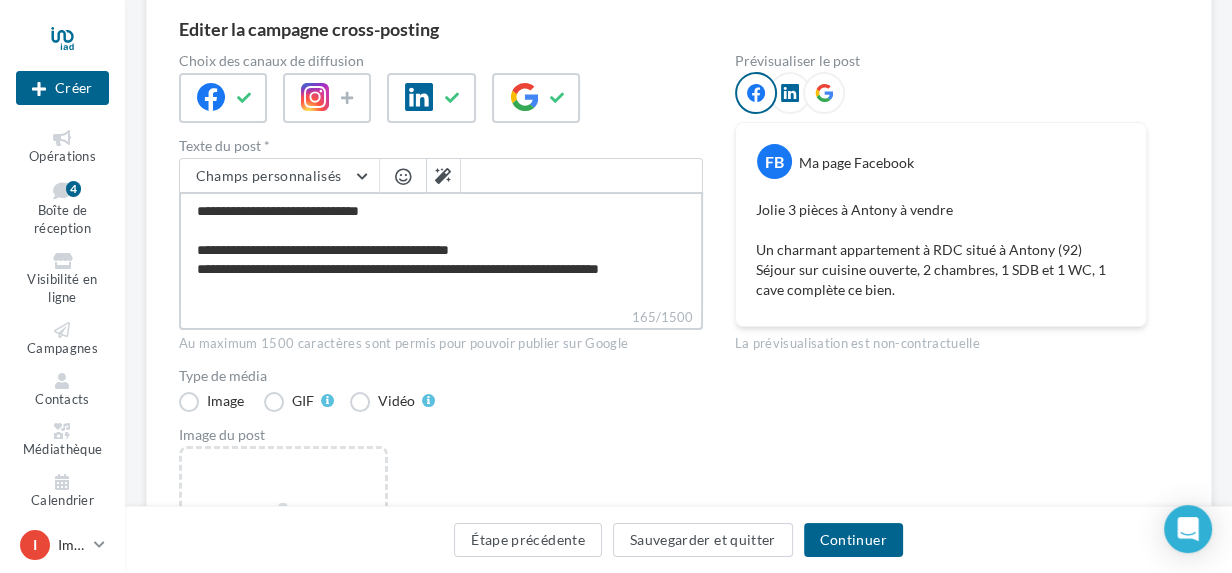 click on "**********" at bounding box center (441, 249) 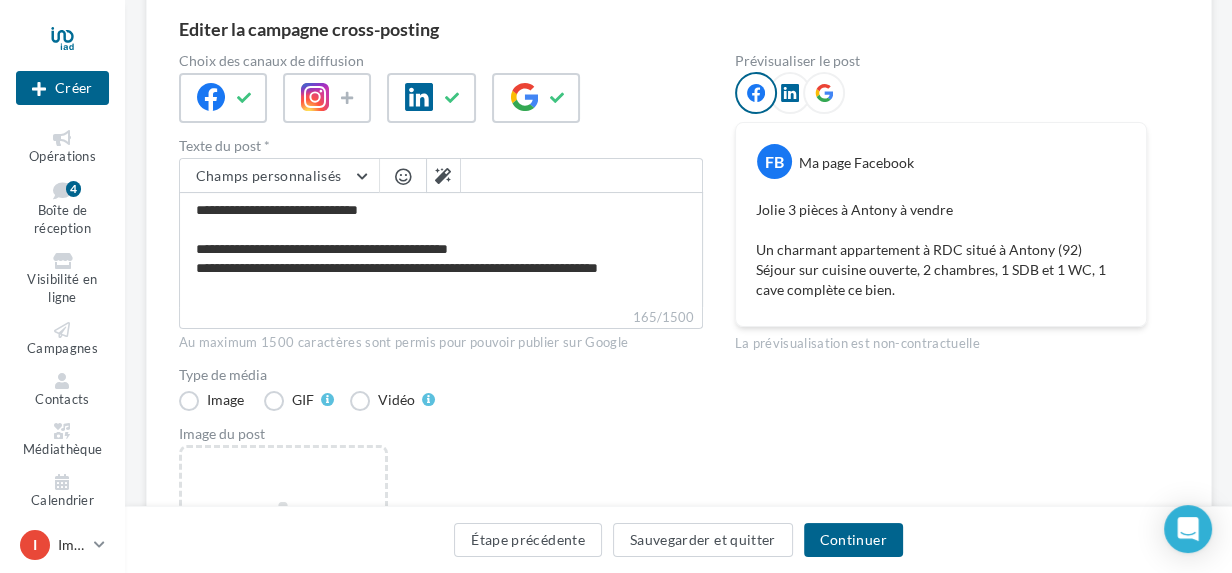scroll, scrollTop: 8, scrollLeft: 0, axis: vertical 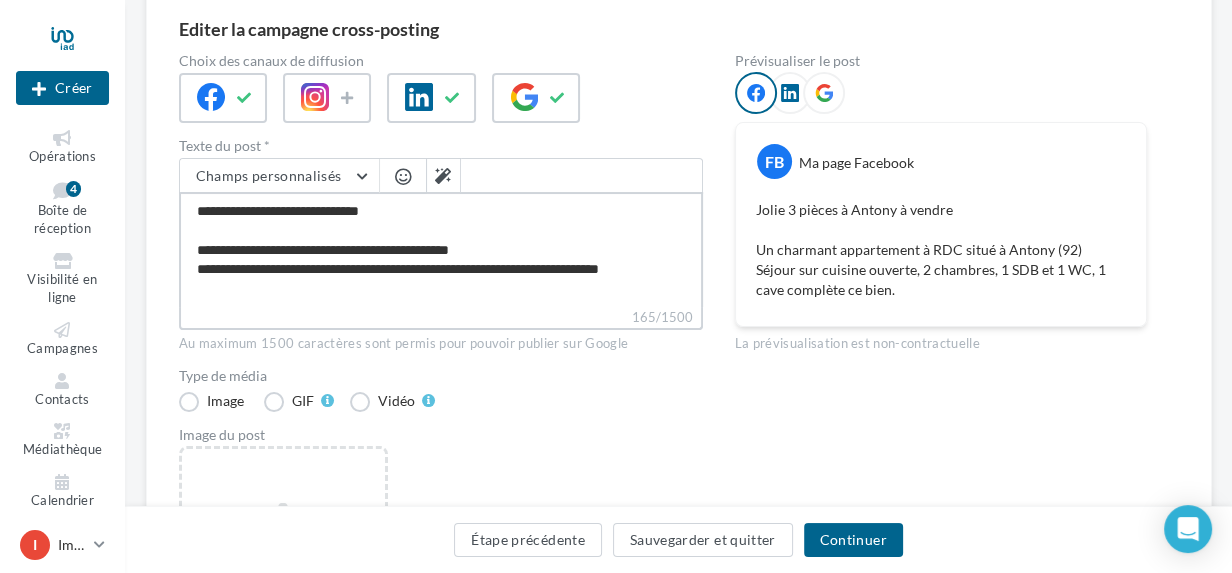 click on "**********" at bounding box center [441, 249] 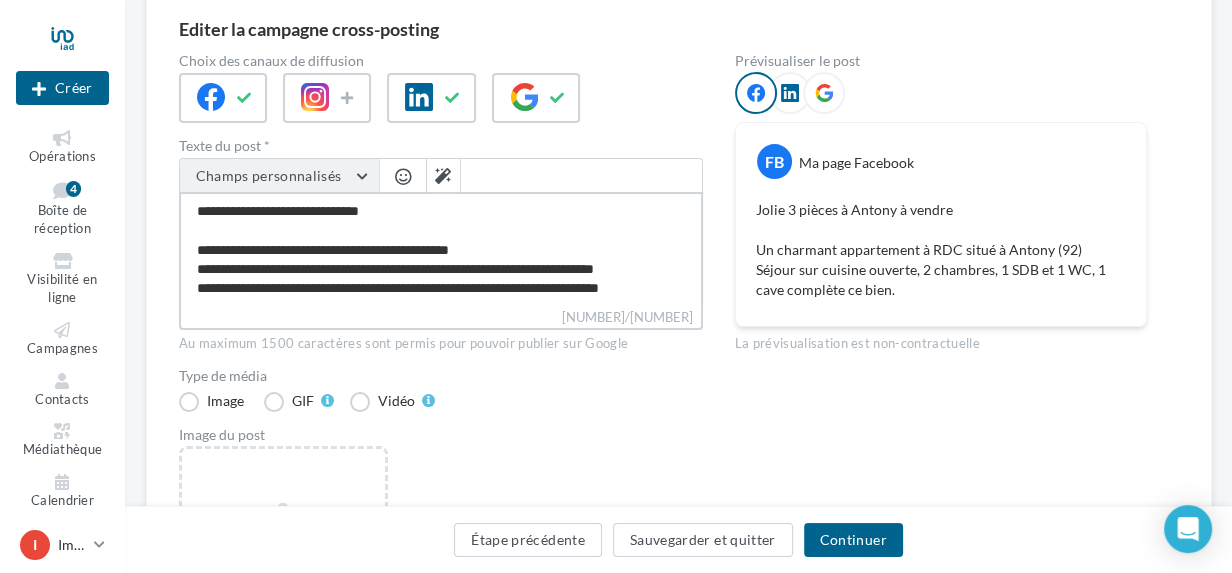 scroll, scrollTop: 28, scrollLeft: 0, axis: vertical 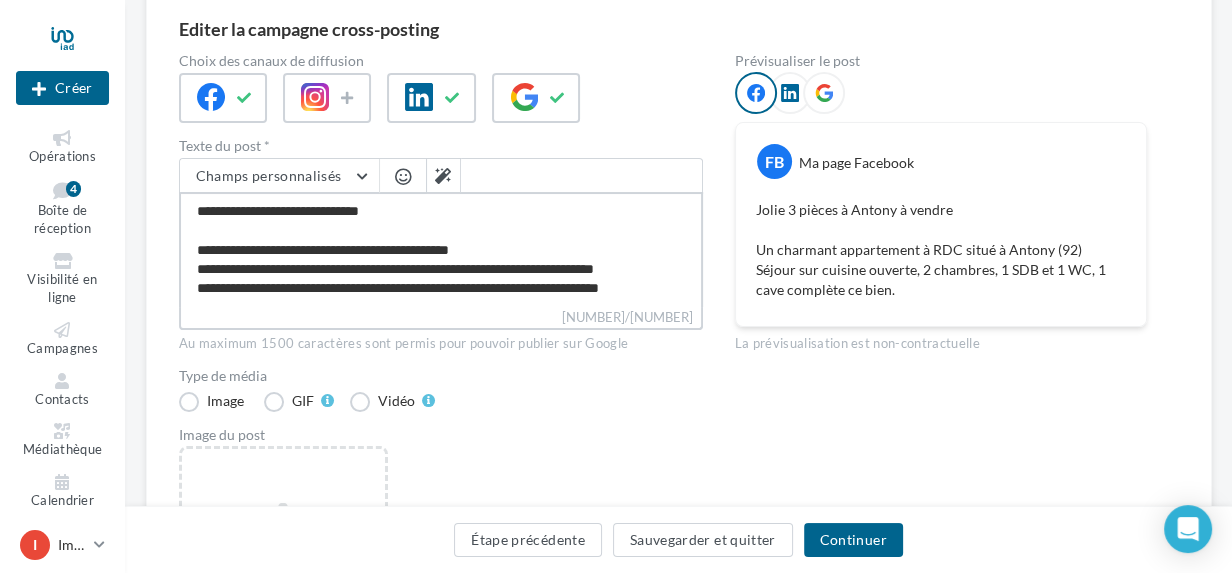 click on "**********" at bounding box center (441, 249) 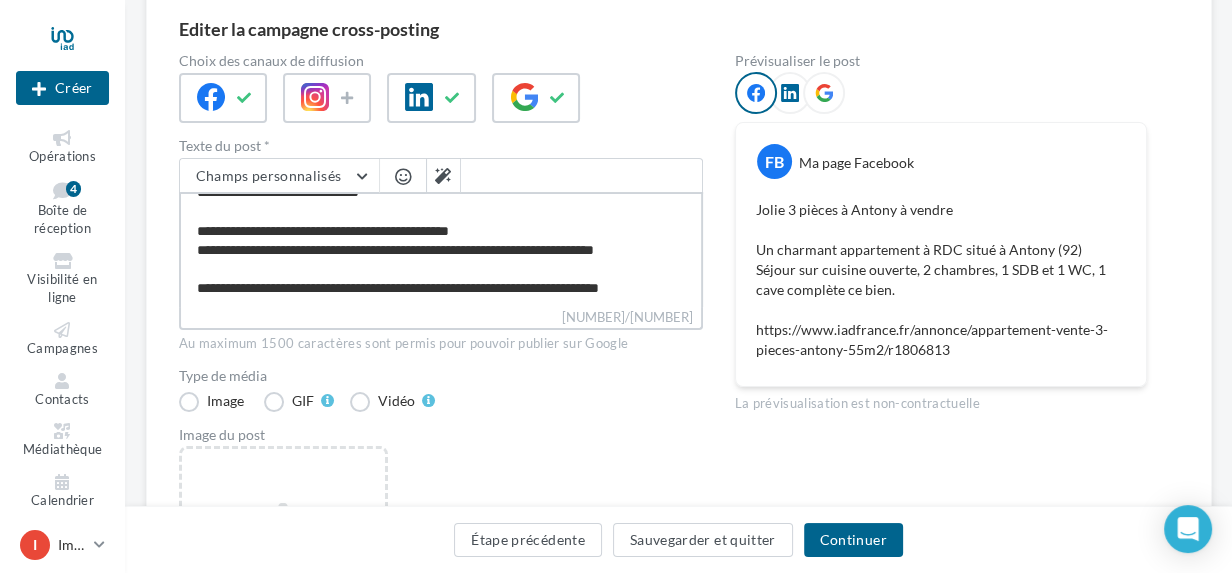 click on "**********" at bounding box center [441, 249] 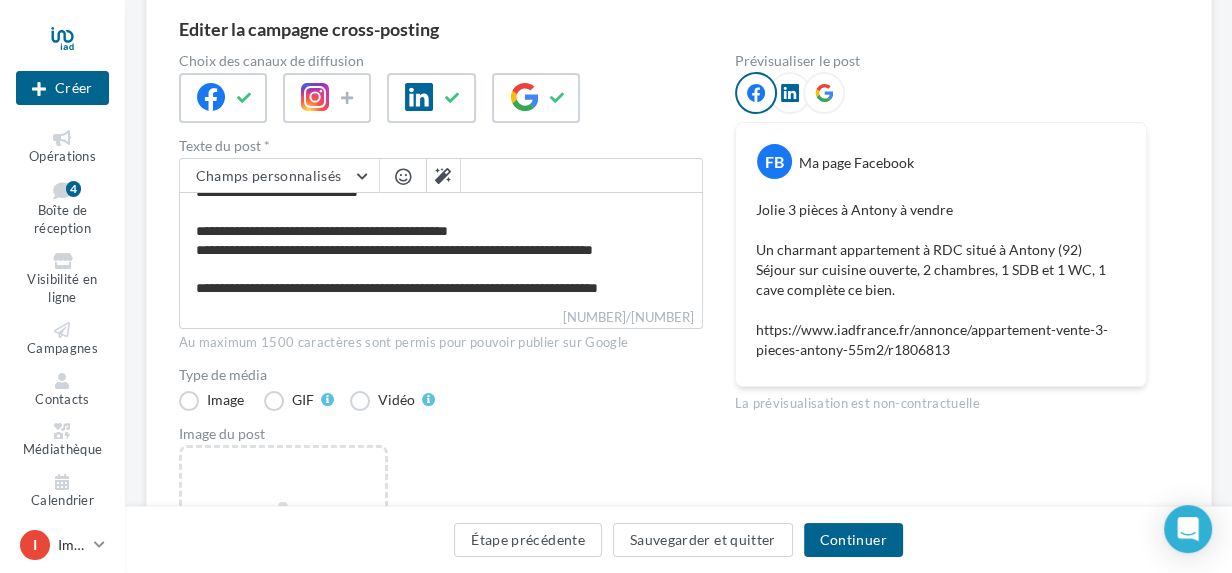 scroll, scrollTop: 27, scrollLeft: 0, axis: vertical 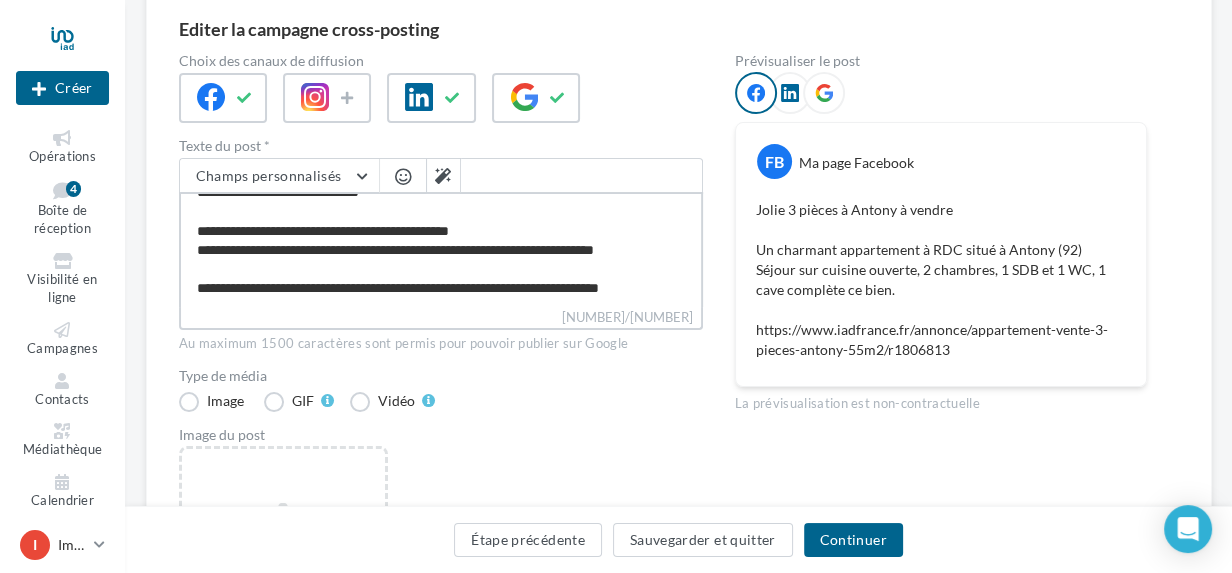 click on "**********" at bounding box center [441, 249] 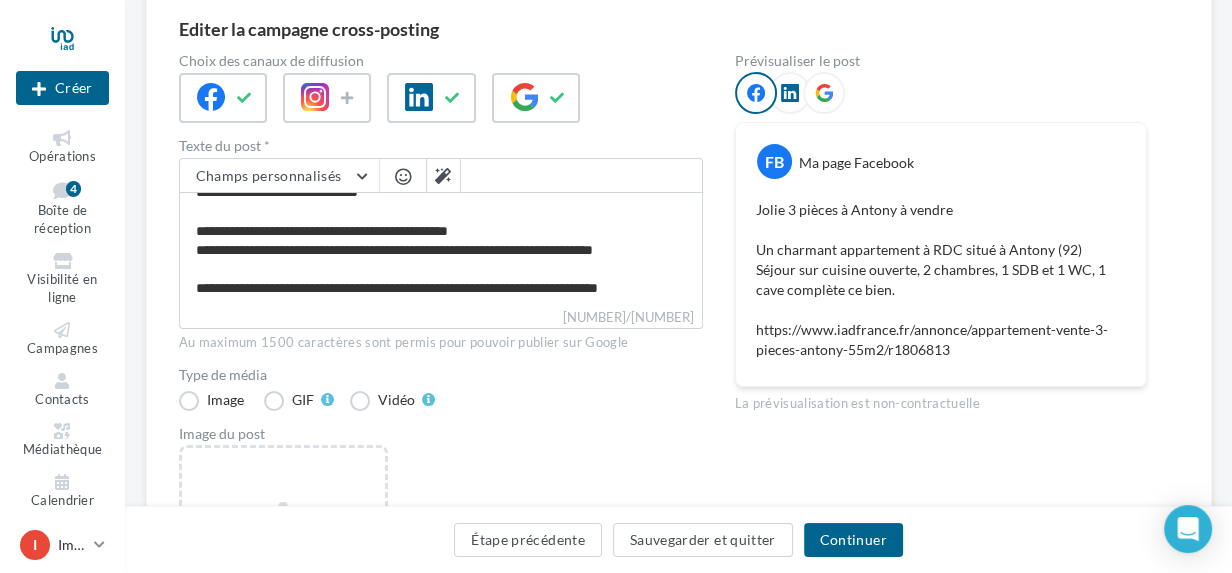 click on "[NUMBER]/[NUMBER]" at bounding box center [441, 318] 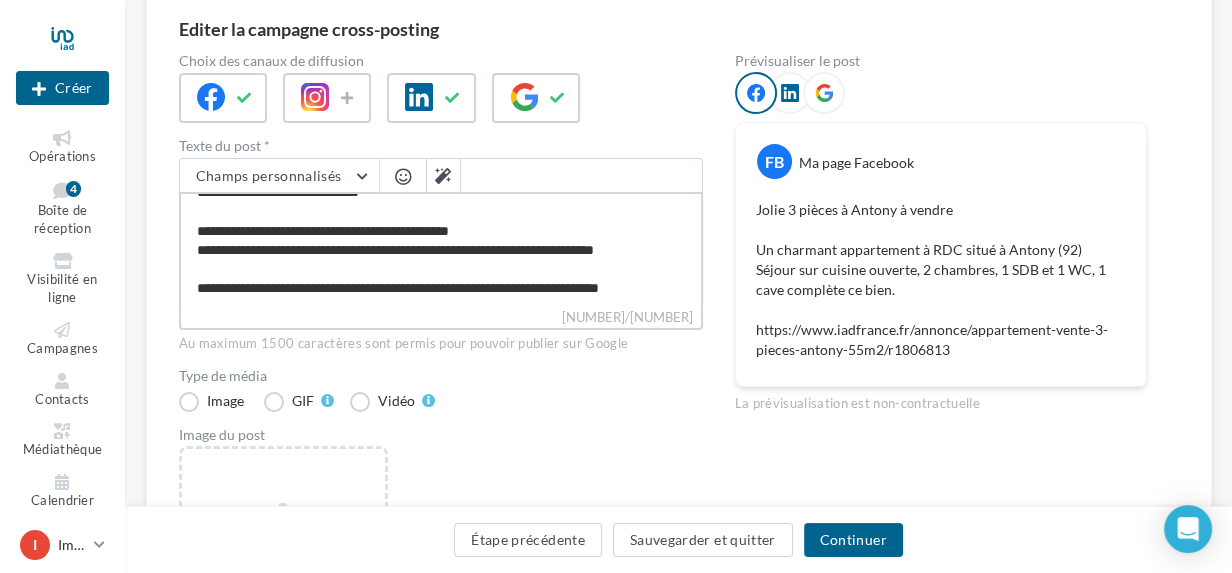 click on "**********" at bounding box center [441, 249] 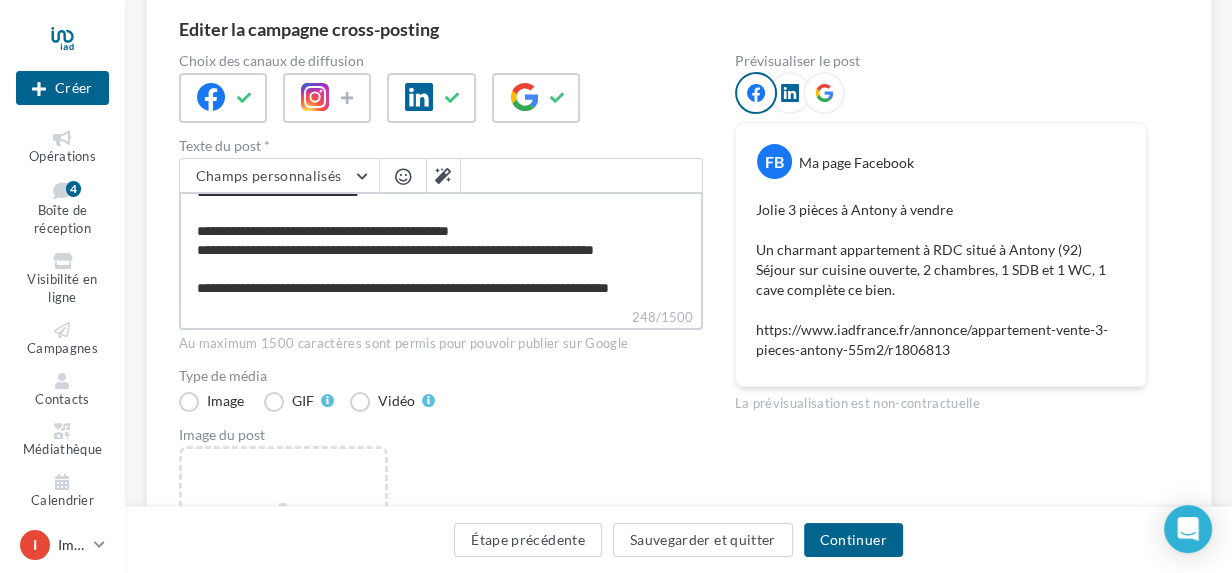 paste on "**********" 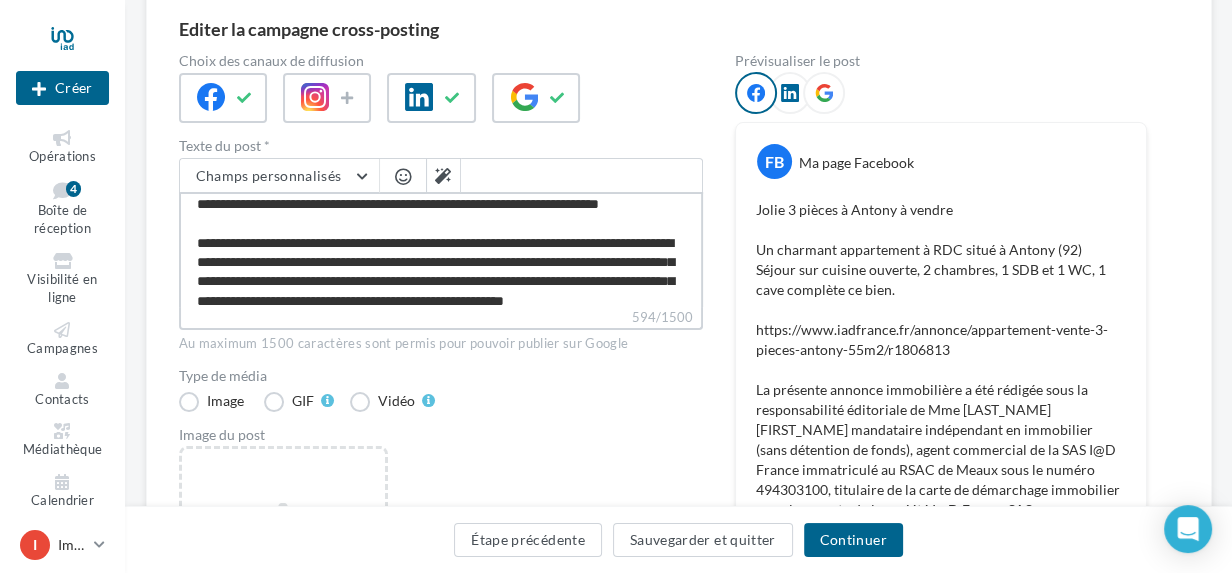 scroll, scrollTop: 71, scrollLeft: 0, axis: vertical 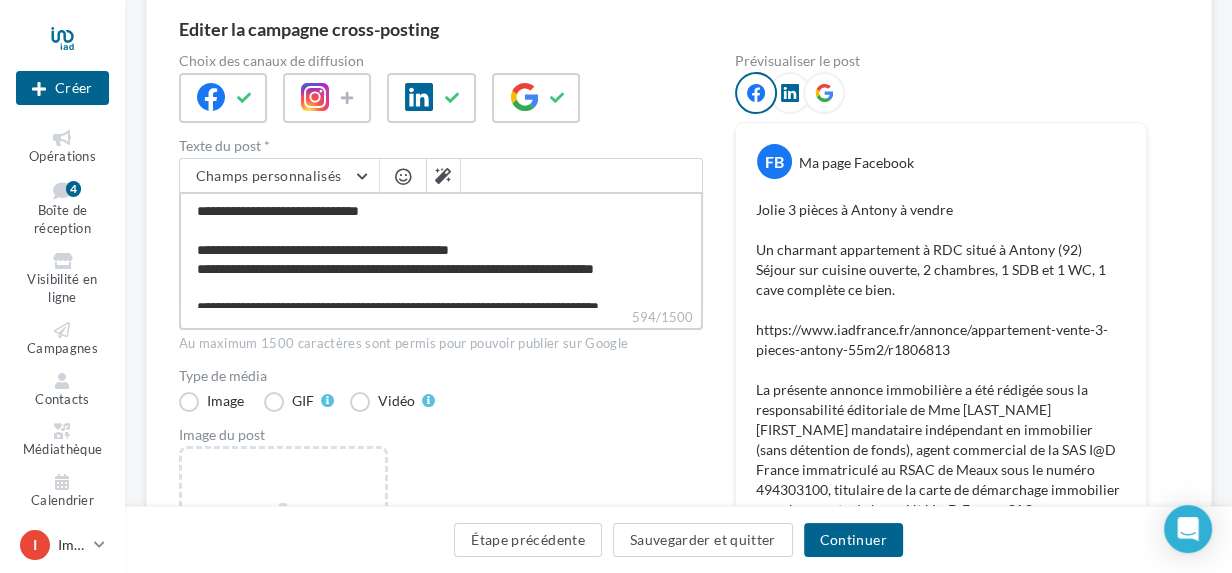 drag, startPoint x: 347, startPoint y: 288, endPoint x: 94, endPoint y: 121, distance: 303.14682 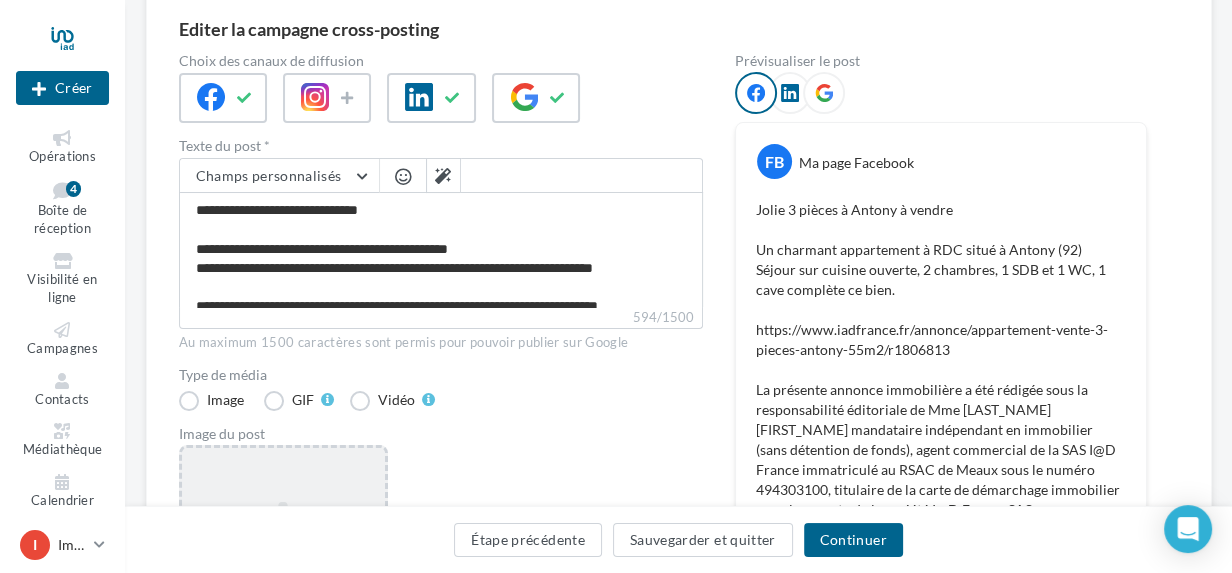 click on "Ajouter une image     Format: png, jpg   Taille min: 400x300 (LxH)   Taille max: 6012x6012 (LxH)" at bounding box center [283, 575] 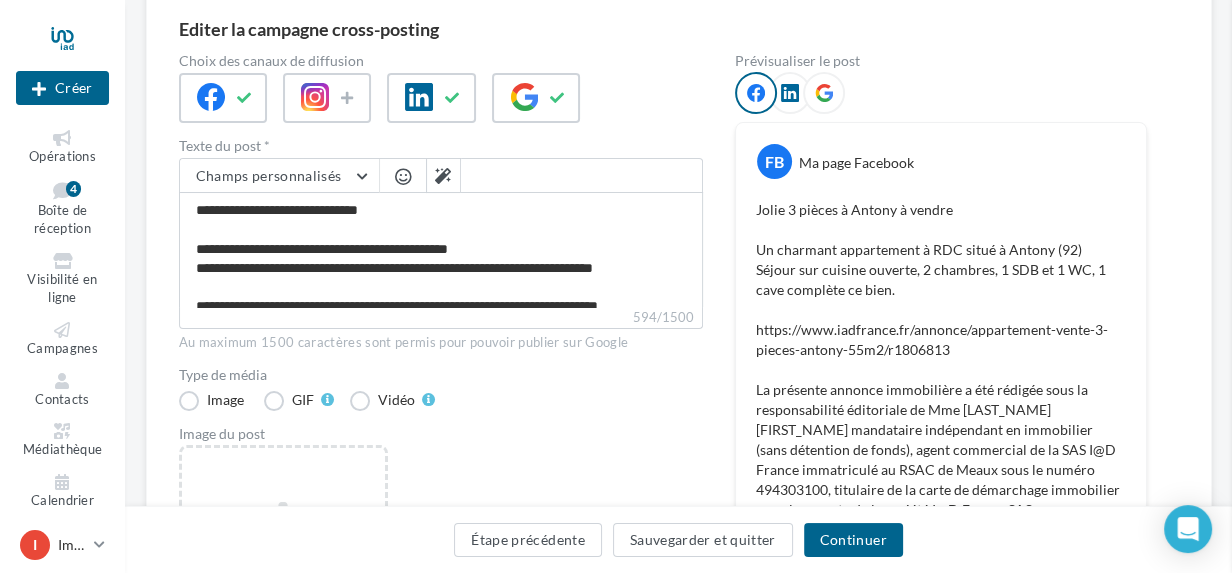 drag, startPoint x: 398, startPoint y: 325, endPoint x: 288, endPoint y: 410, distance: 139.01439 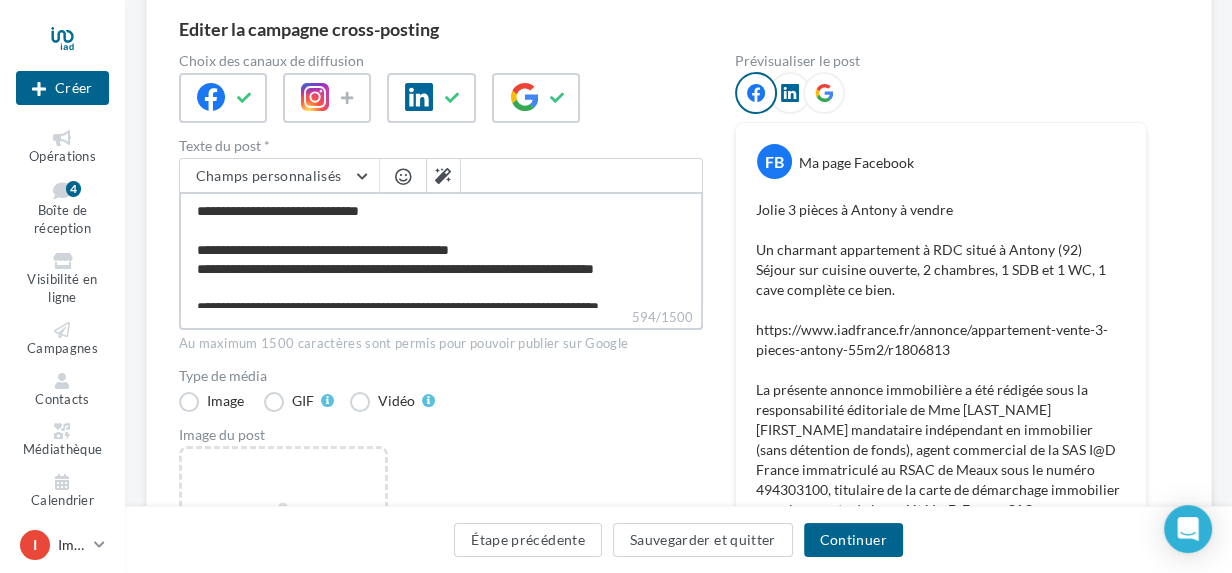 click on "**********" at bounding box center [441, 249] 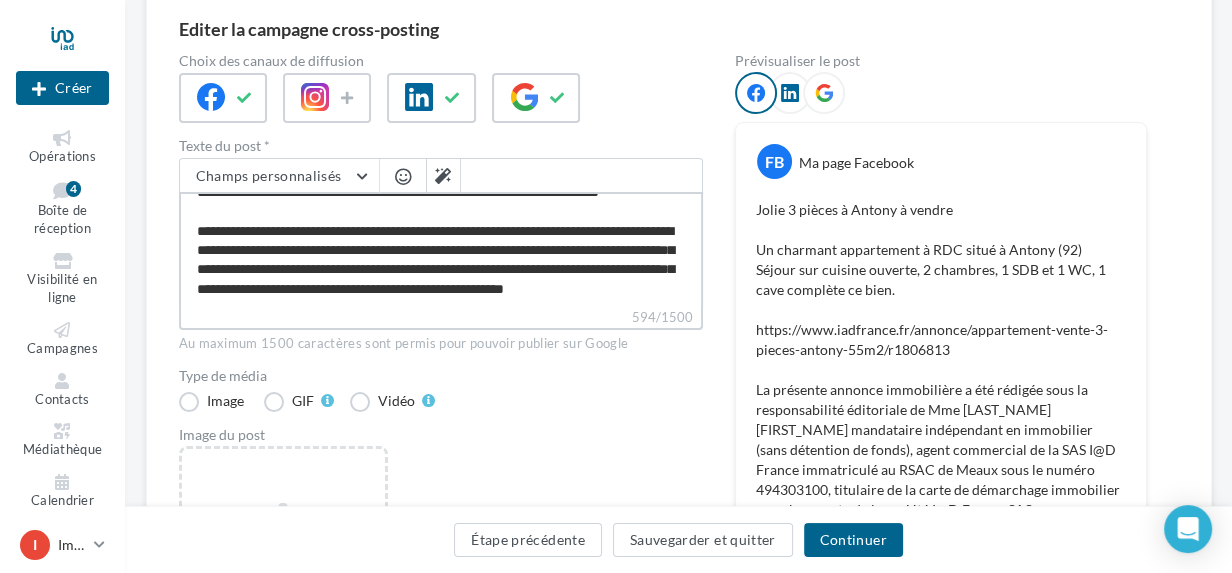 scroll, scrollTop: 80, scrollLeft: 0, axis: vertical 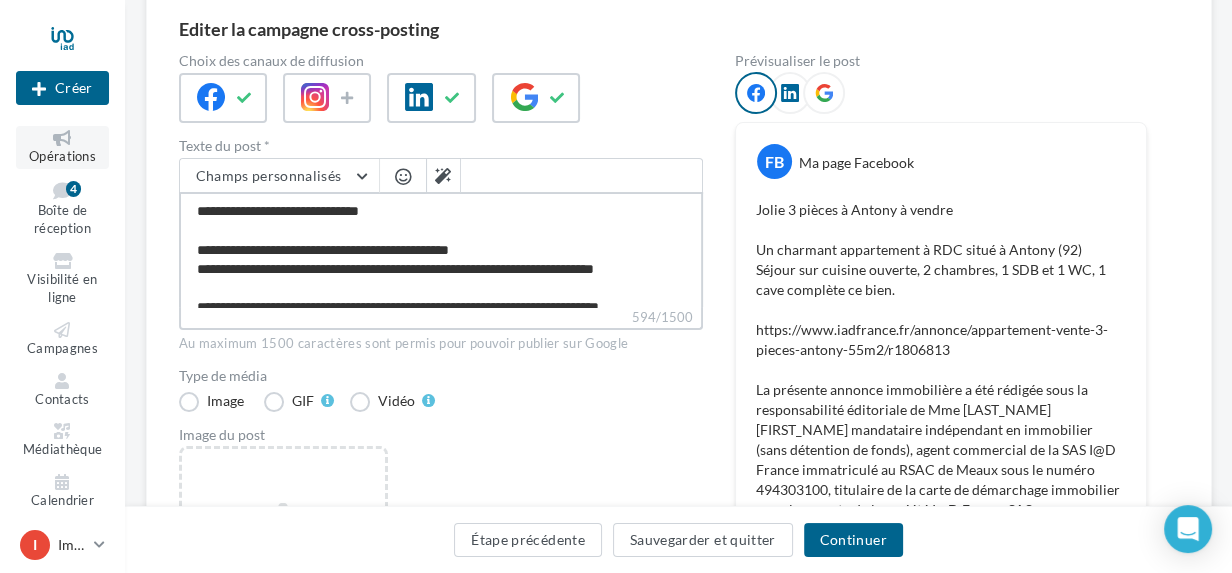 drag, startPoint x: 335, startPoint y: 272, endPoint x: 105, endPoint y: 160, distance: 255.82025 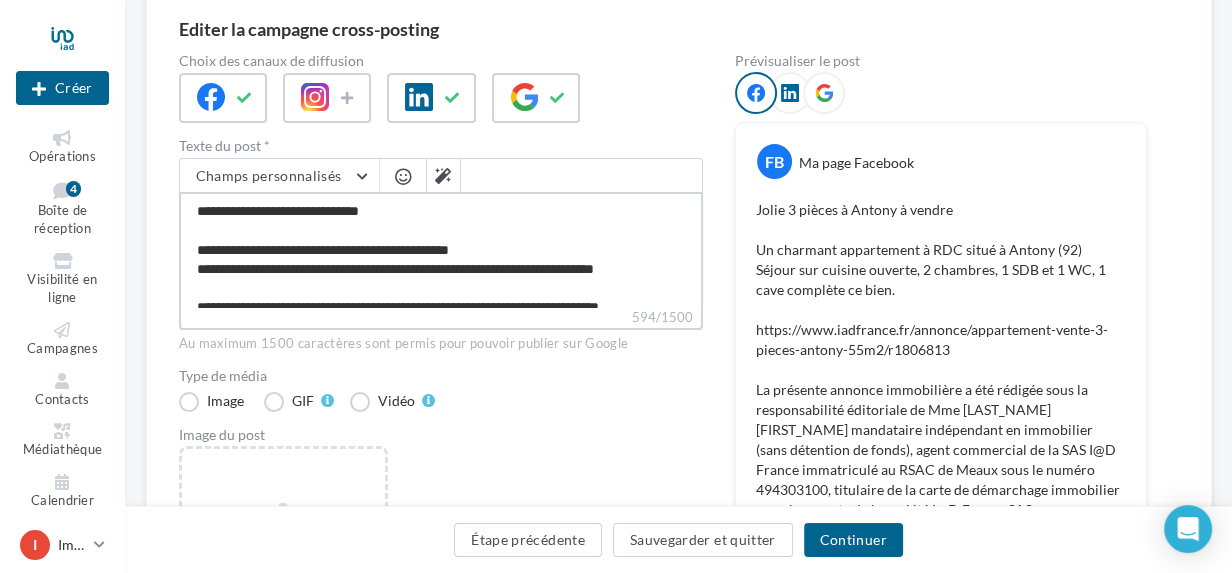paste on "**********" 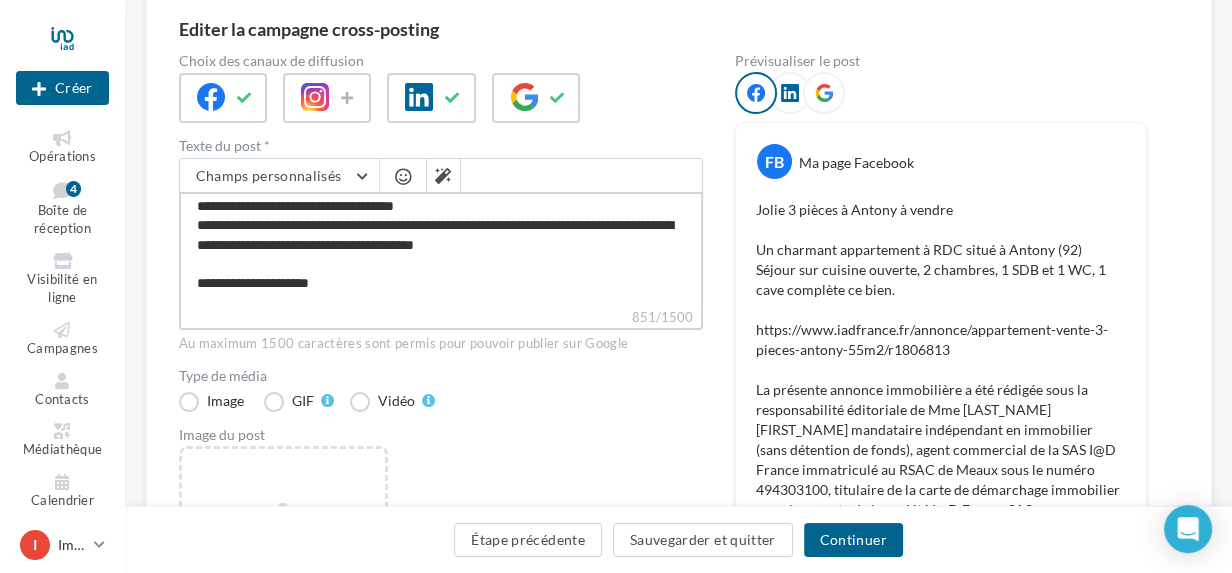 scroll, scrollTop: 0, scrollLeft: 0, axis: both 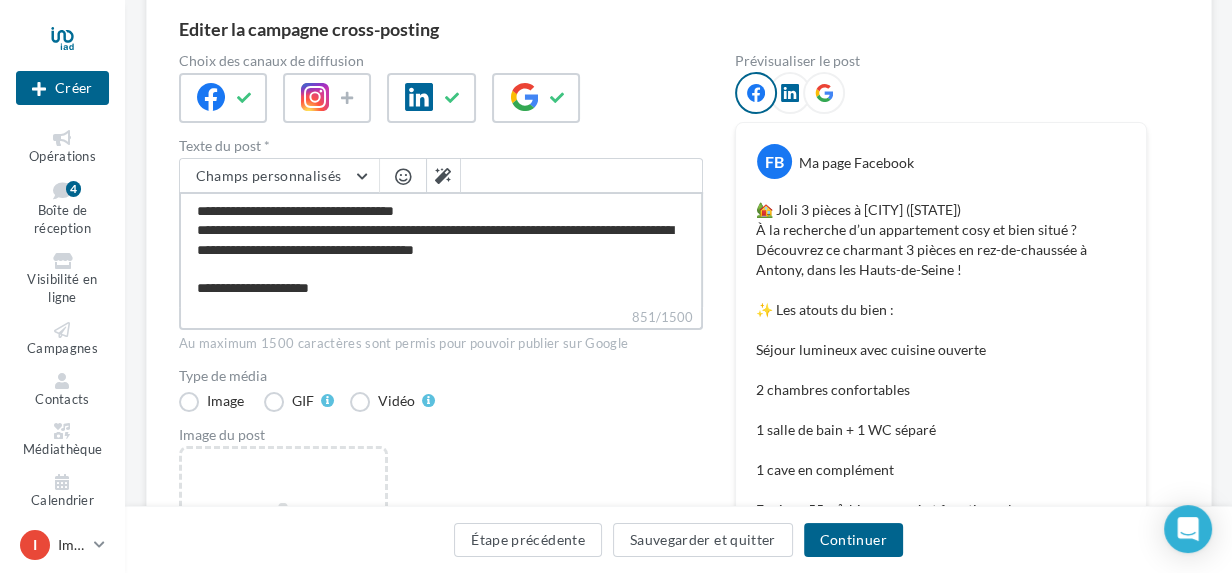 click on "**********" at bounding box center [441, 249] 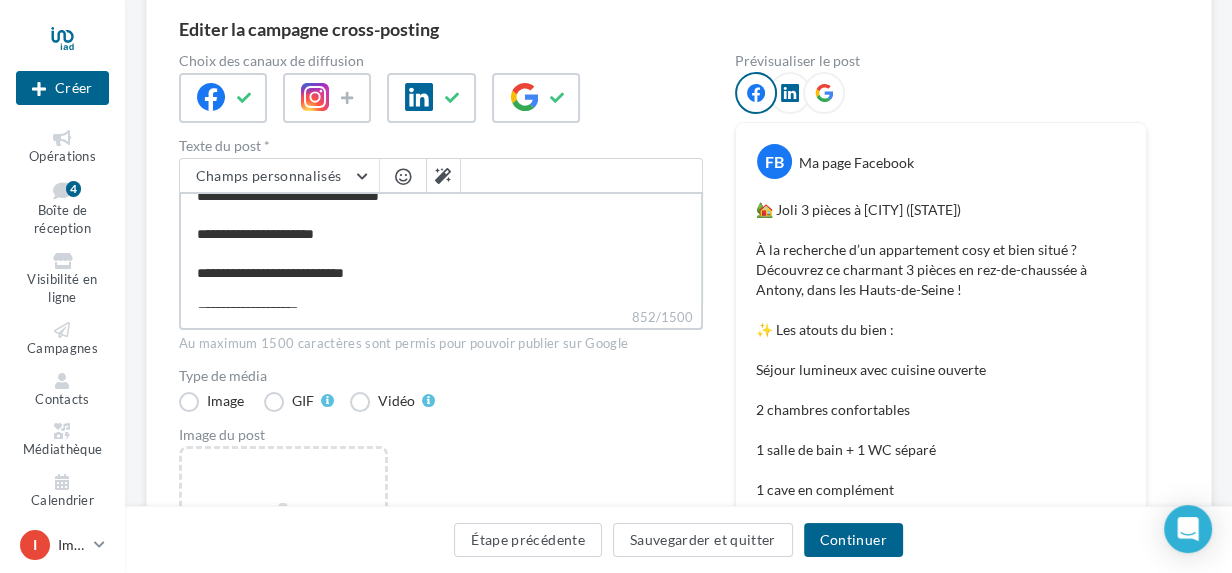 scroll, scrollTop: 181, scrollLeft: 0, axis: vertical 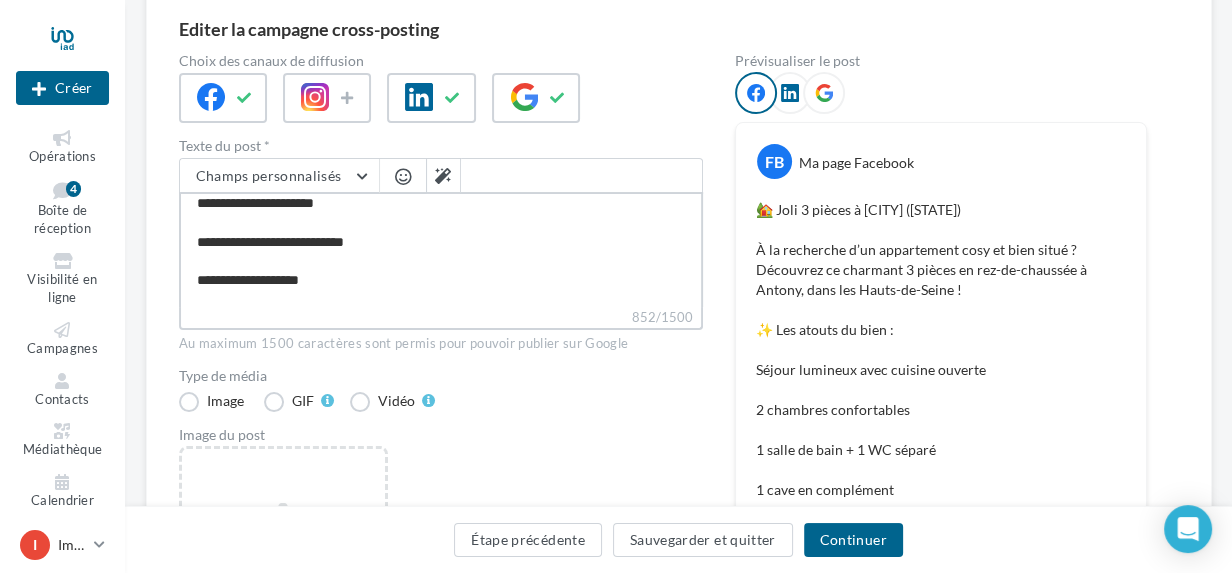 click on "**********" at bounding box center (441, 249) 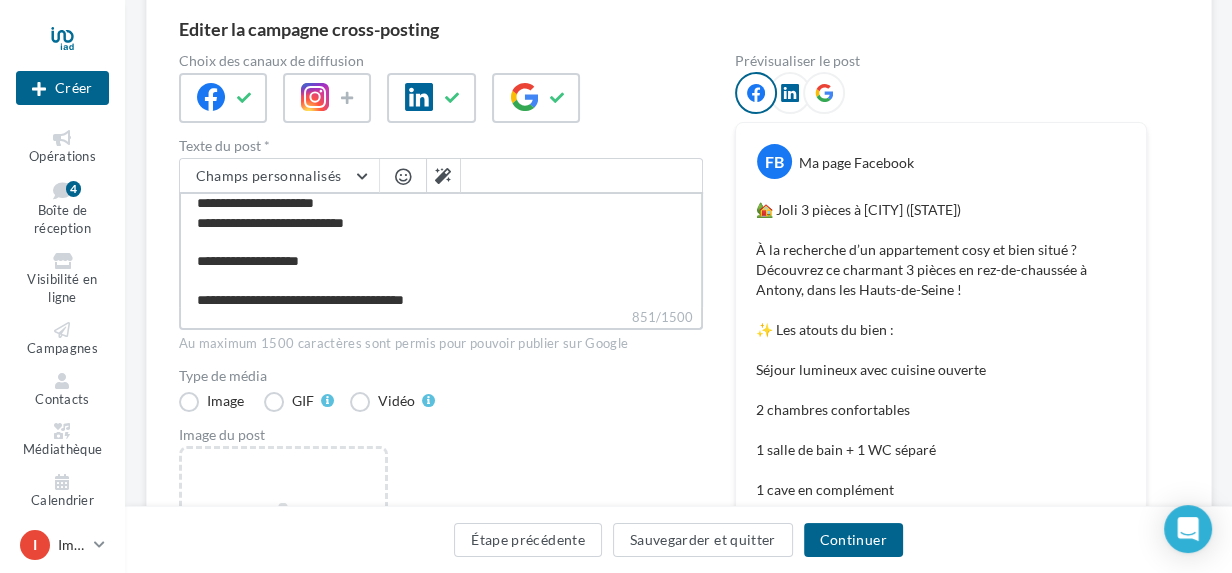 click on "**********" at bounding box center (441, 249) 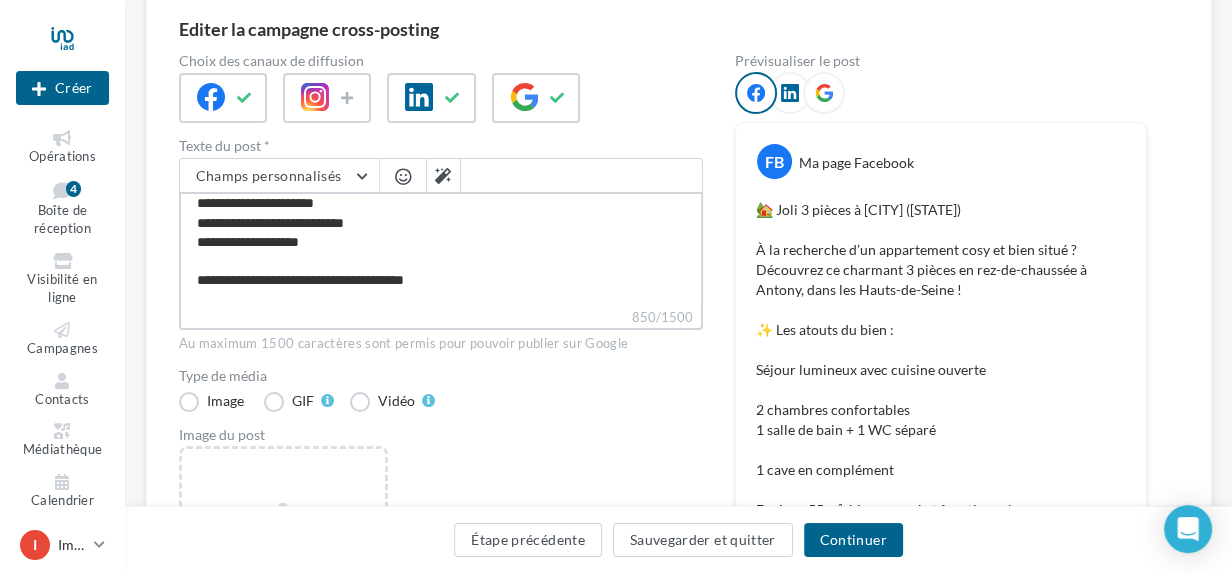 click on "**********" at bounding box center [441, 249] 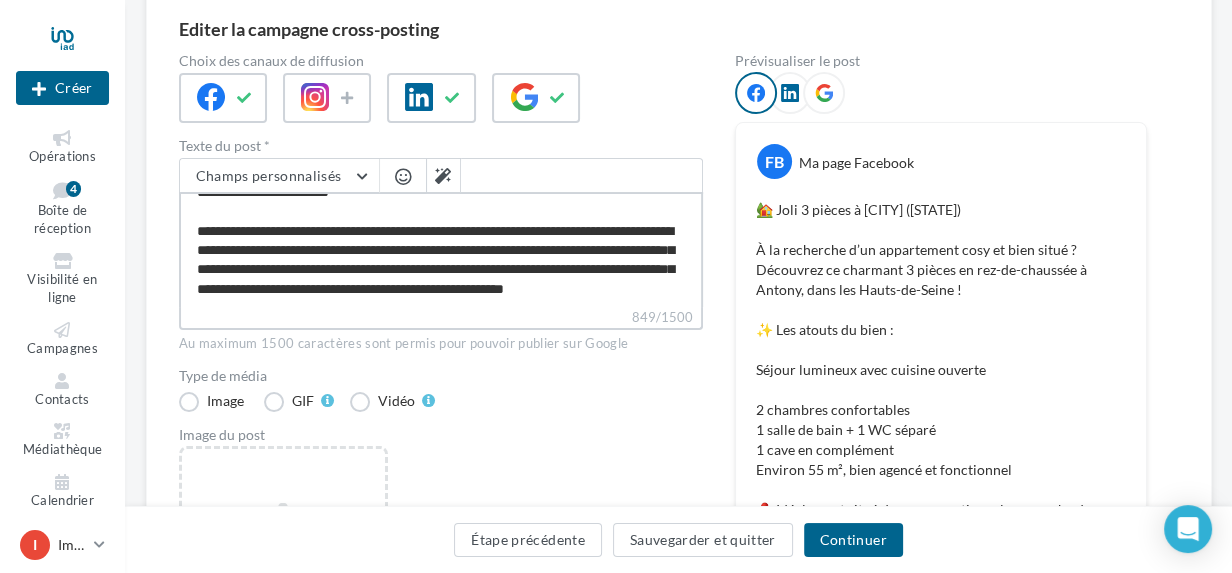 scroll, scrollTop: 272, scrollLeft: 0, axis: vertical 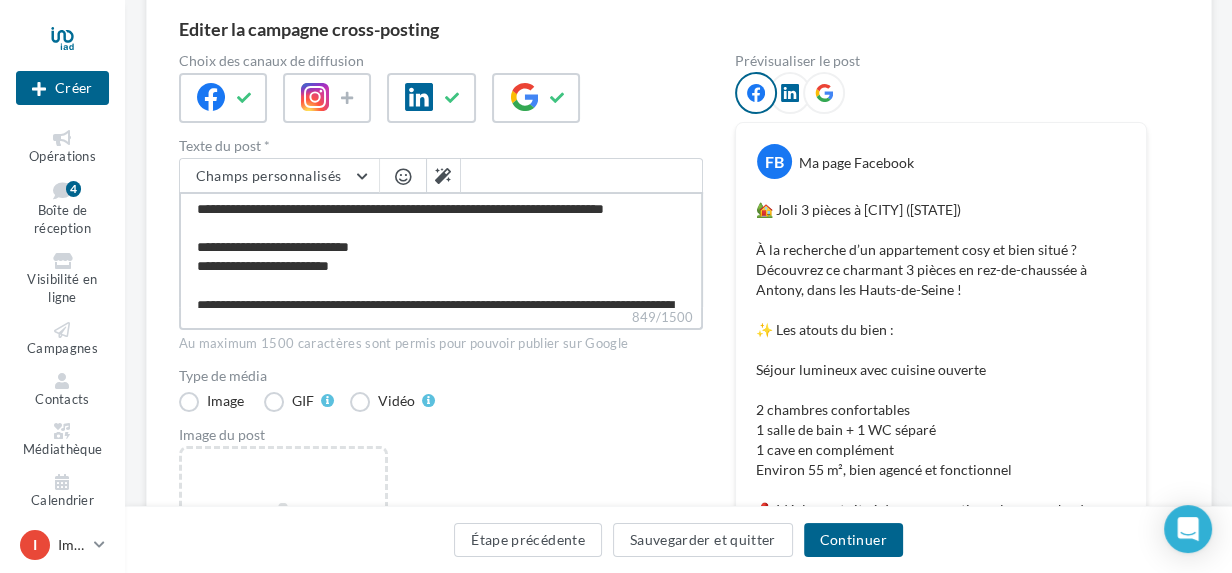 drag, startPoint x: 384, startPoint y: 264, endPoint x: 162, endPoint y: 256, distance: 222.1441 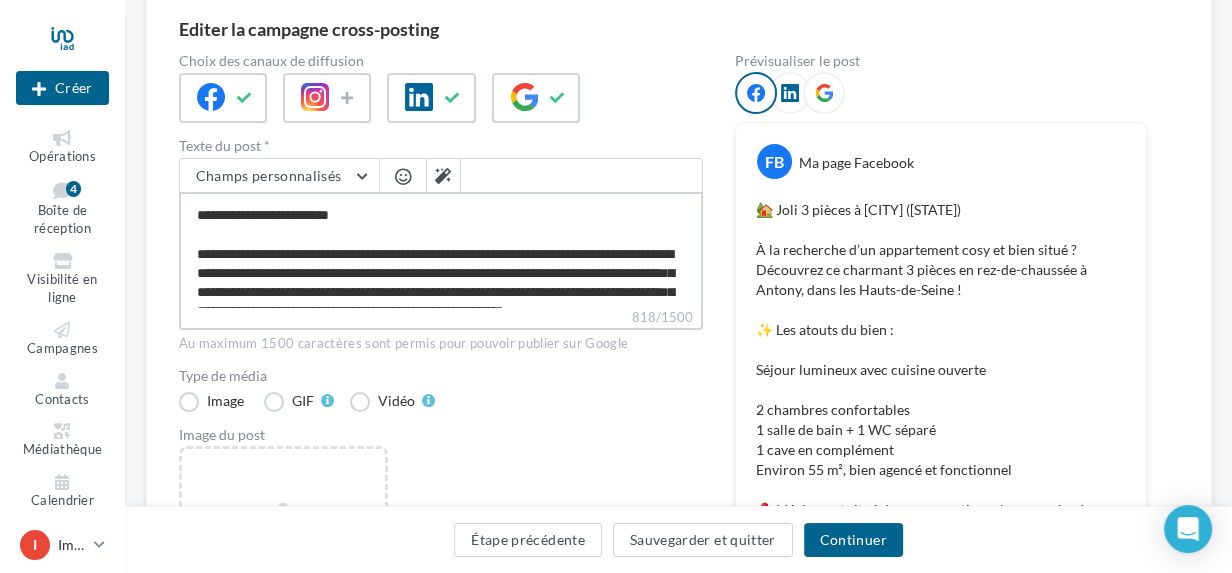 scroll, scrollTop: 272, scrollLeft: 0, axis: vertical 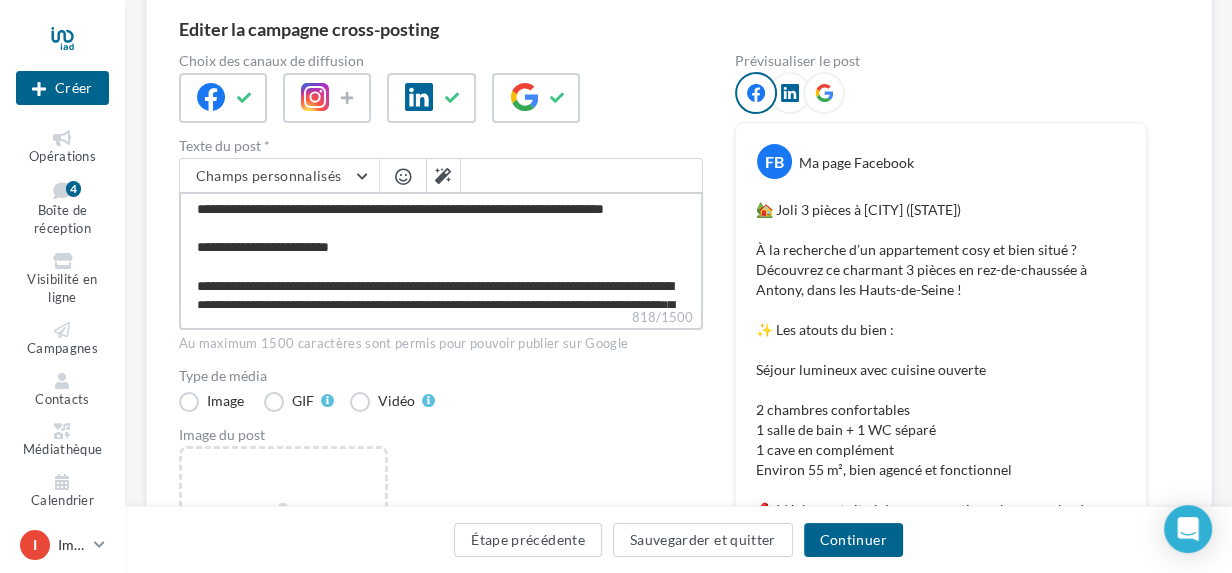 click on "**********" at bounding box center (441, 249) 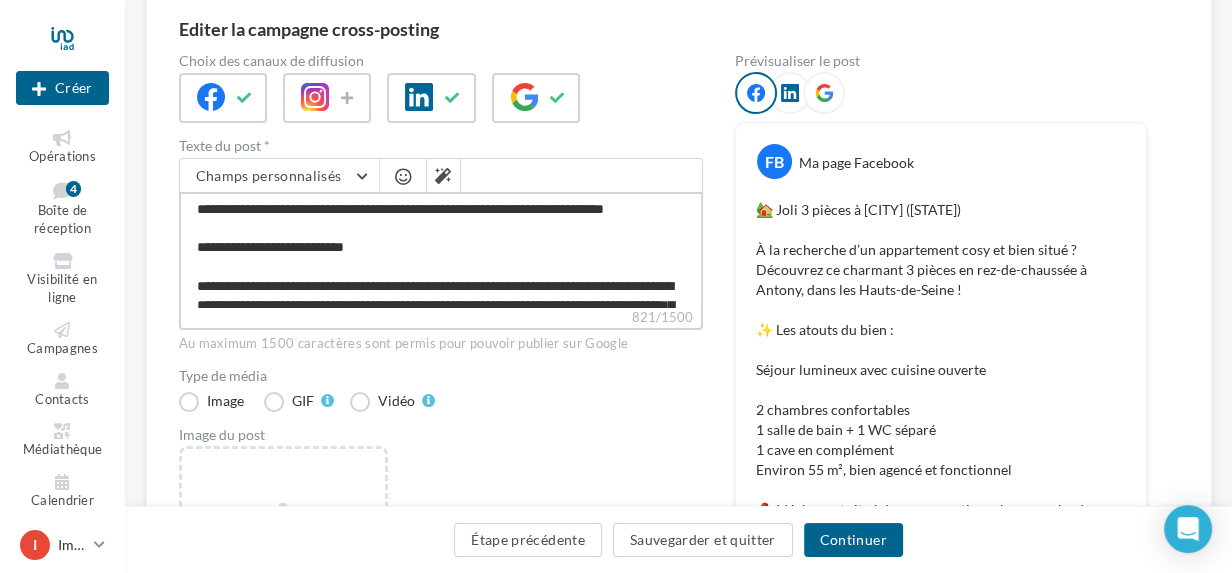 paste on "**********" 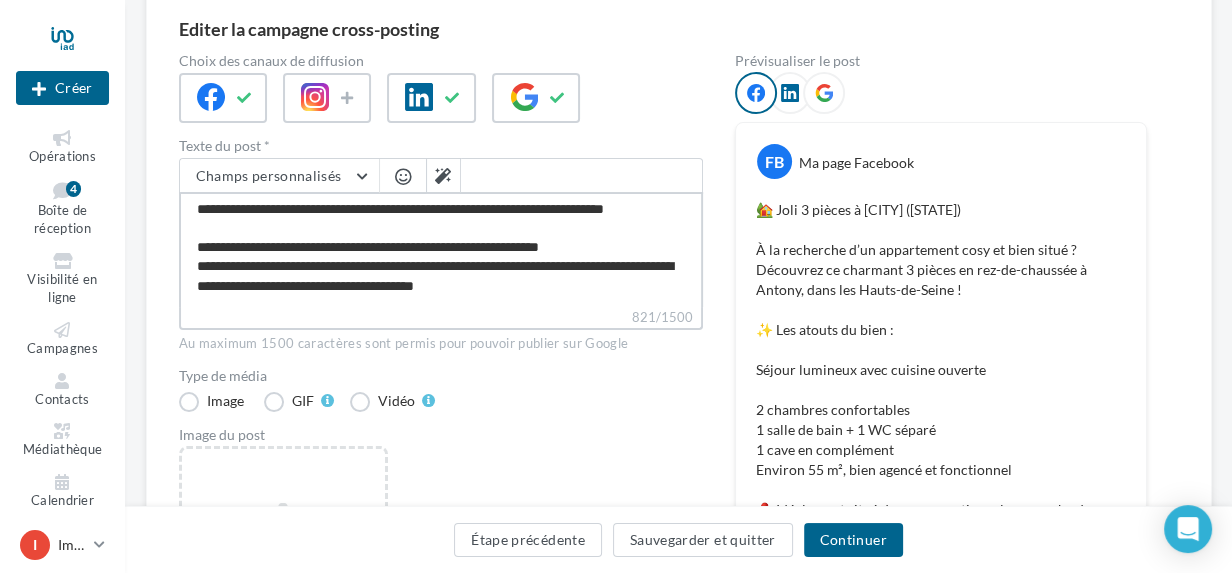 scroll, scrollTop: 625, scrollLeft: 0, axis: vertical 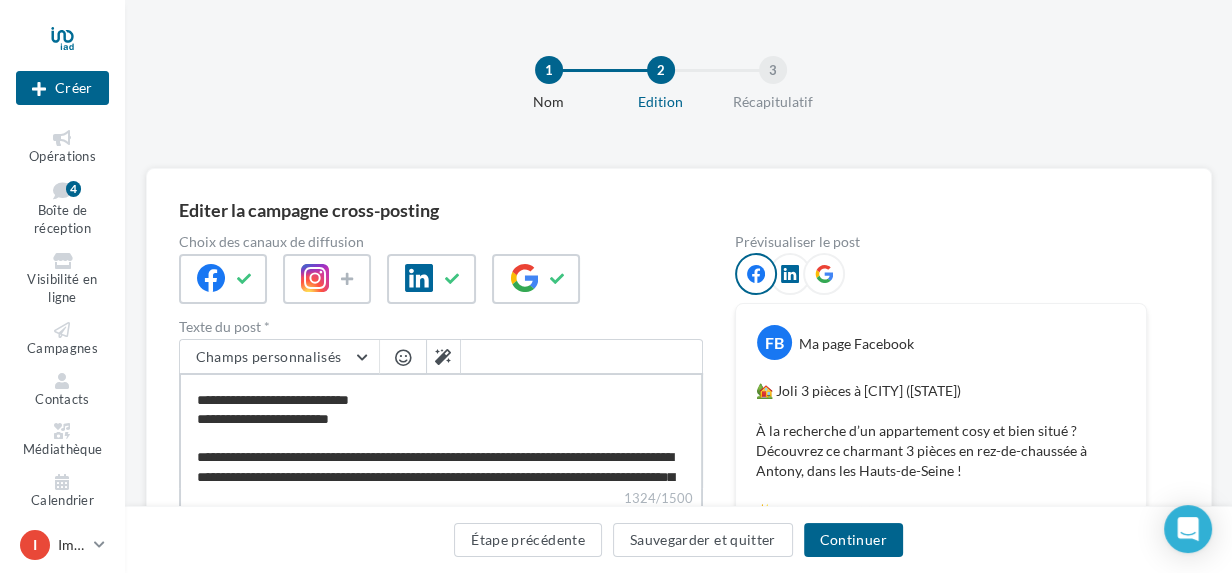 drag, startPoint x: 375, startPoint y: 442, endPoint x: 393, endPoint y: 450, distance: 19.697716 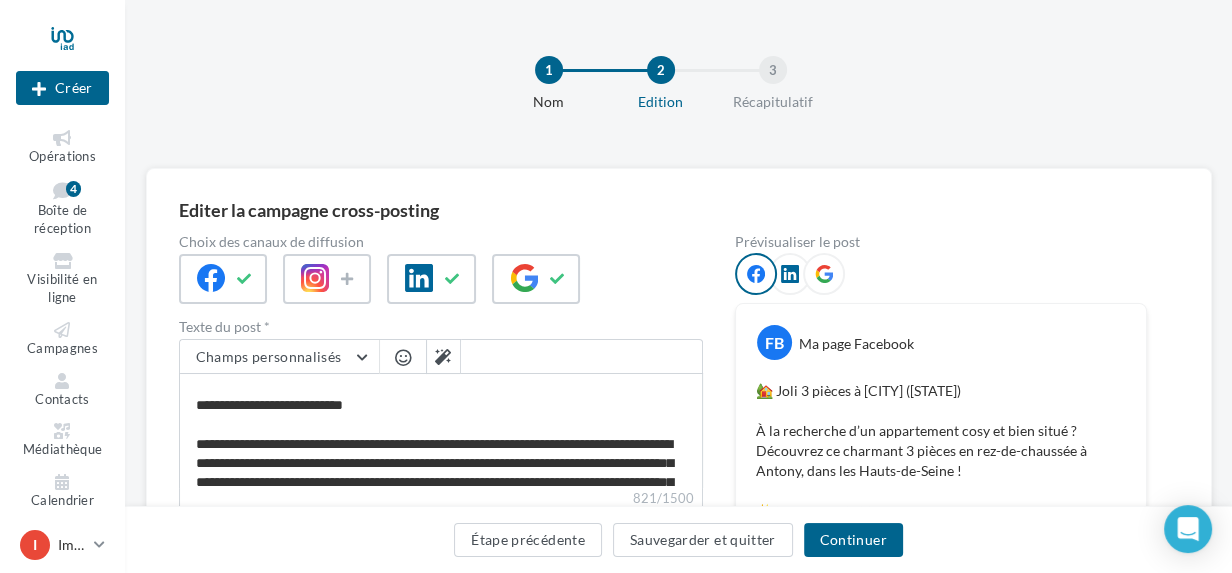 scroll, scrollTop: 273, scrollLeft: 0, axis: vertical 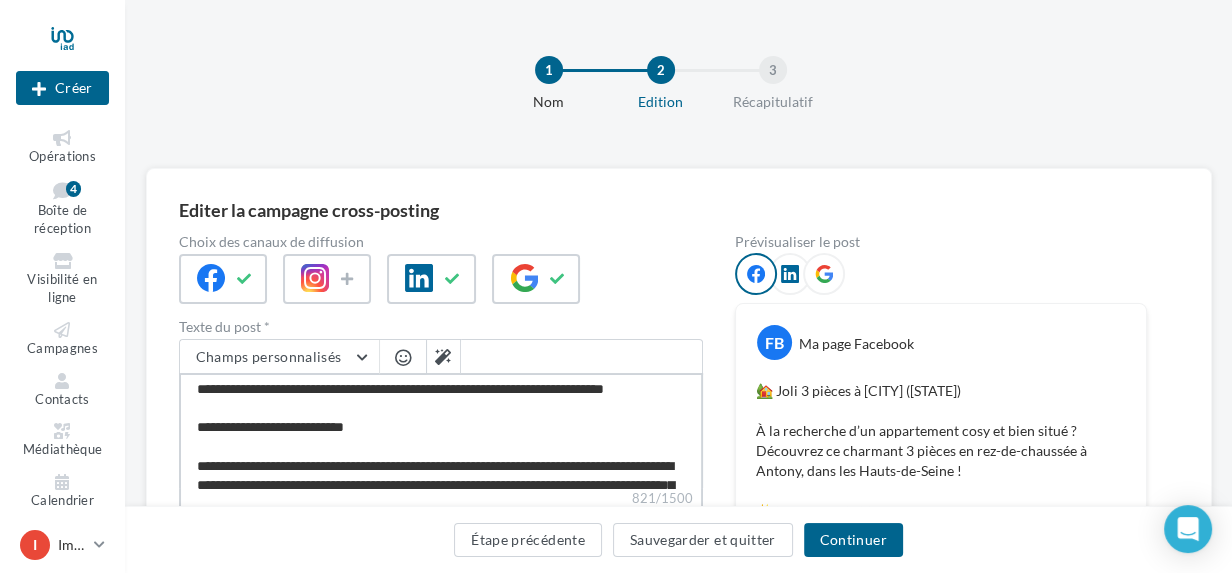 click on "**********" at bounding box center [441, 430] 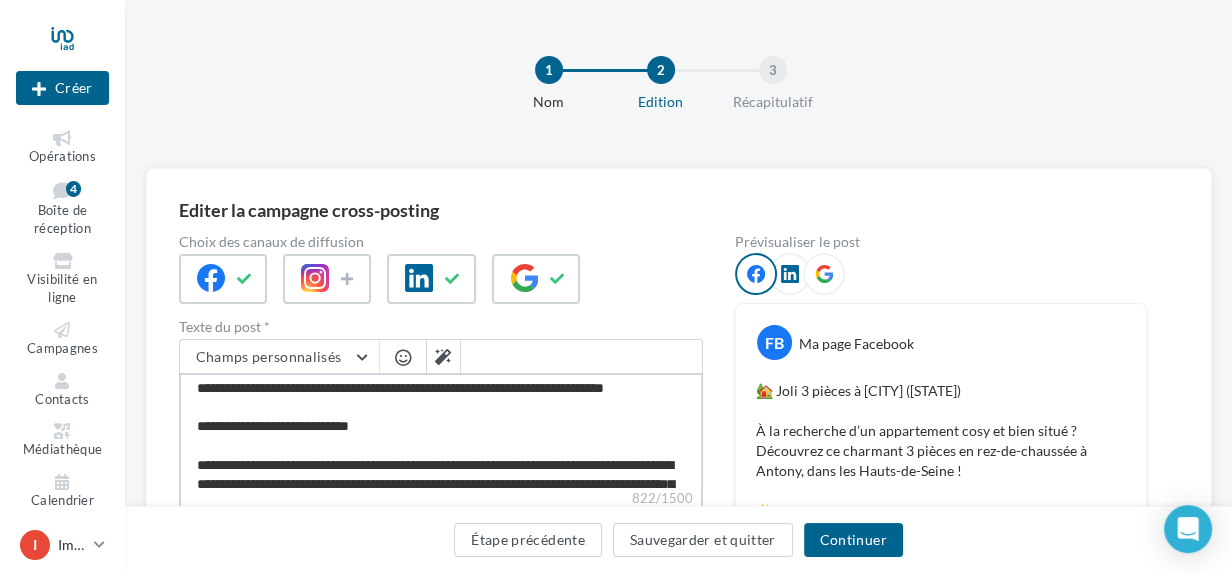 paste on "**********" 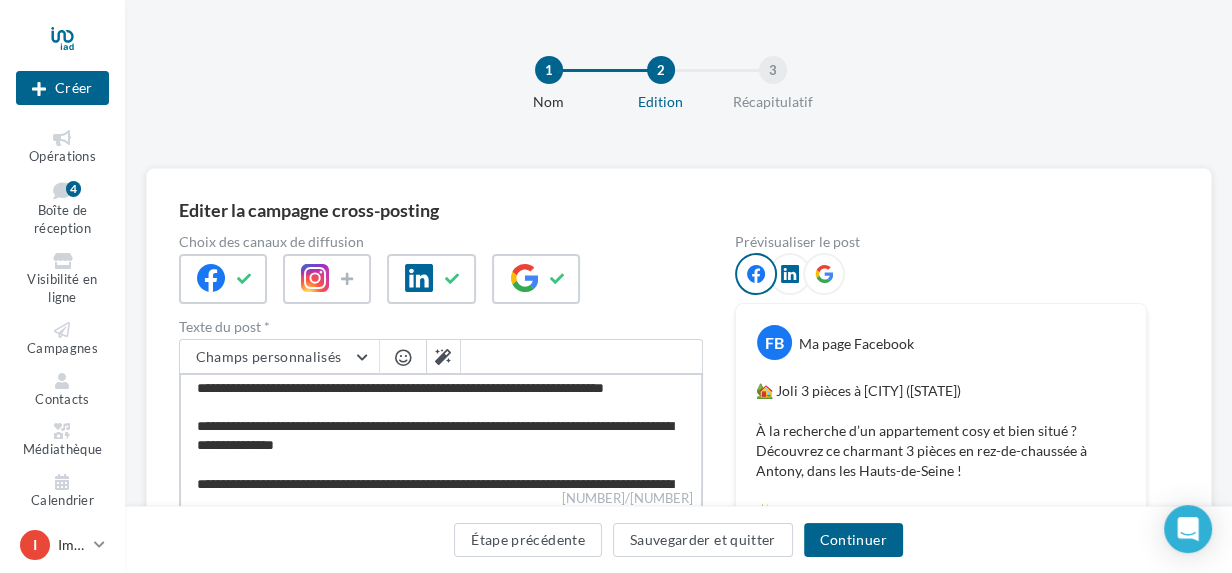 click on "**********" at bounding box center (441, 430) 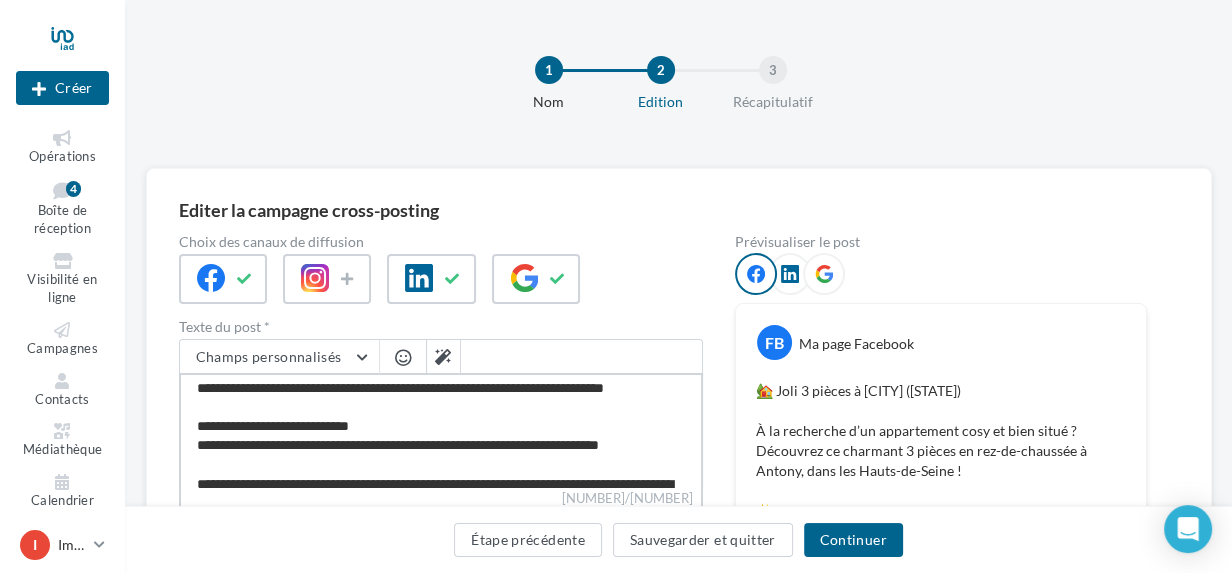 scroll, scrollTop: 293, scrollLeft: 0, axis: vertical 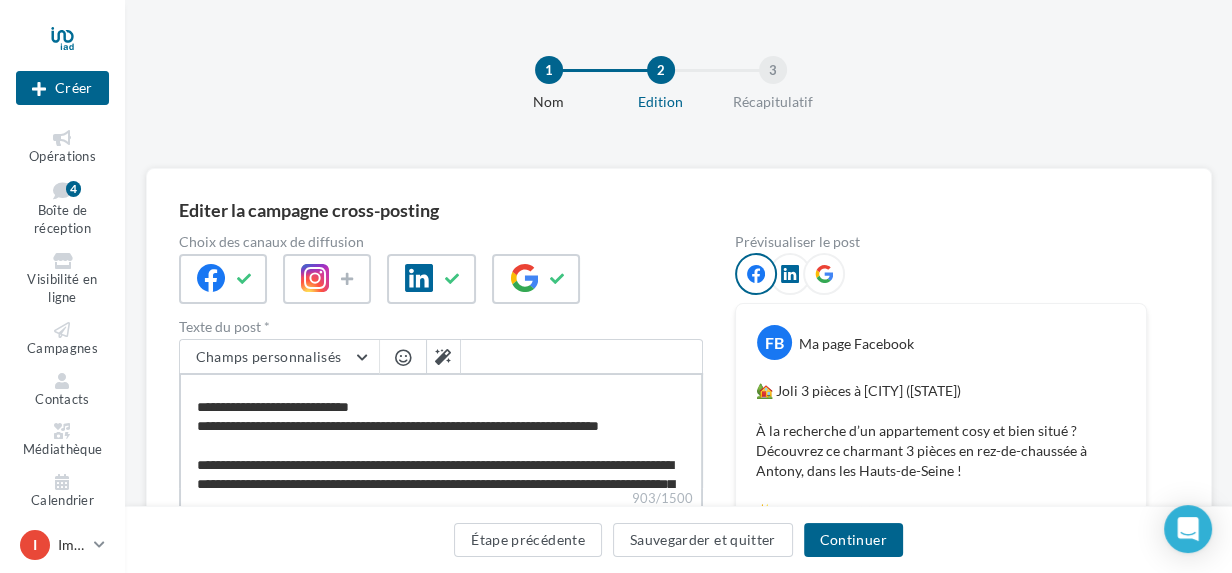 click on "**********" at bounding box center [441, 430] 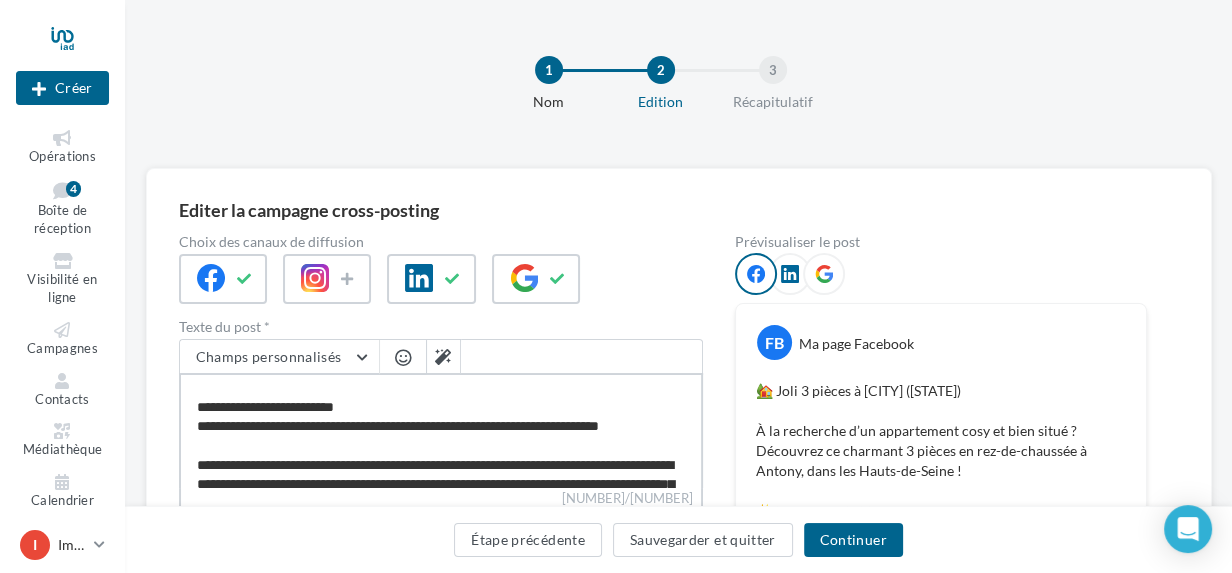 click on "**********" at bounding box center [441, 430] 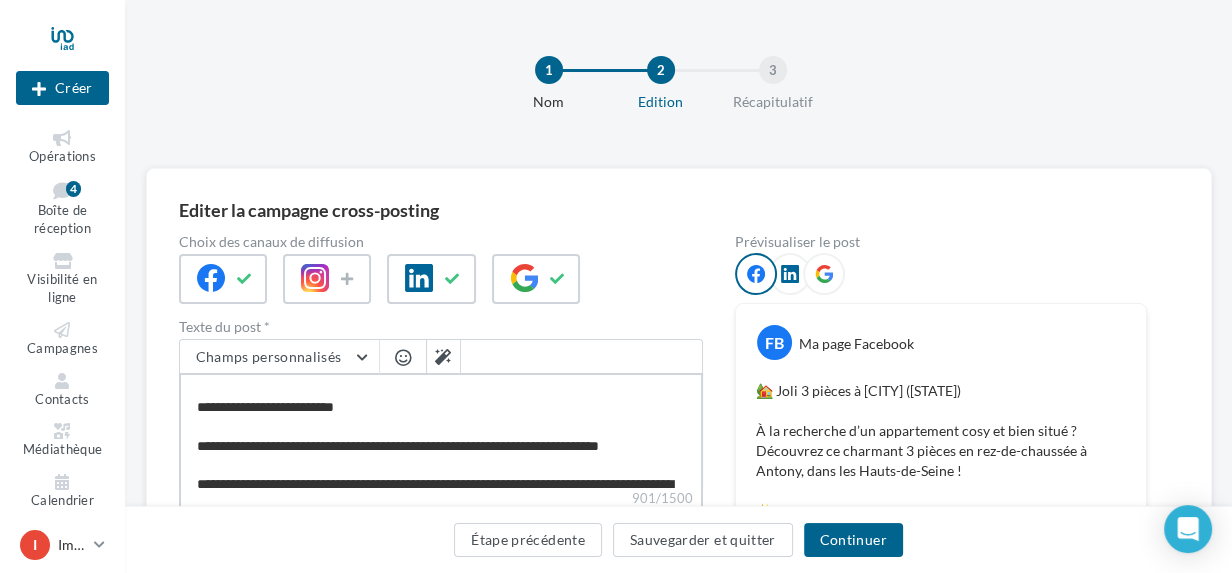 scroll, scrollTop: 312, scrollLeft: 0, axis: vertical 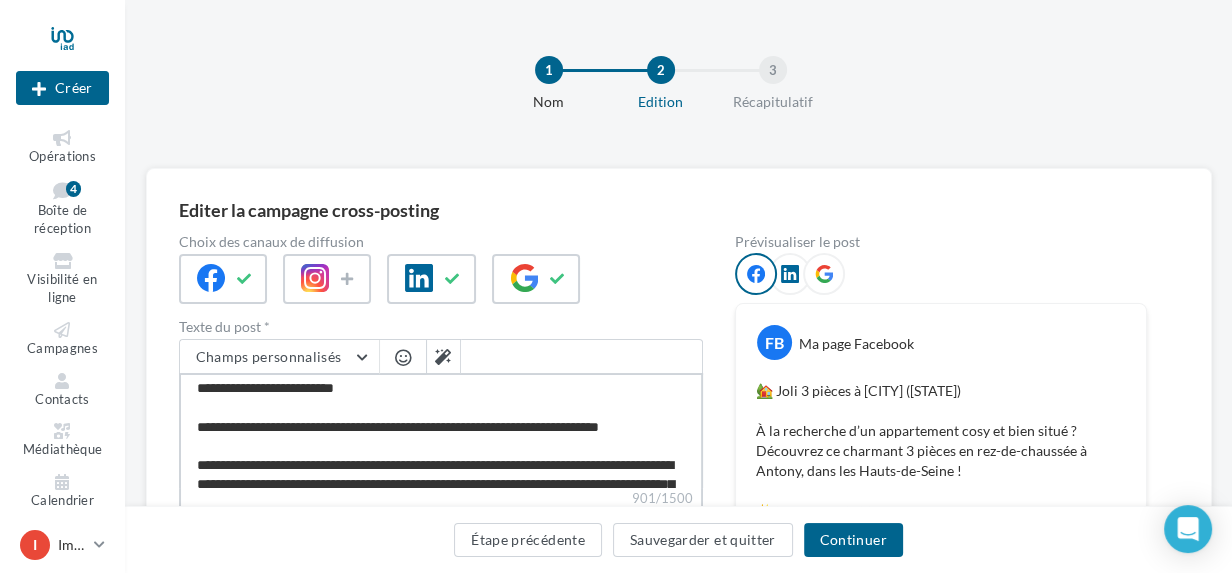 click on "**********" at bounding box center (441, 430) 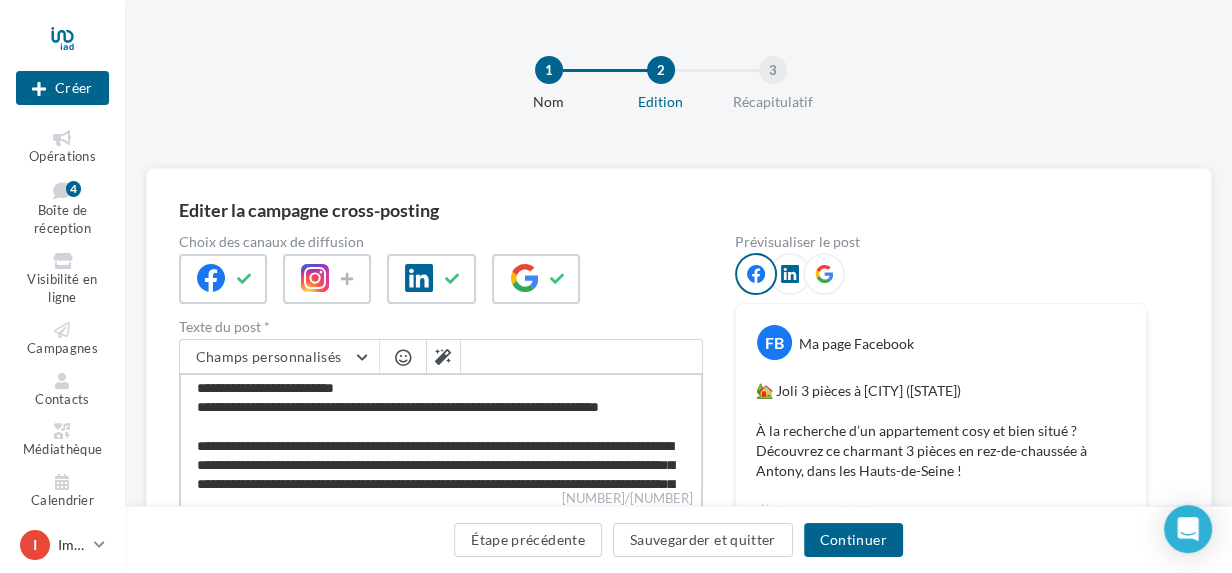 scroll, scrollTop: 293, scrollLeft: 0, axis: vertical 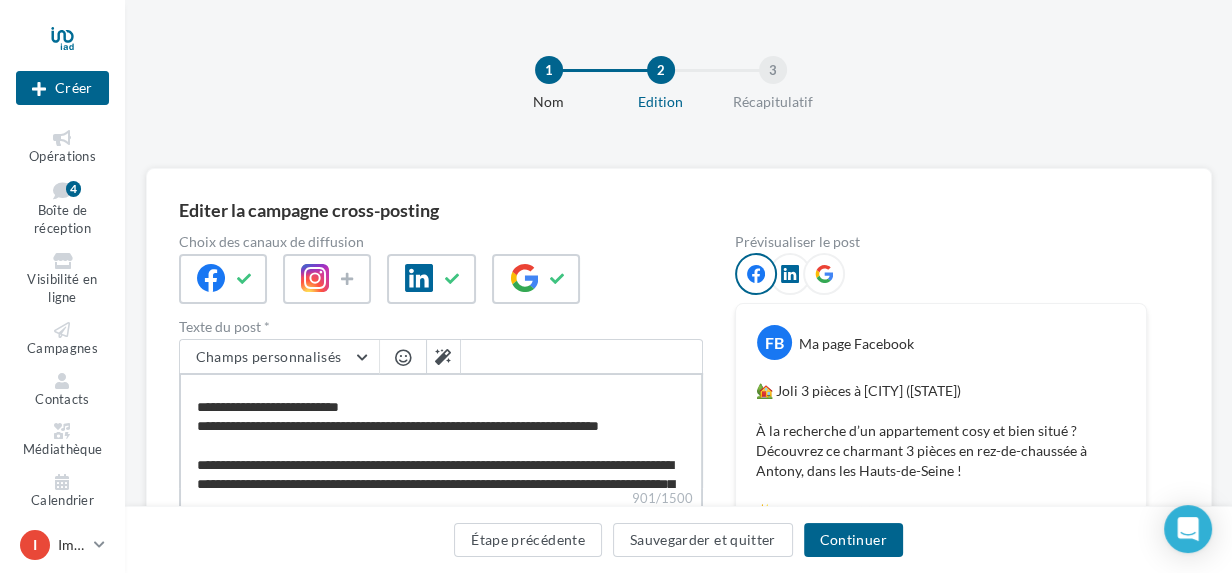 click on "**********" at bounding box center [441, 430] 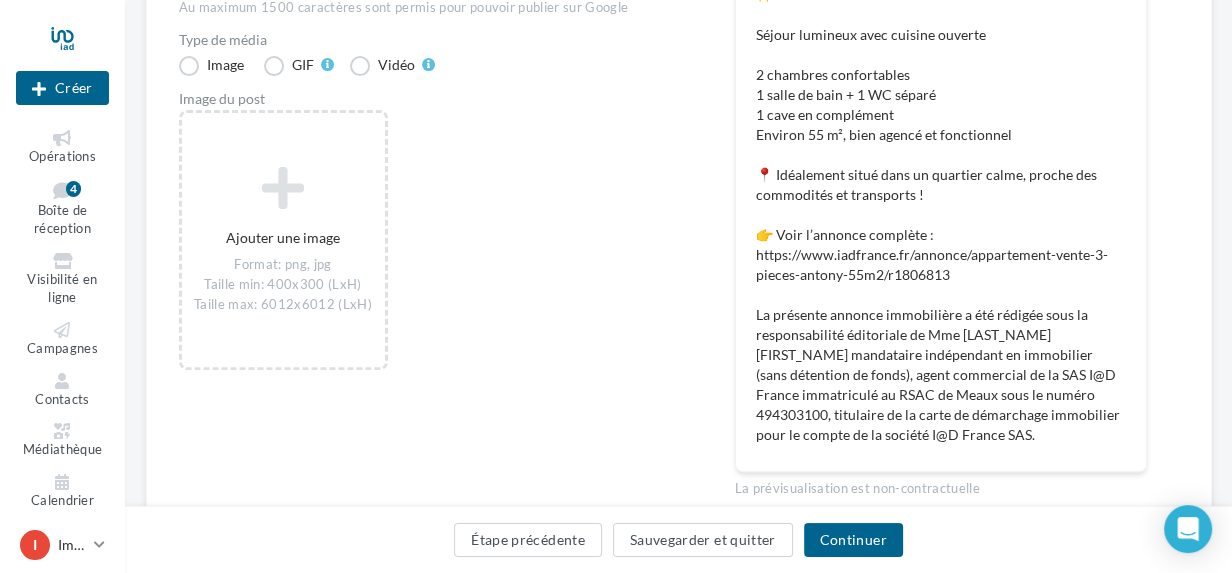 scroll, scrollTop: 515, scrollLeft: 0, axis: vertical 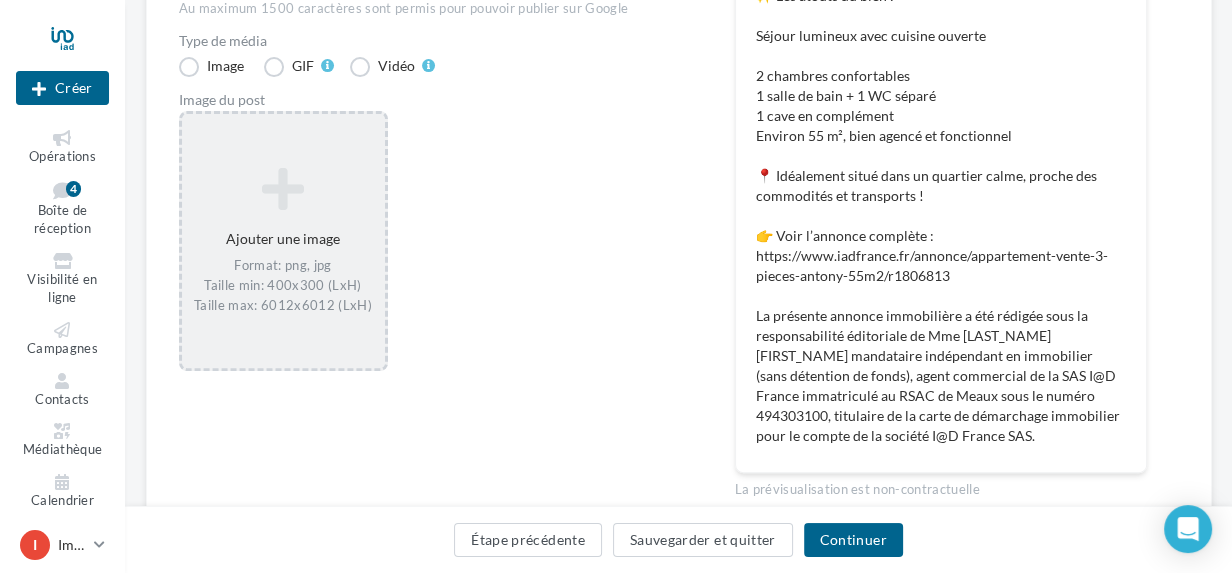 click on "Ajouter une image     Format: png, jpg   Taille min: 400x300 (LxH)   Taille max: 6012x6012 (LxH)" at bounding box center (283, 241) 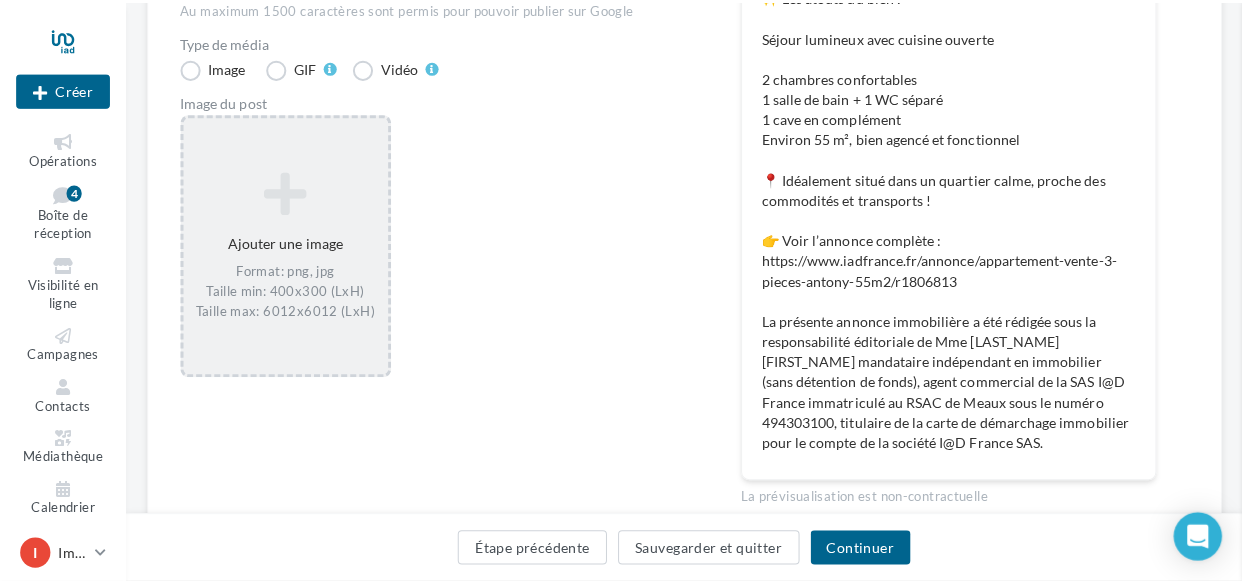 scroll, scrollTop: 292, scrollLeft: 0, axis: vertical 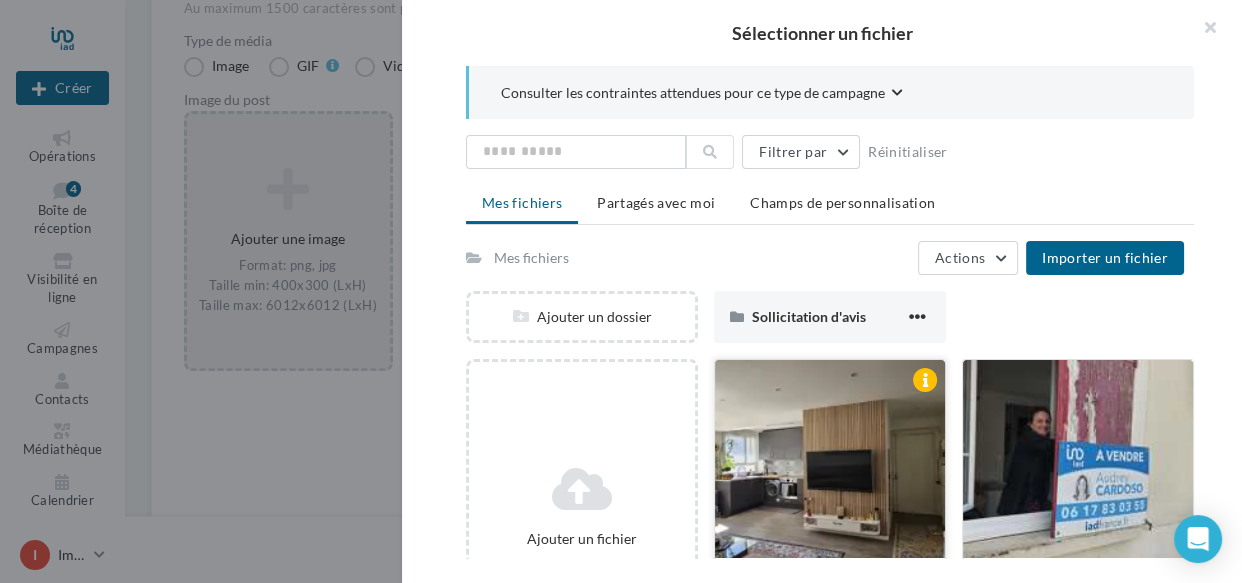 click at bounding box center [830, 460] 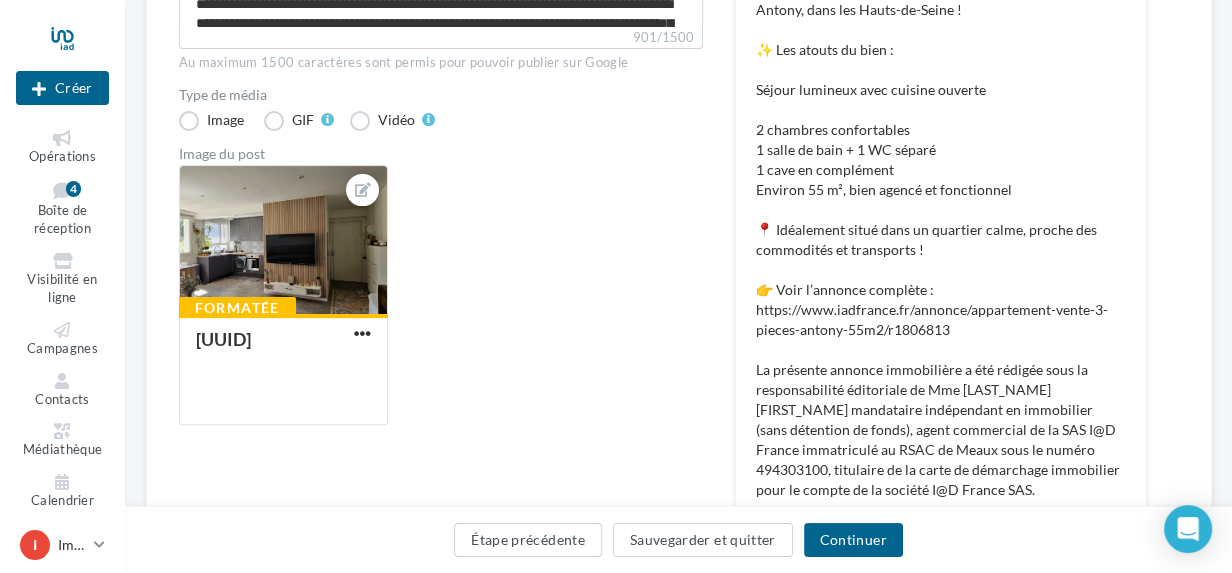 scroll, scrollTop: 242, scrollLeft: 0, axis: vertical 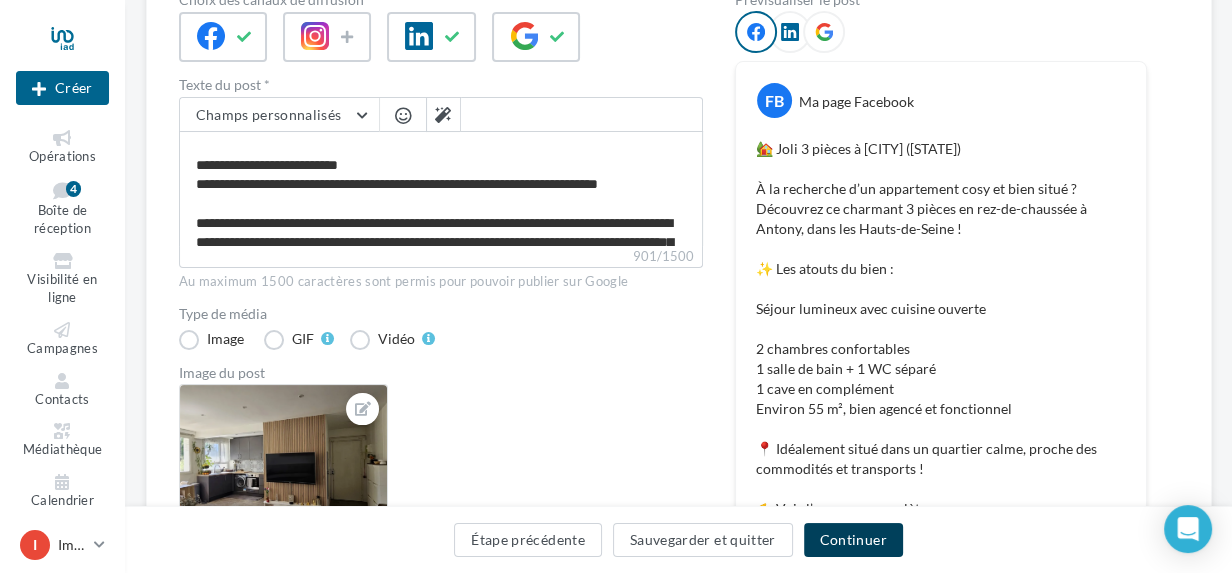 click on "Continuer" at bounding box center (853, 540) 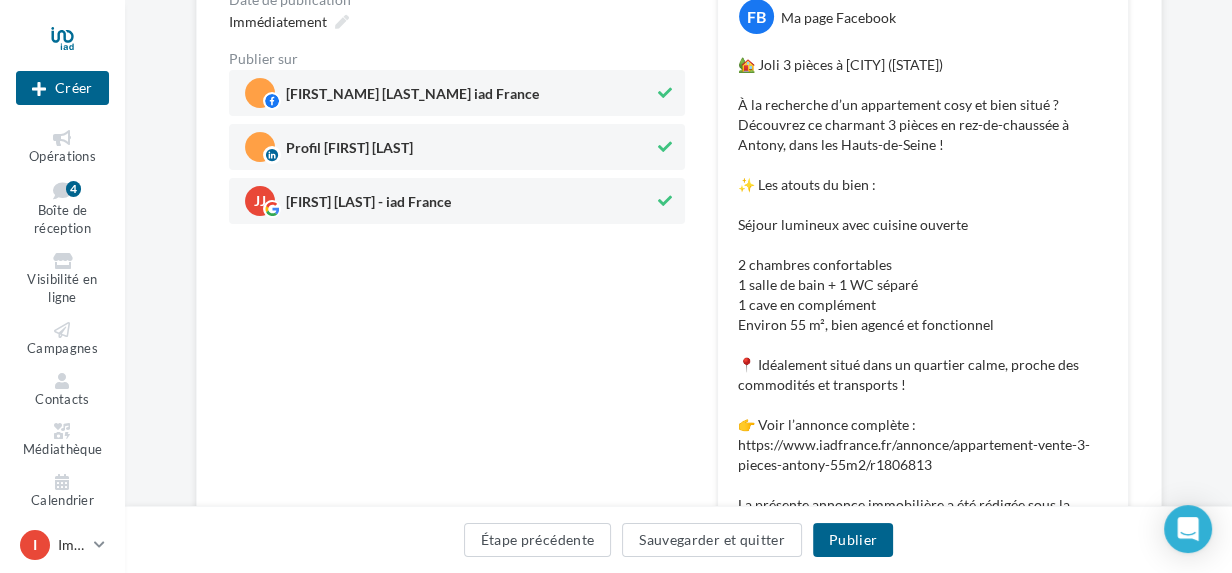 scroll, scrollTop: 217, scrollLeft: 0, axis: vertical 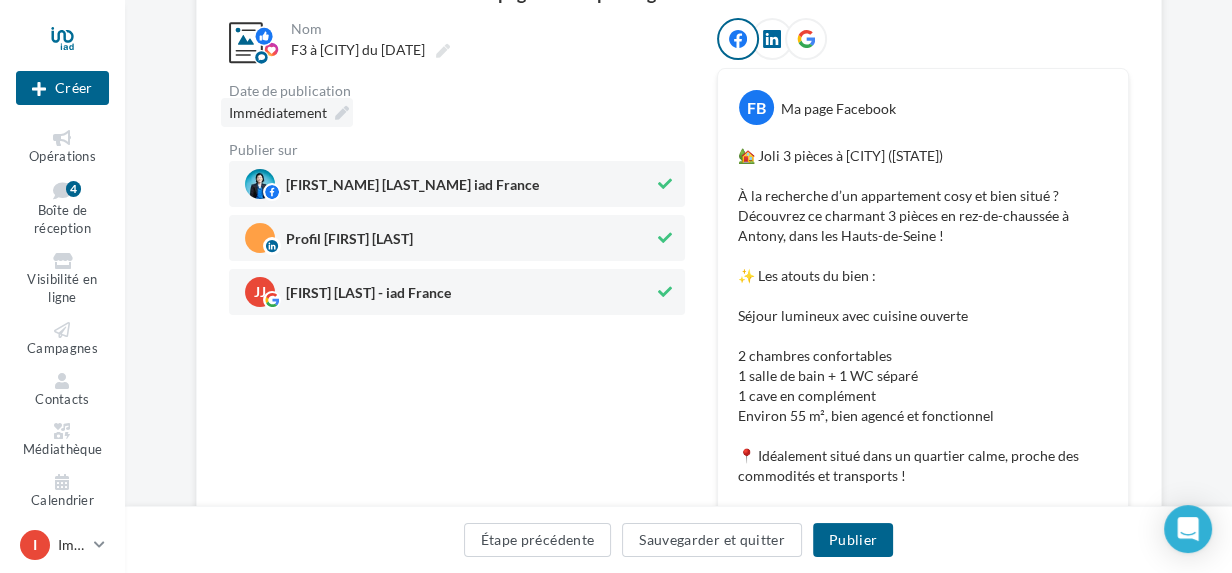 click at bounding box center [342, 113] 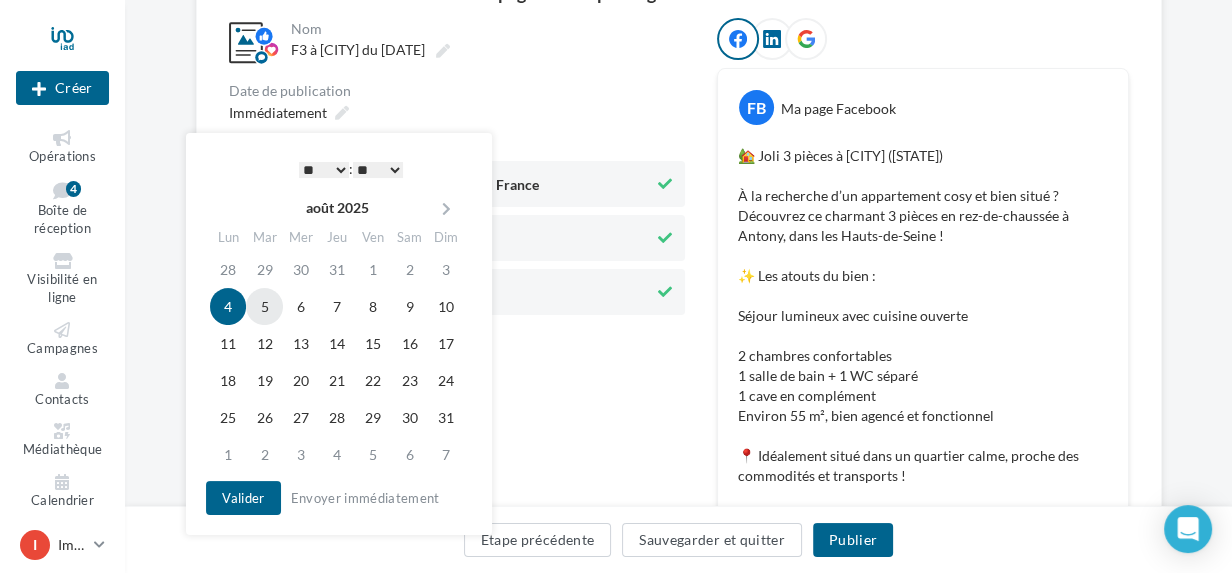 click on "5" at bounding box center [264, 306] 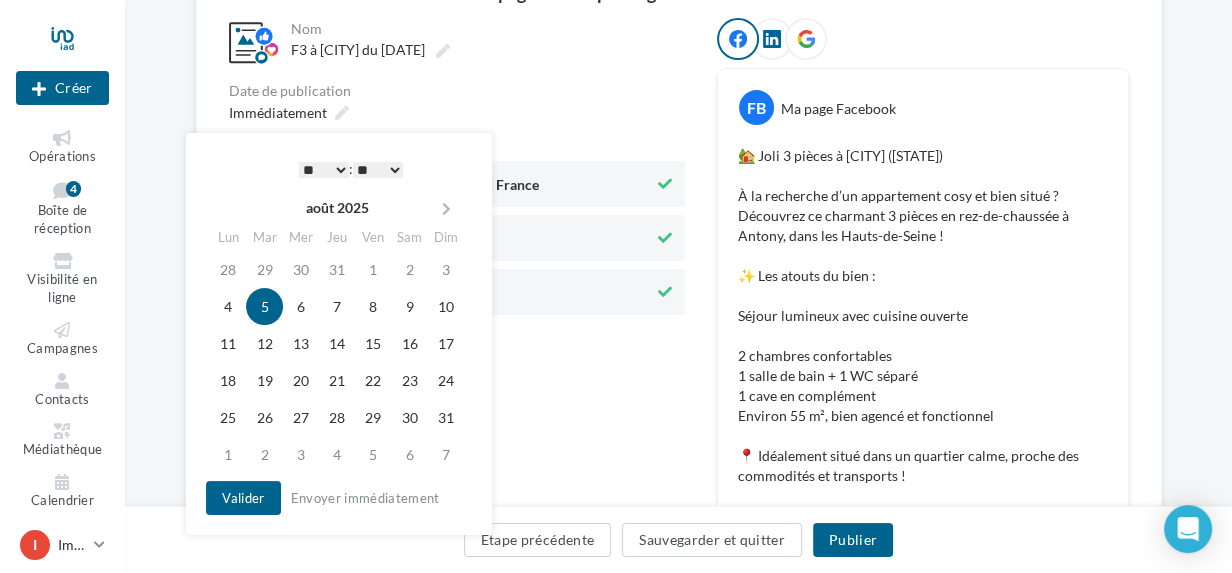click on "* * * * * * * * * * ** ** ** ** ** ** ** ** ** ** ** ** ** **" at bounding box center [324, 170] 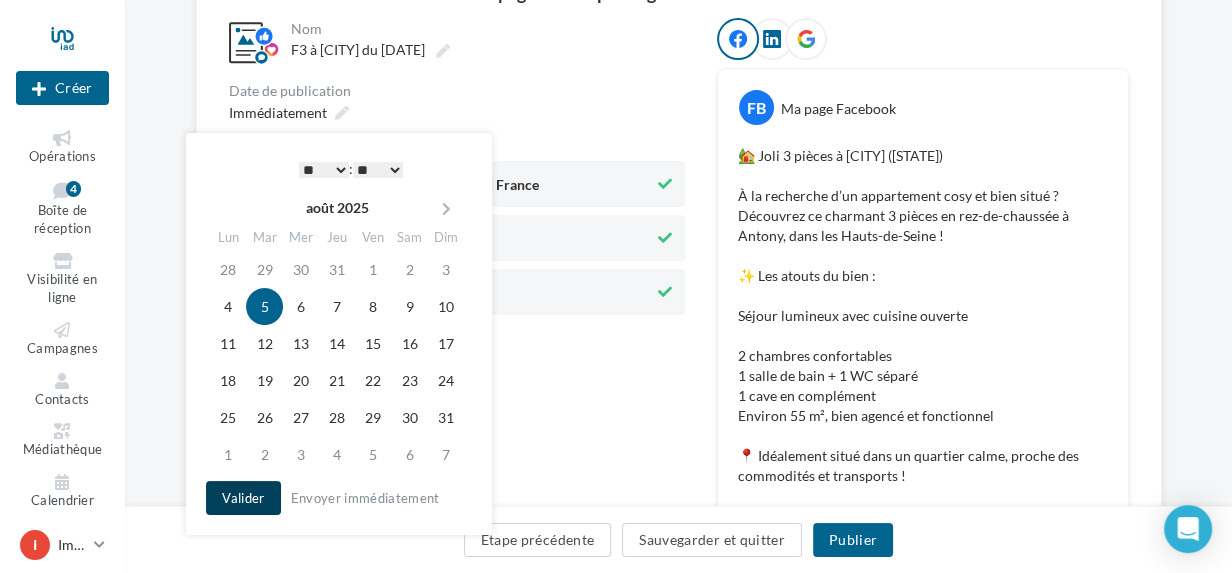 click on "Valider" at bounding box center [243, 498] 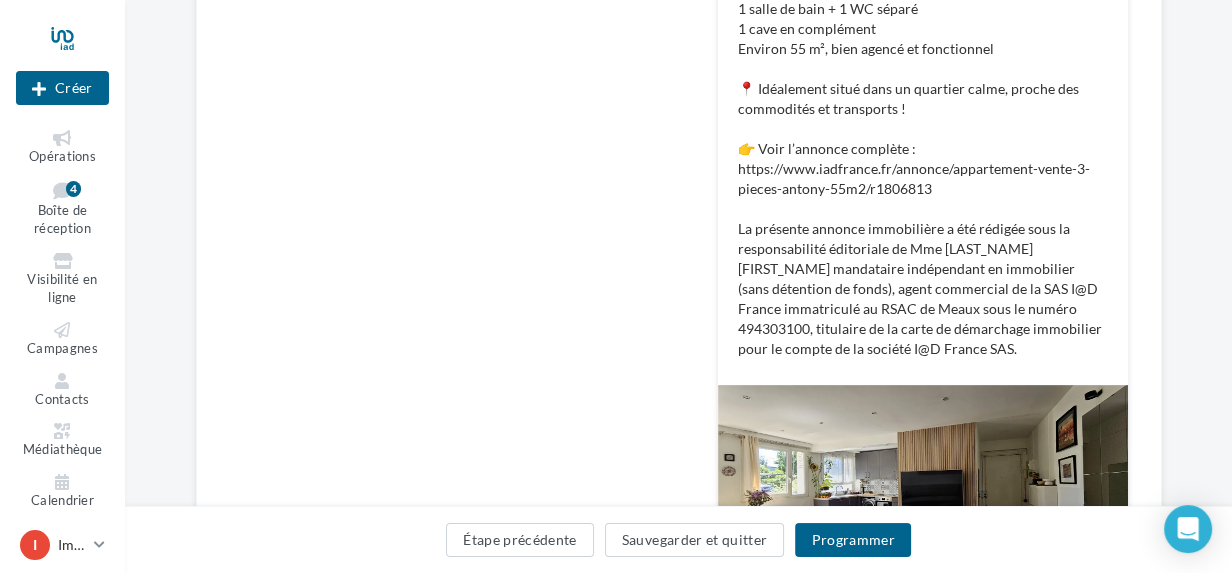 scroll, scrollTop: 580, scrollLeft: 0, axis: vertical 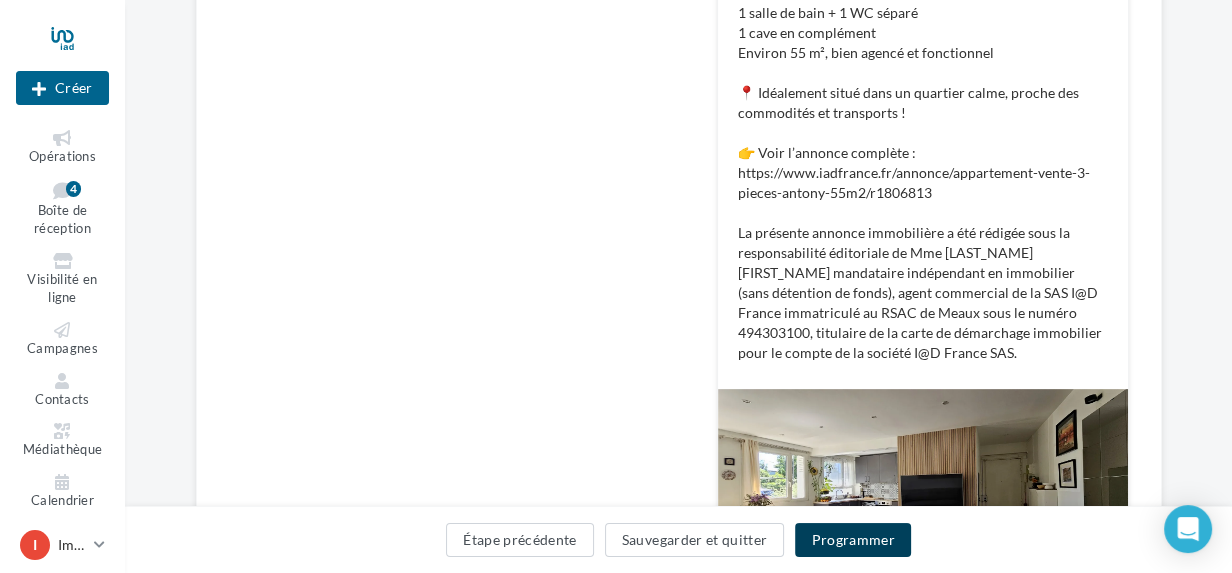 click on "Programmer" at bounding box center [853, 540] 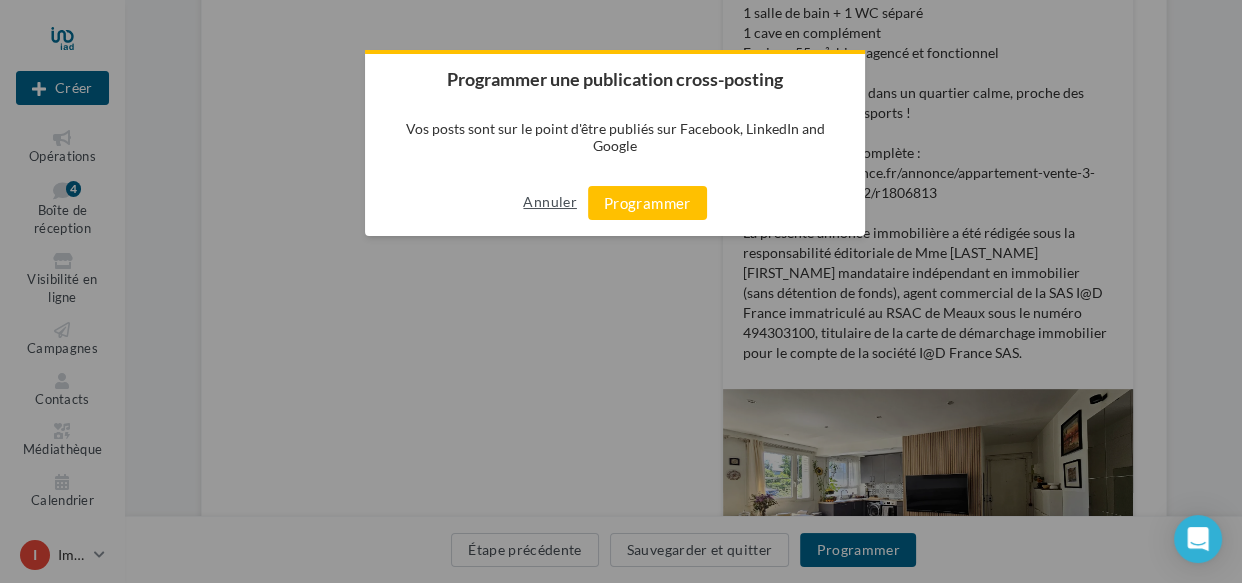 click on "Annuler" at bounding box center (549, 202) 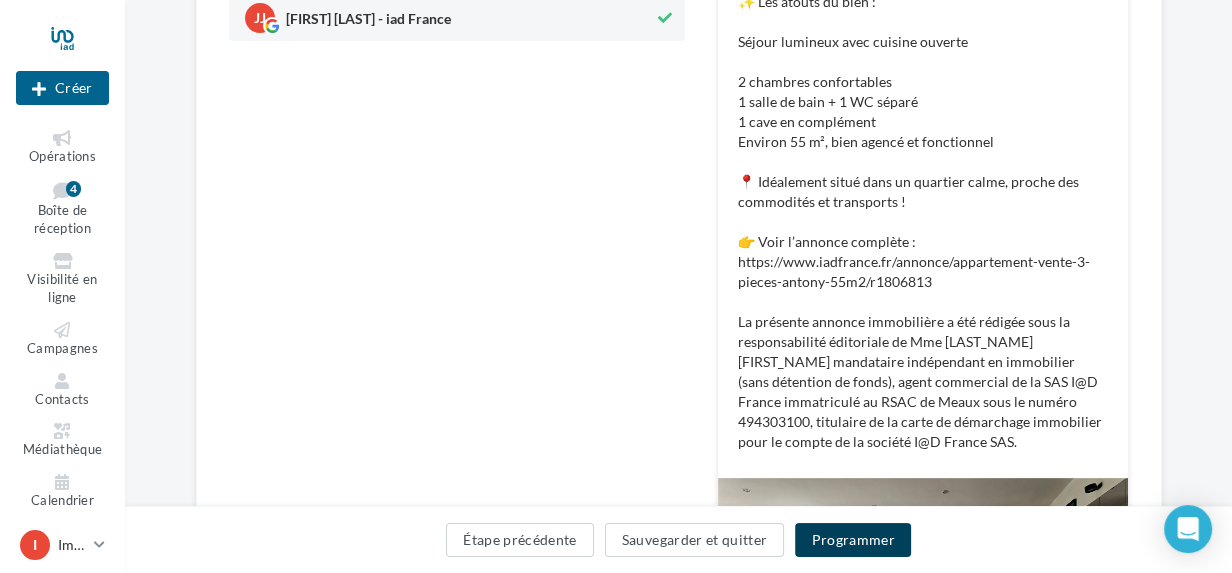 scroll, scrollTop: 308, scrollLeft: 0, axis: vertical 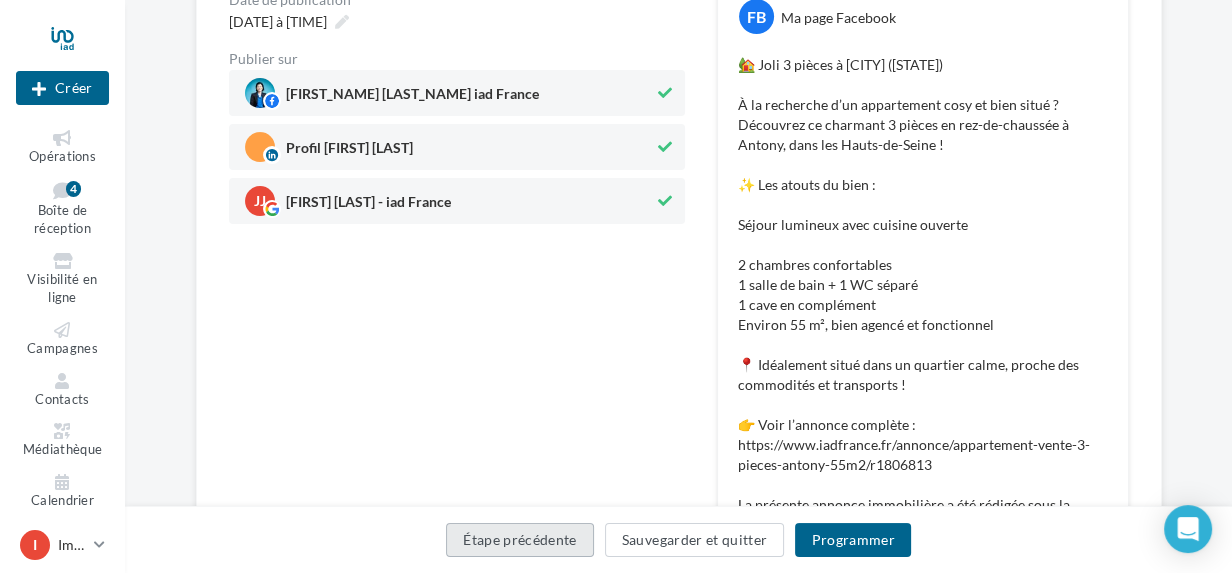 click on "Étape précédente" at bounding box center (520, 540) 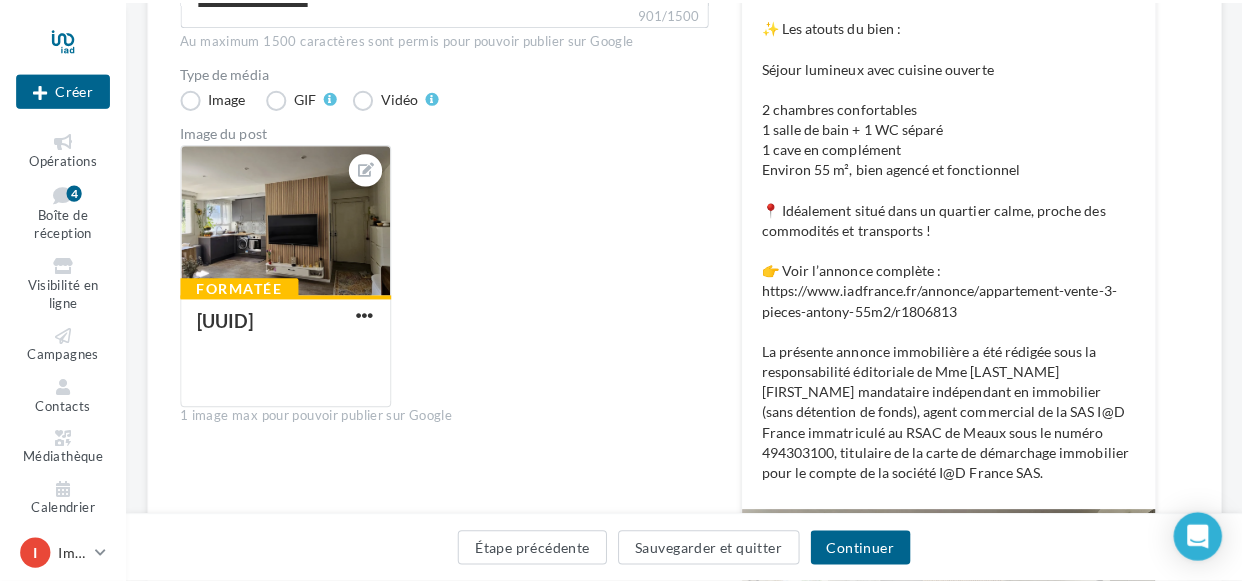 scroll, scrollTop: 320, scrollLeft: 0, axis: vertical 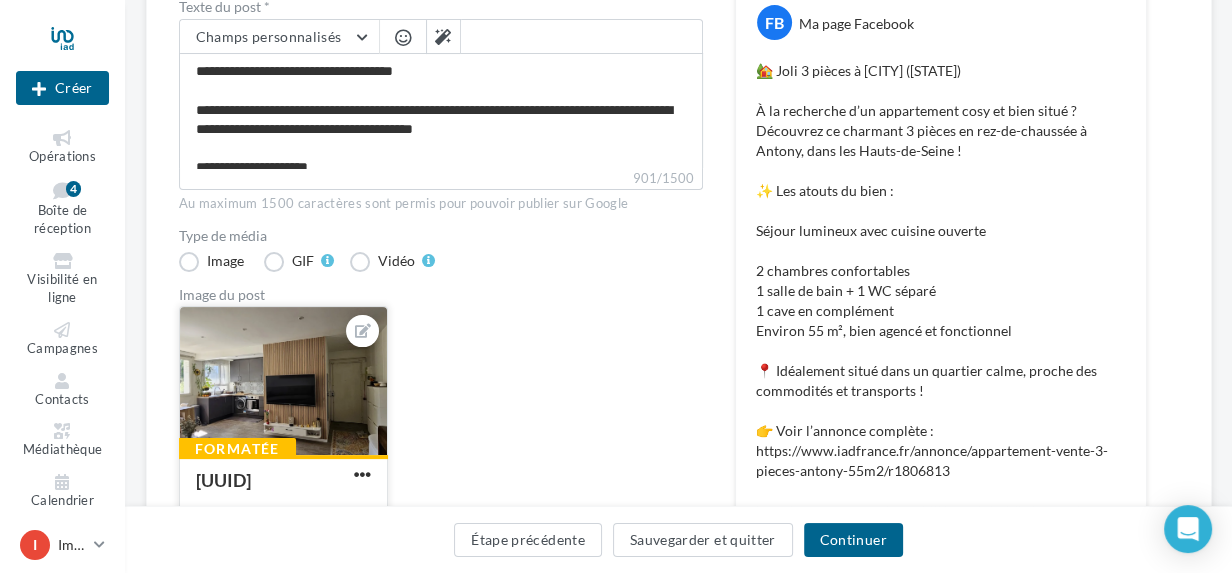 click at bounding box center [283, 382] 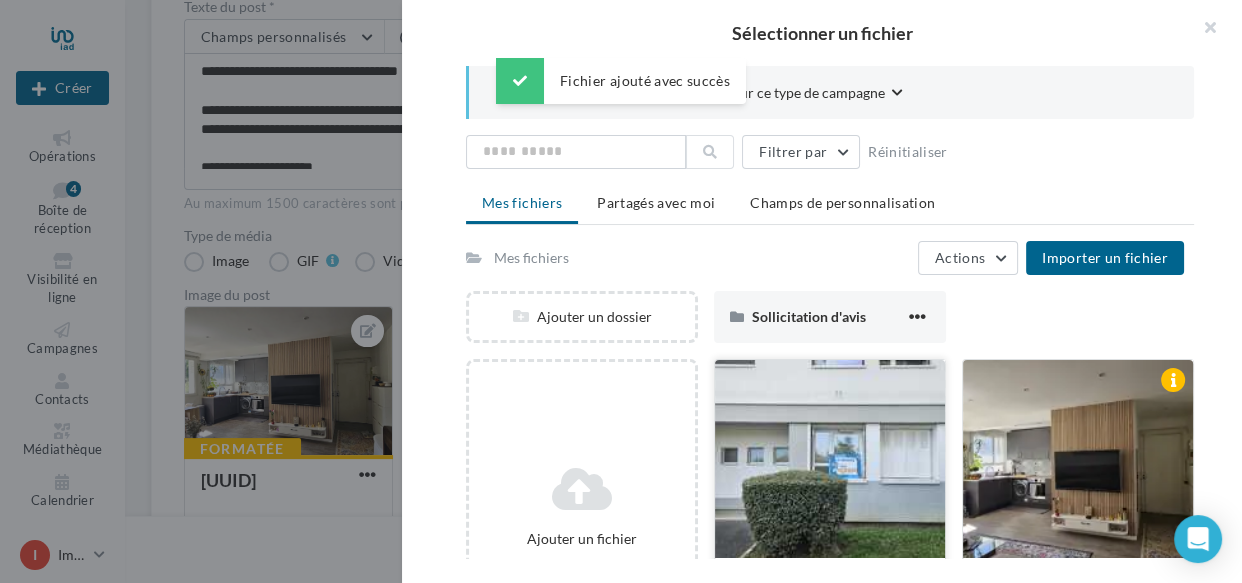click at bounding box center (830, 460) 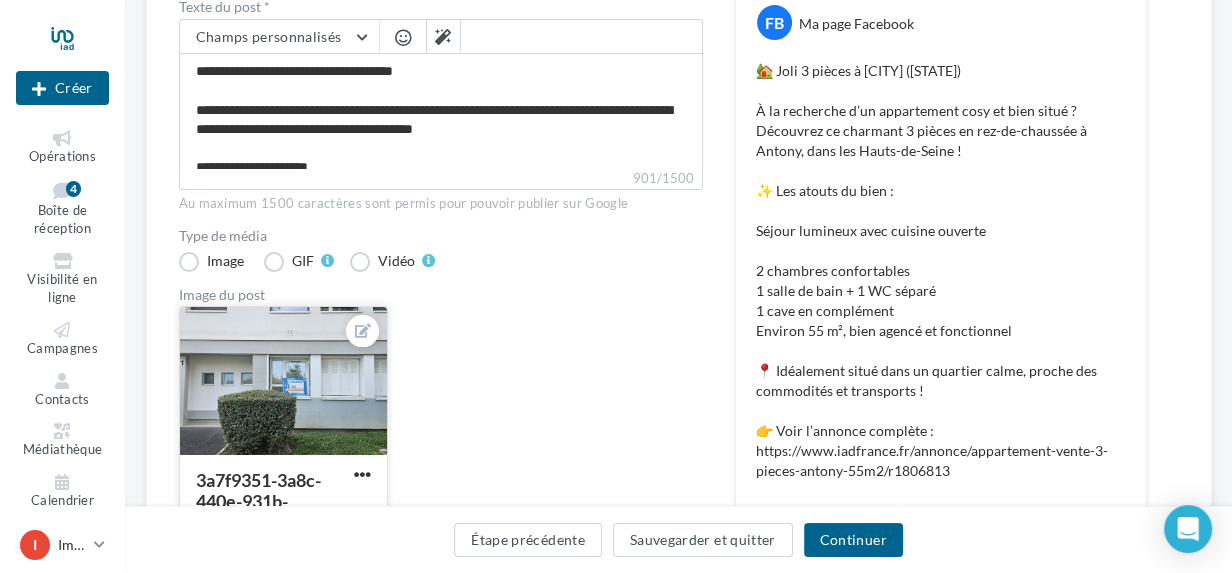 click at bounding box center [283, 382] 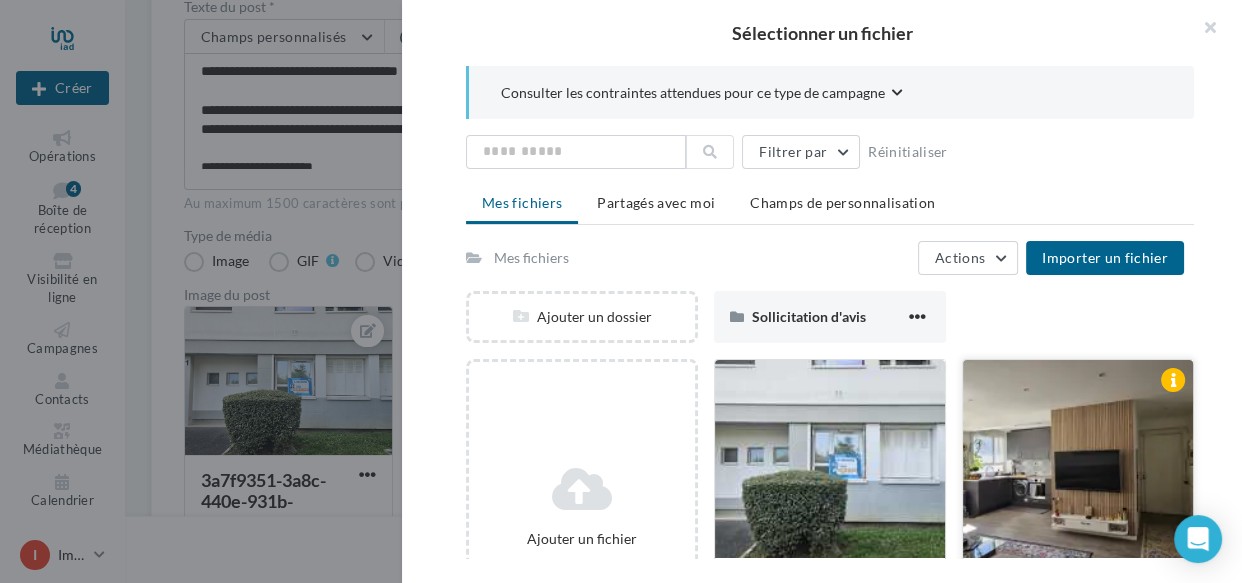 click at bounding box center [1078, 460] 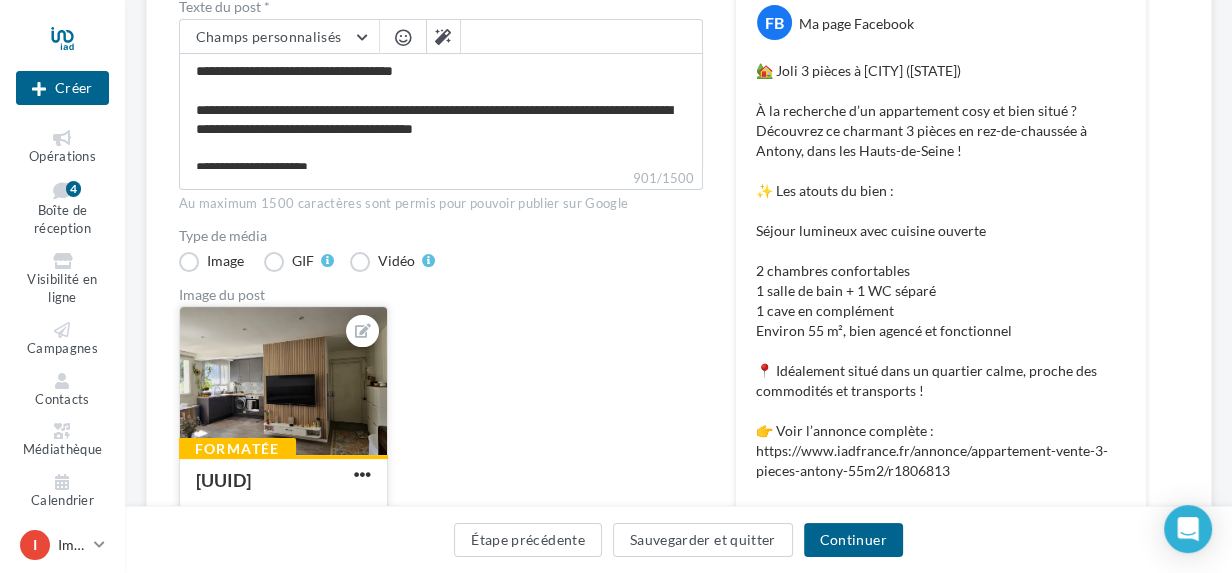 click at bounding box center [283, 382] 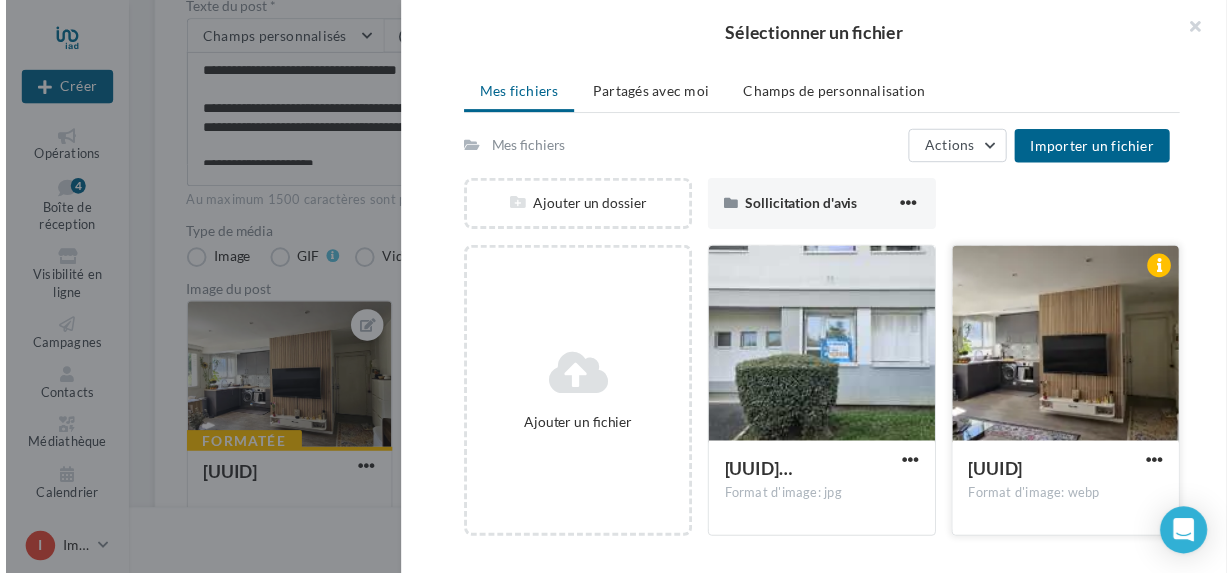 scroll, scrollTop: 201, scrollLeft: 0, axis: vertical 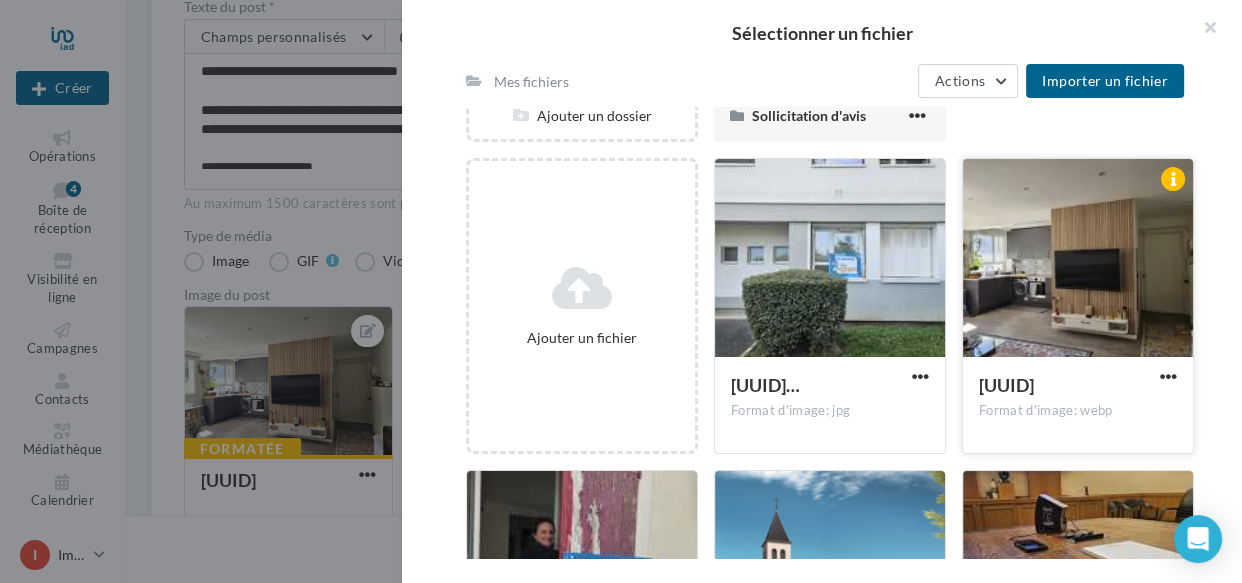 click on "[UUID]" at bounding box center [1006, 385] 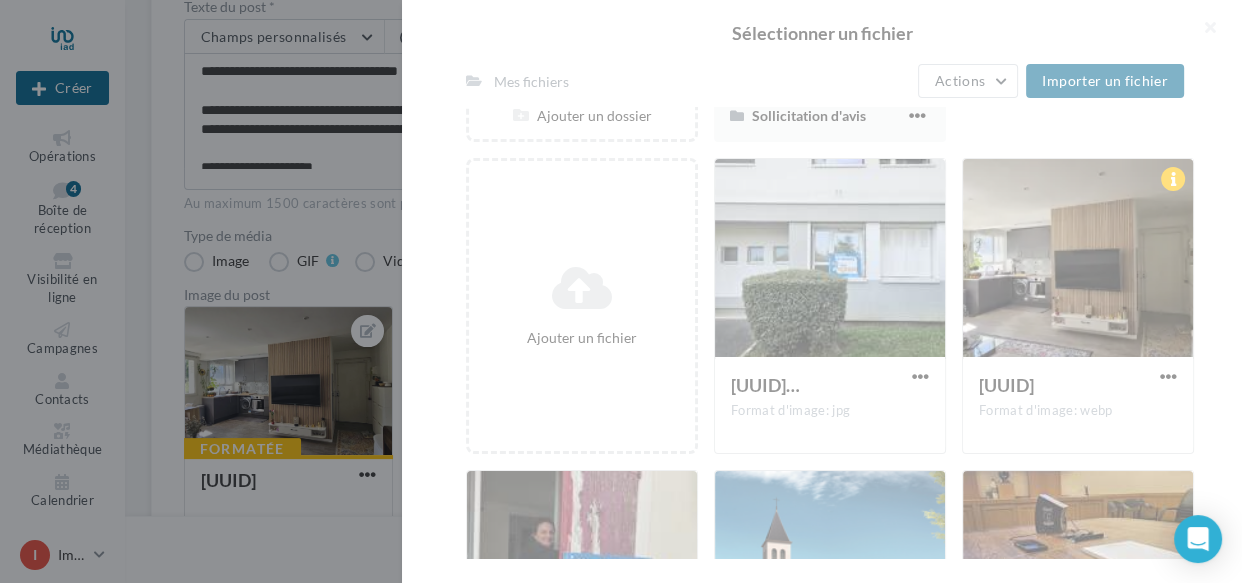 click at bounding box center [822, 291] 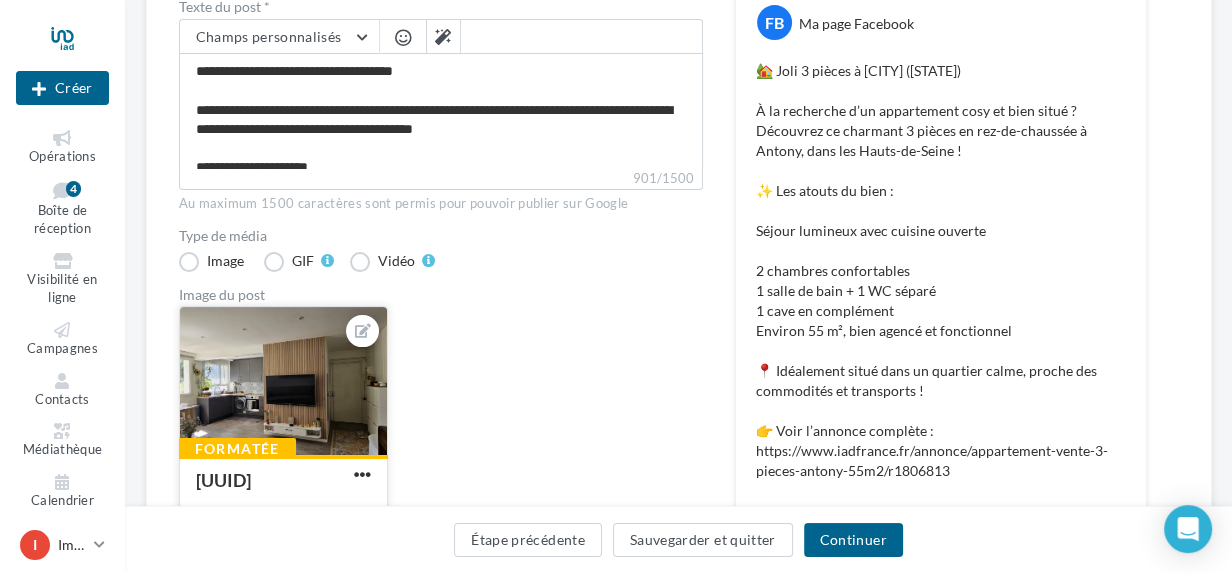click at bounding box center (283, 382) 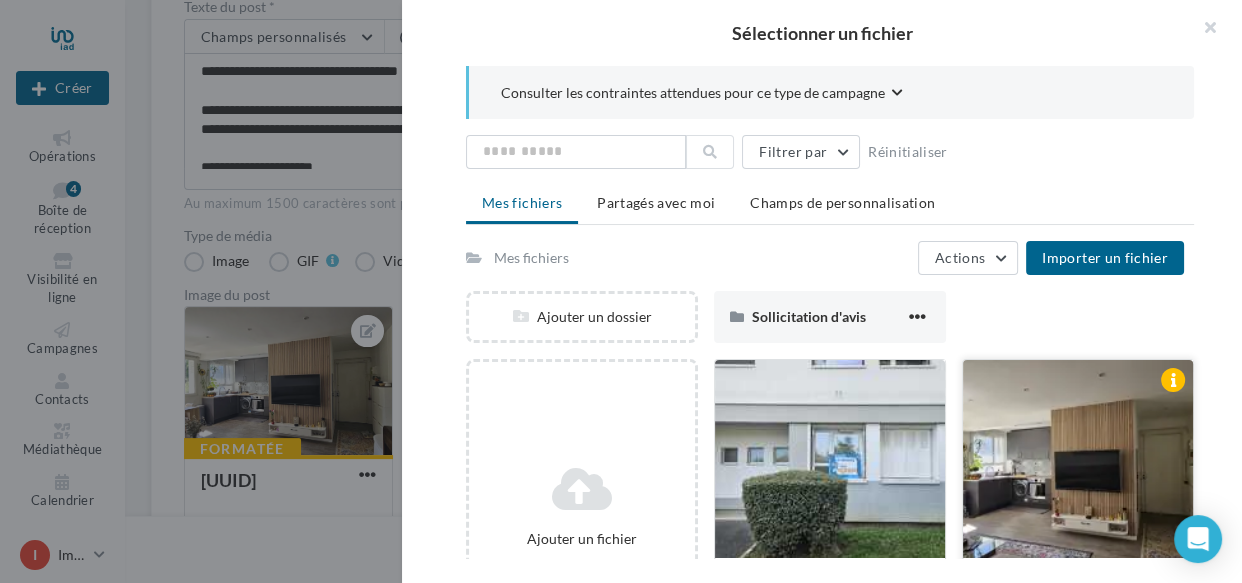 click at bounding box center (1078, 460) 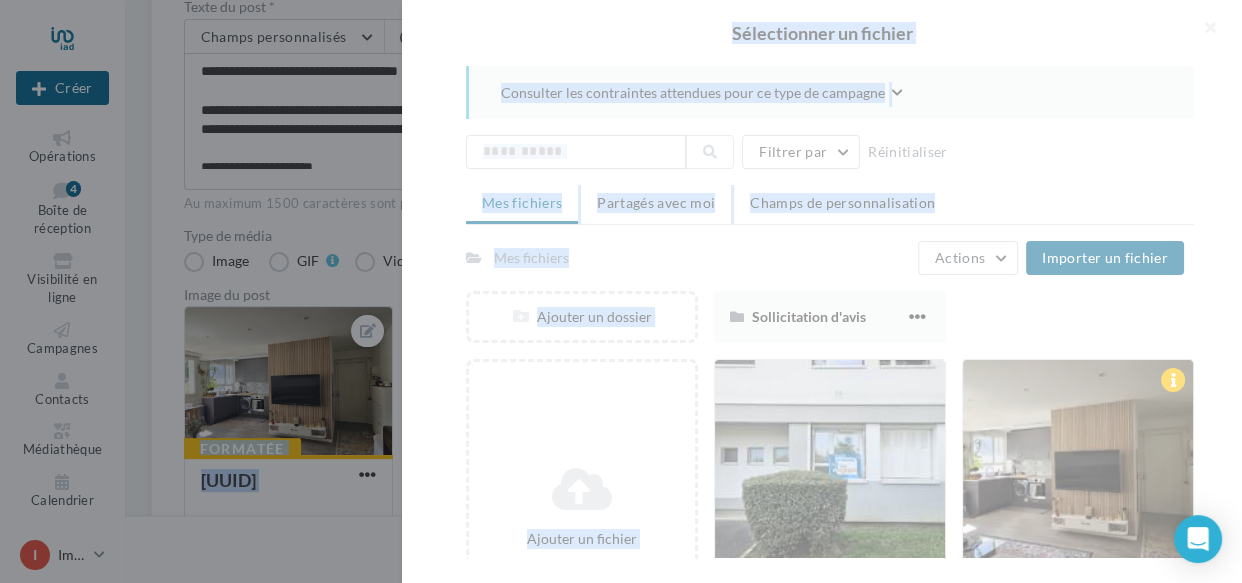 click at bounding box center (822, 291) 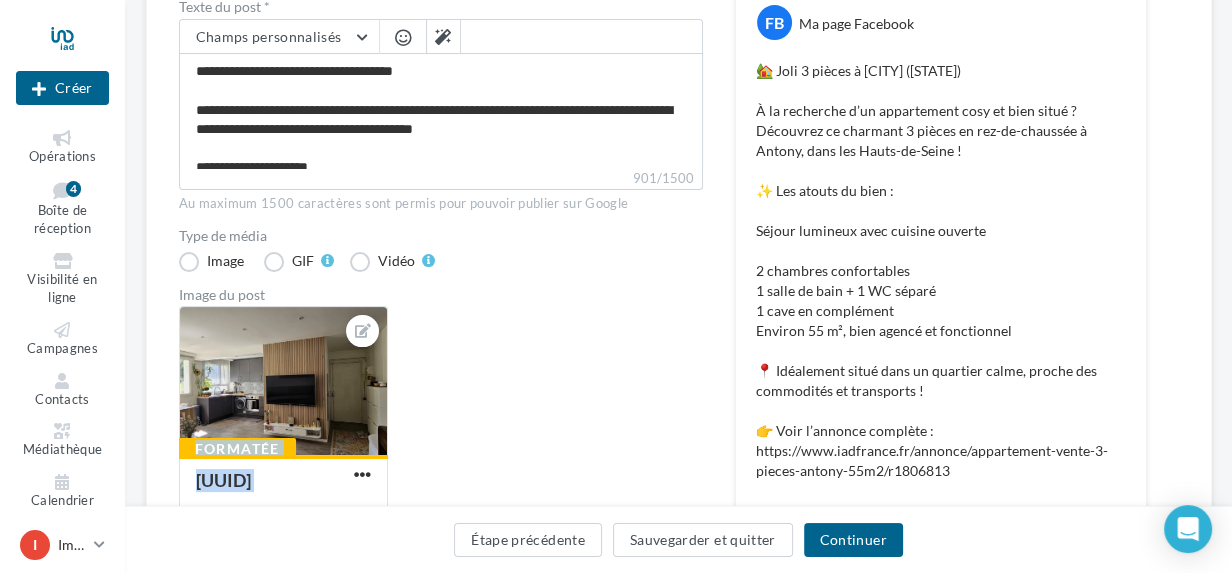 click on "Formatée
[UUID]" at bounding box center [449, 444] 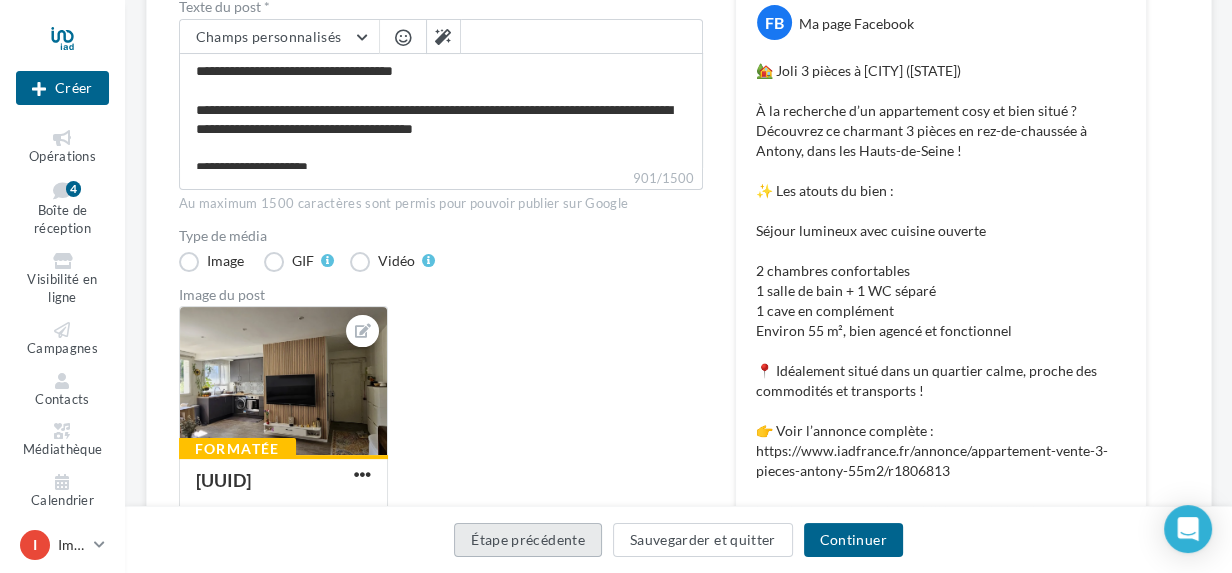 click on "Étape précédente" at bounding box center (528, 540) 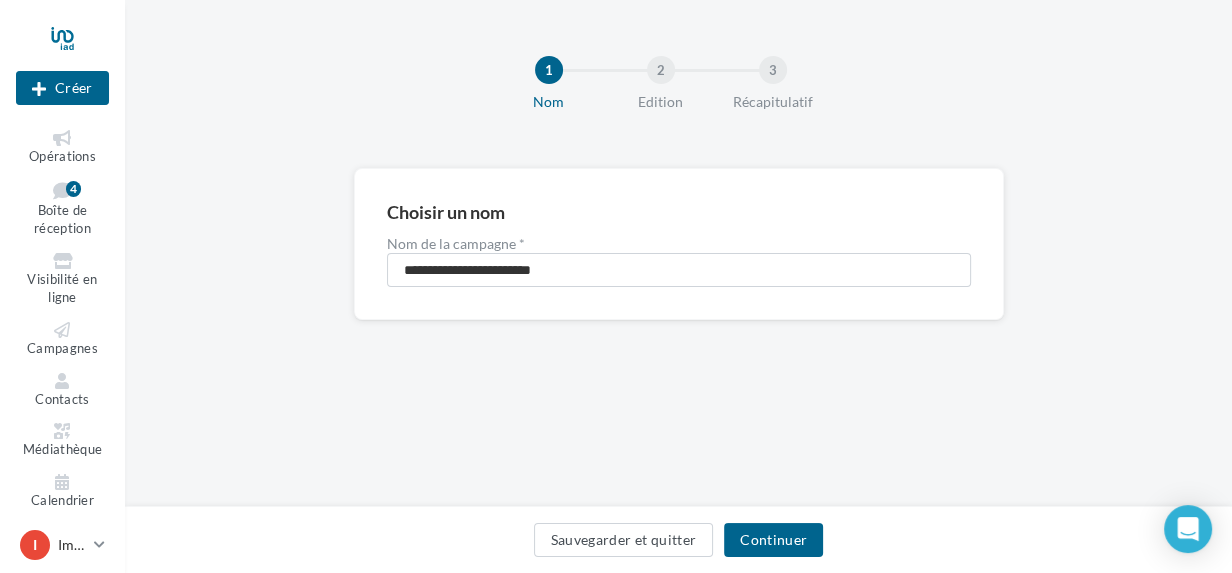 scroll, scrollTop: 0, scrollLeft: 0, axis: both 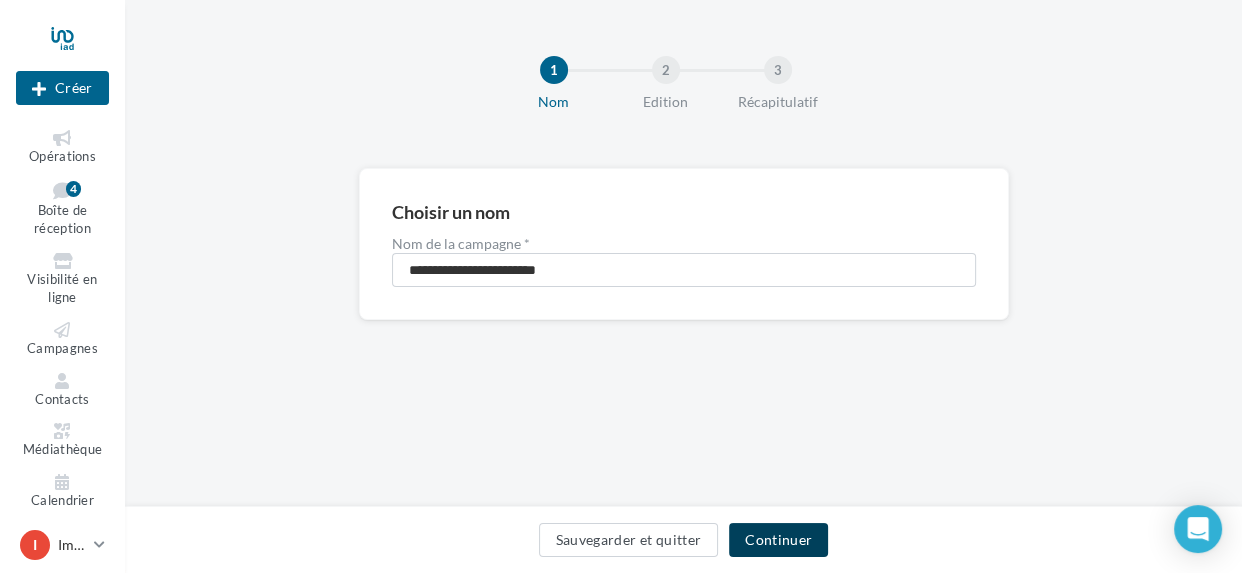 click on "Continuer" at bounding box center (778, 540) 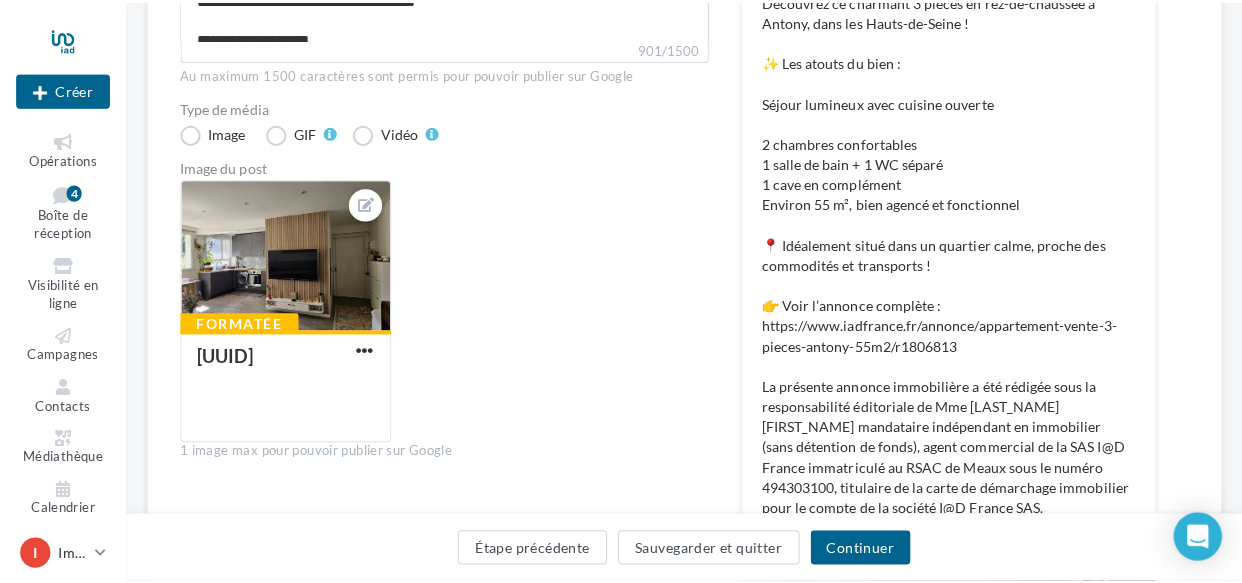 scroll, scrollTop: 454, scrollLeft: 0, axis: vertical 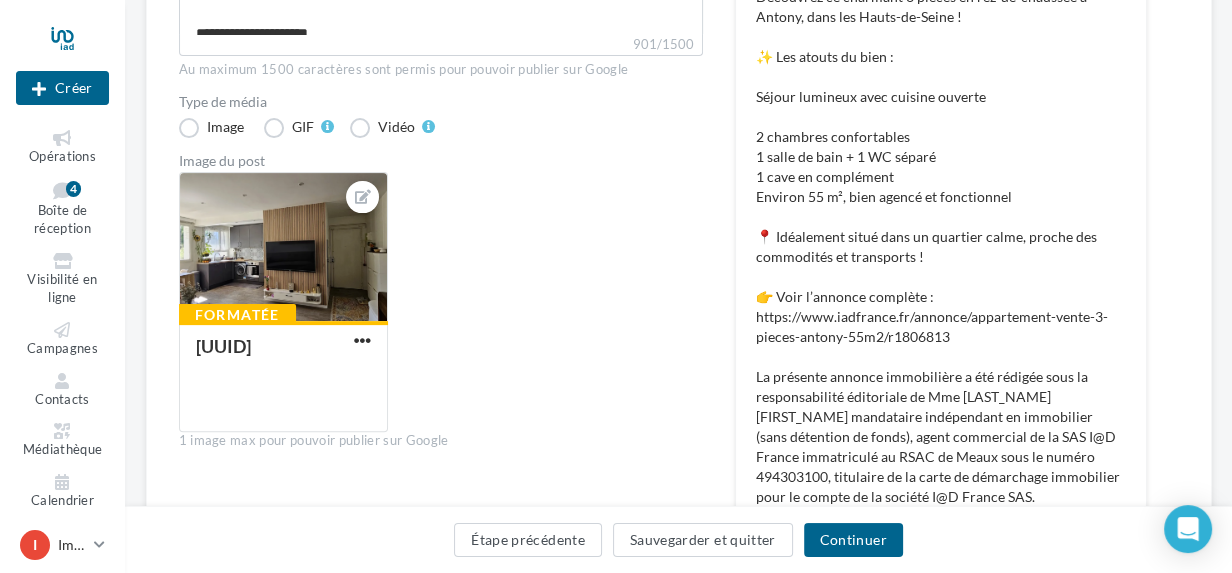 click on "Formatée
[UUID]" at bounding box center [449, 310] 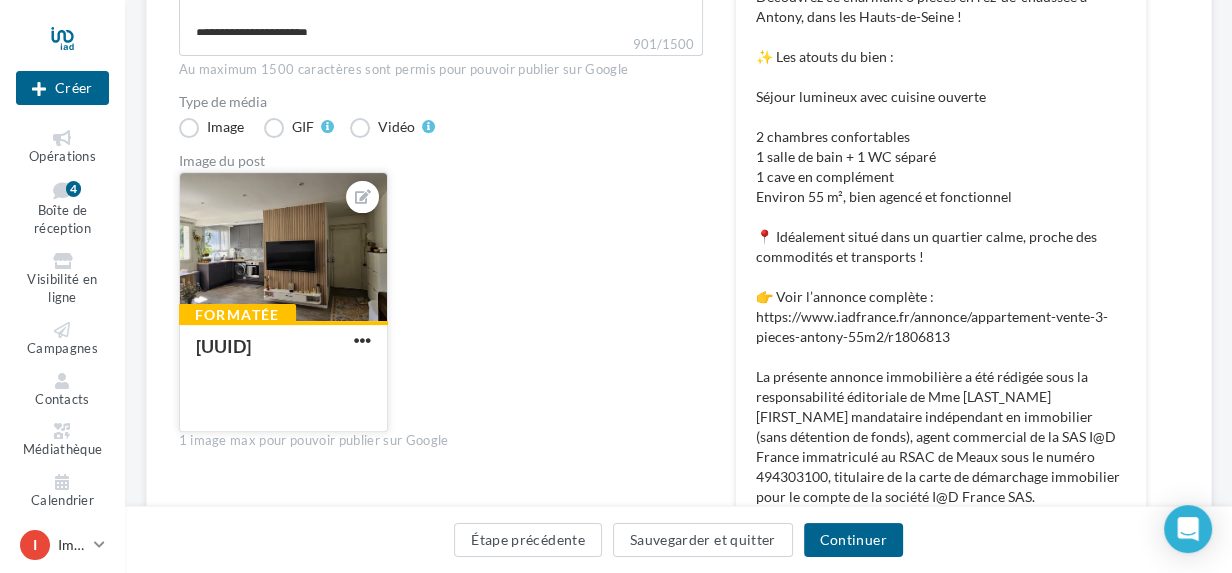 click at bounding box center [283, 248] 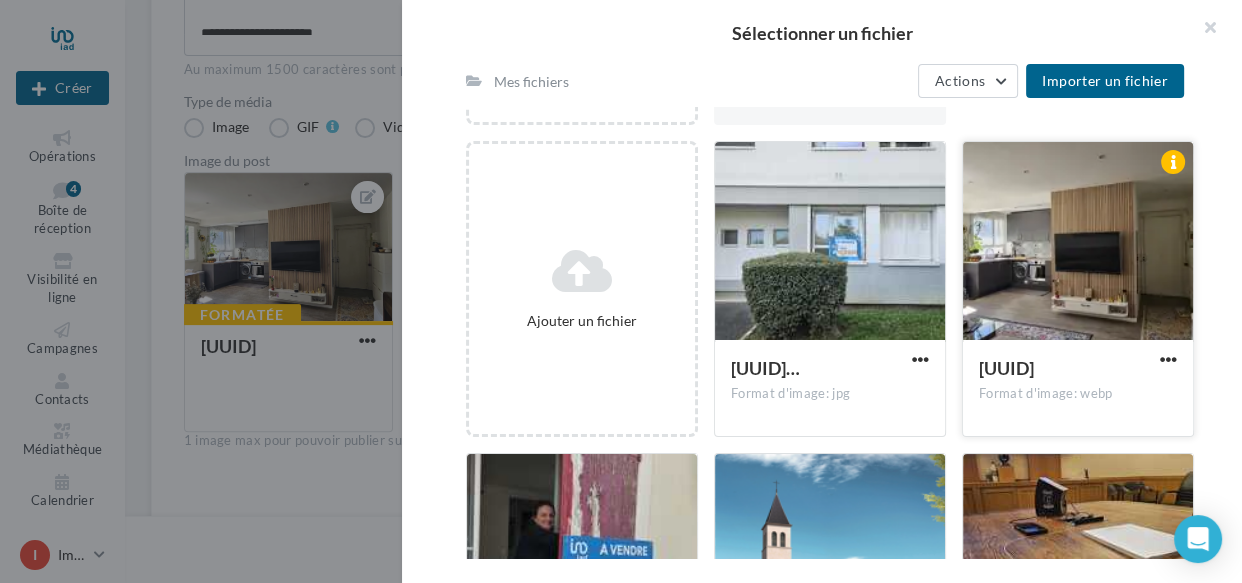 scroll, scrollTop: 363, scrollLeft: 0, axis: vertical 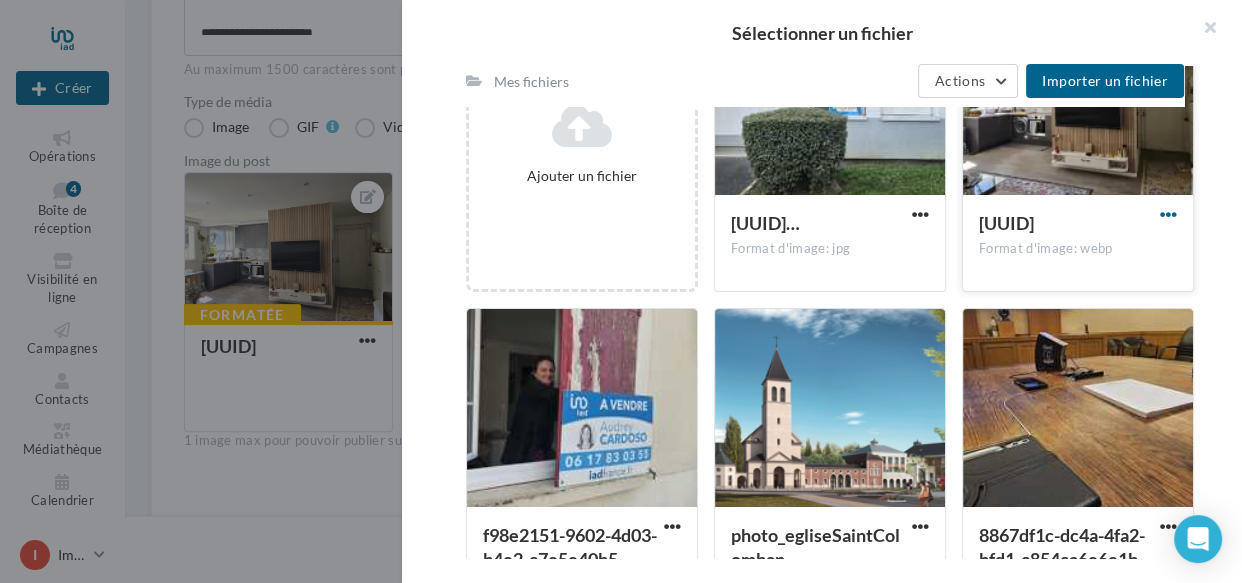 click at bounding box center [1168, 214] 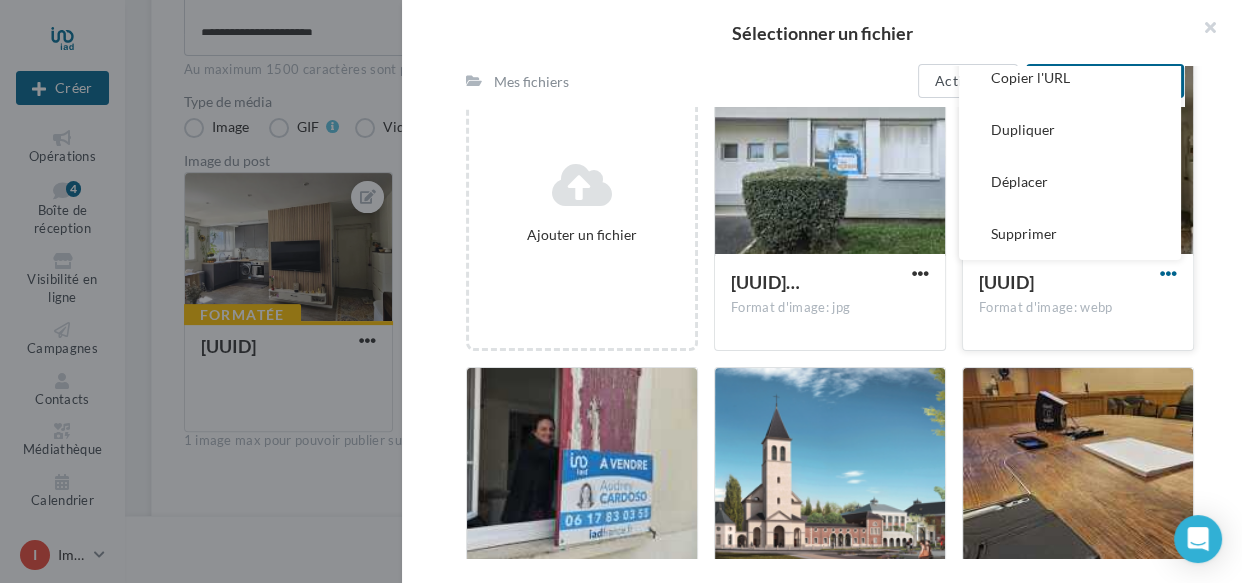 scroll, scrollTop: 272, scrollLeft: 0, axis: vertical 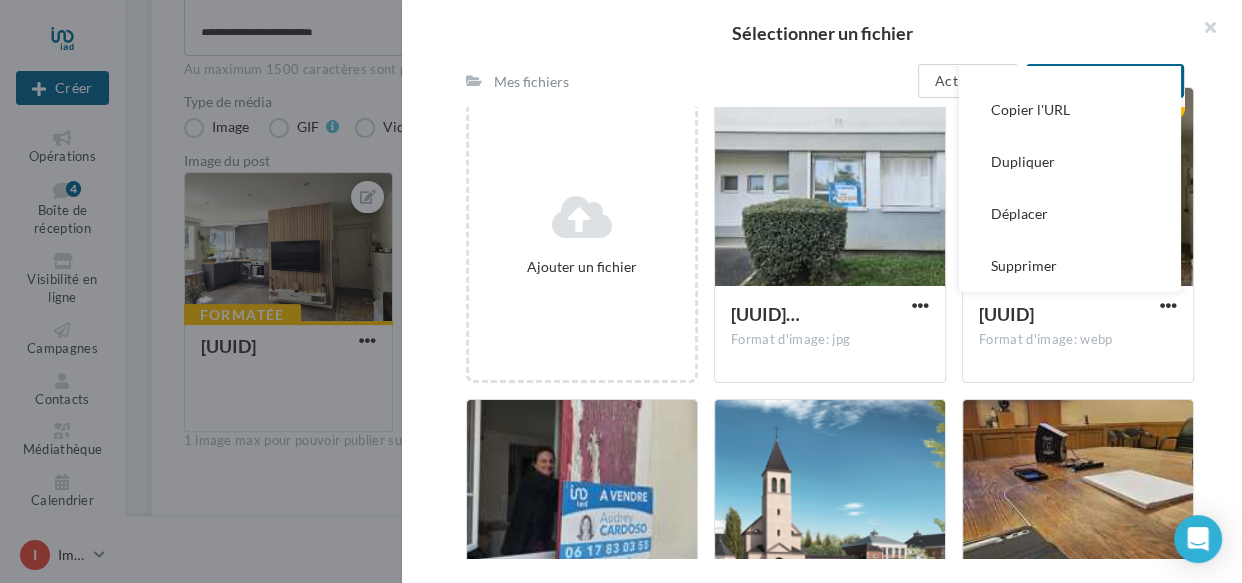 click on "Mes fichiers                 Actions                Importer un fichier" at bounding box center (825, 81) 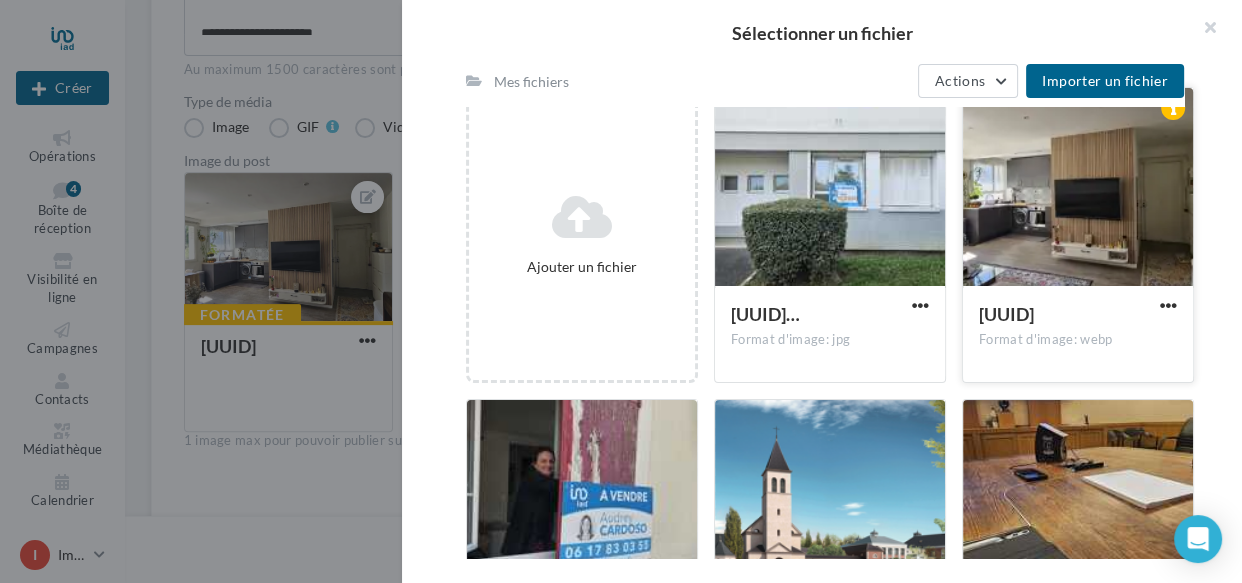 click at bounding box center [1078, 188] 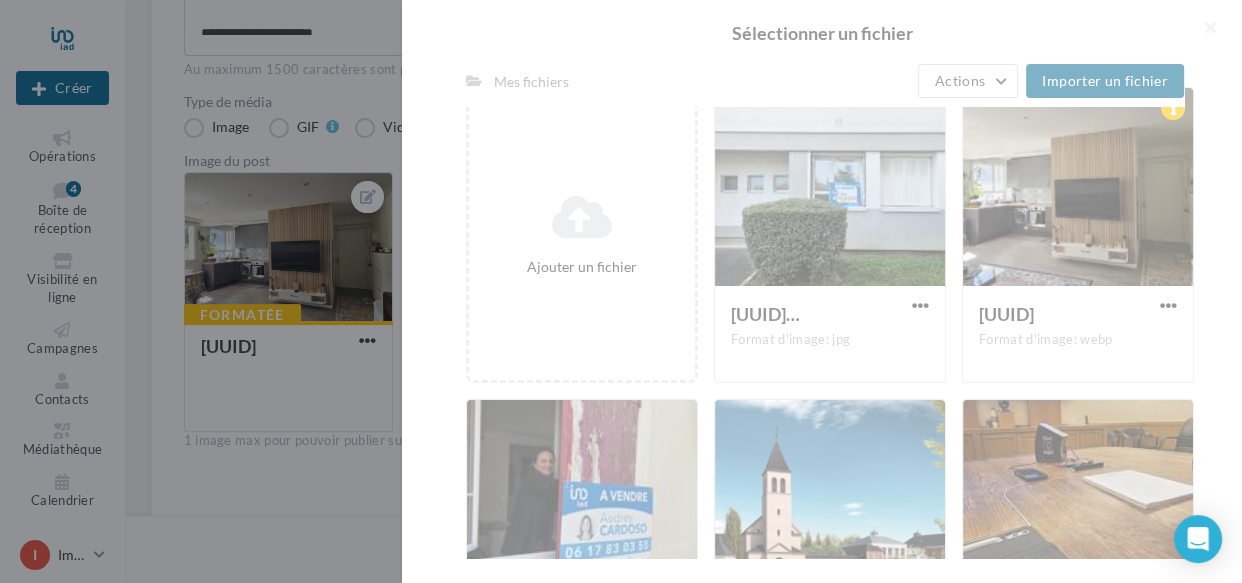 click at bounding box center (822, 291) 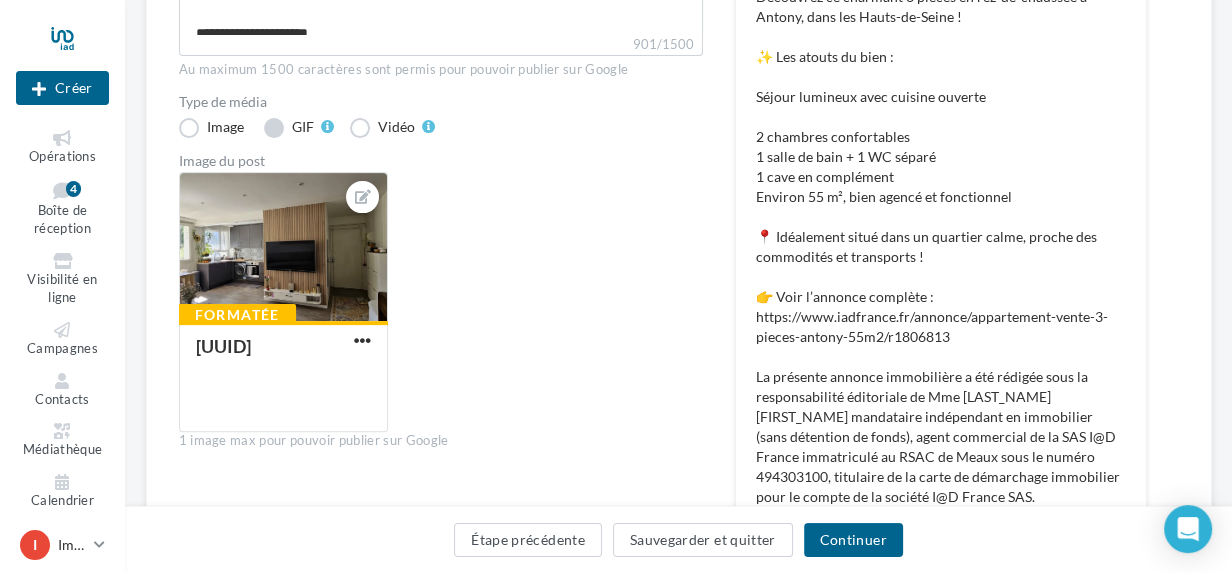 click on "GIF" at bounding box center [299, 128] 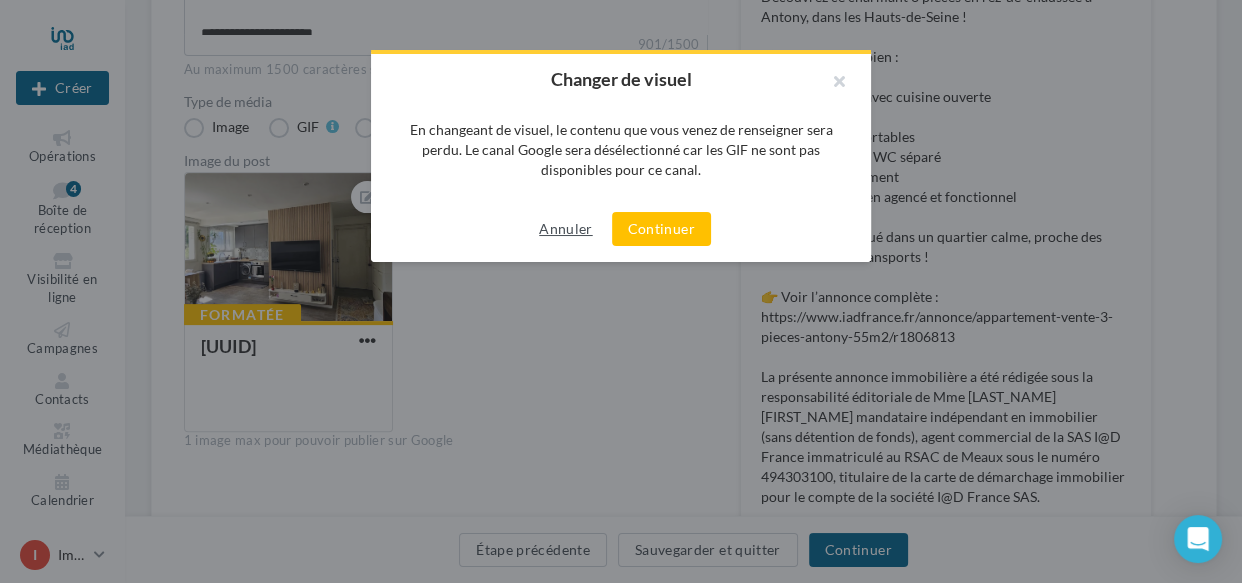 click on "Annuler" at bounding box center [565, 229] 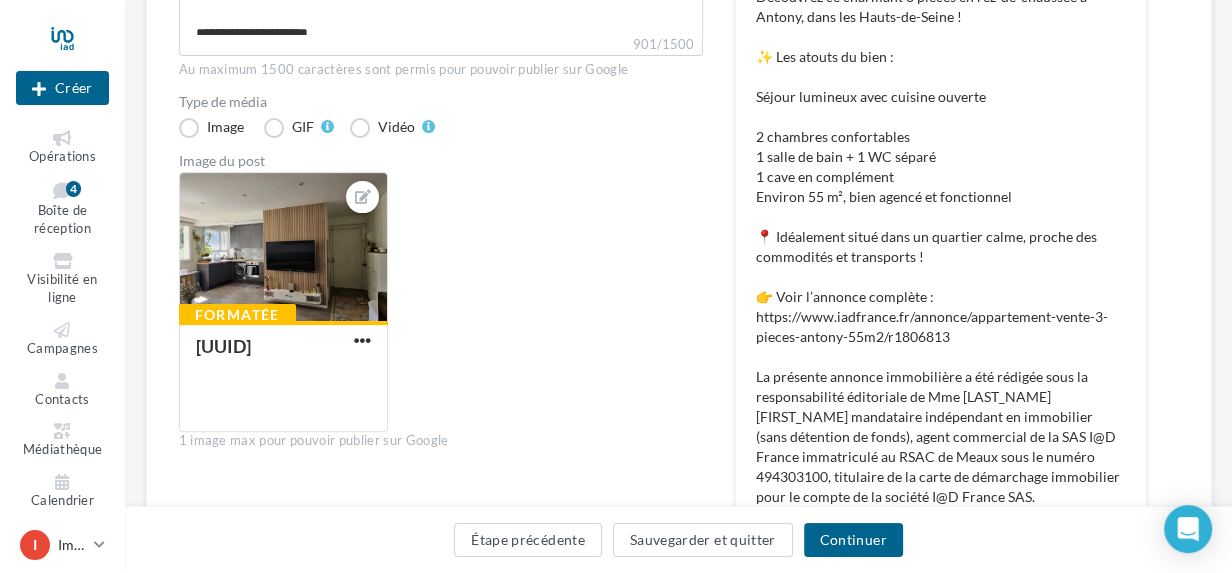 click on "Image
GIF
Vidéo" at bounding box center (323, 127) 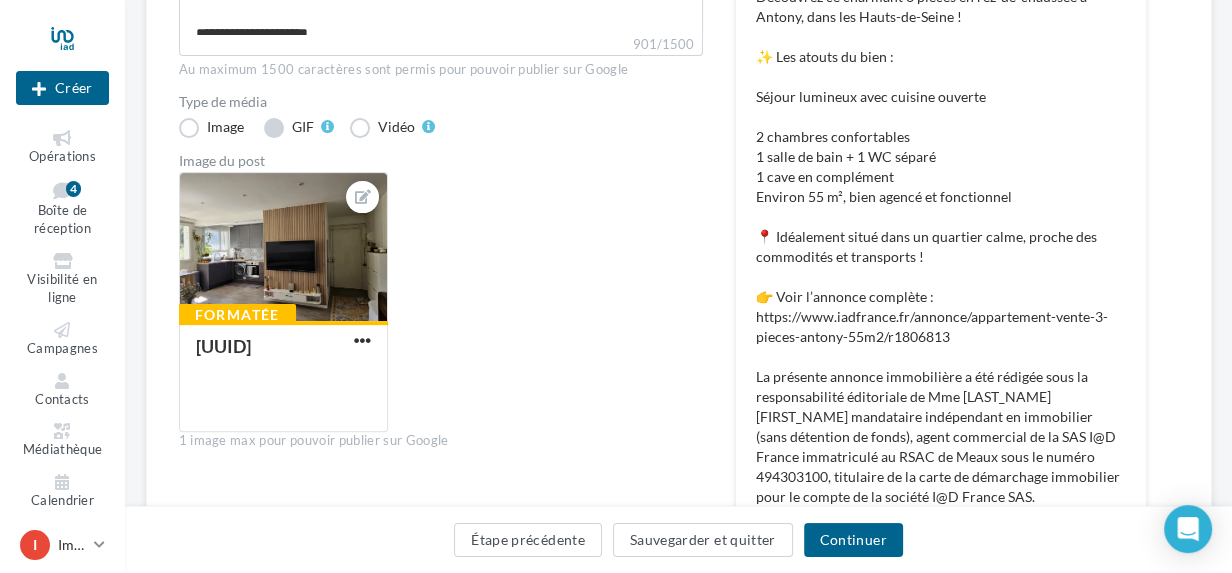 click on "GIF" at bounding box center (299, 128) 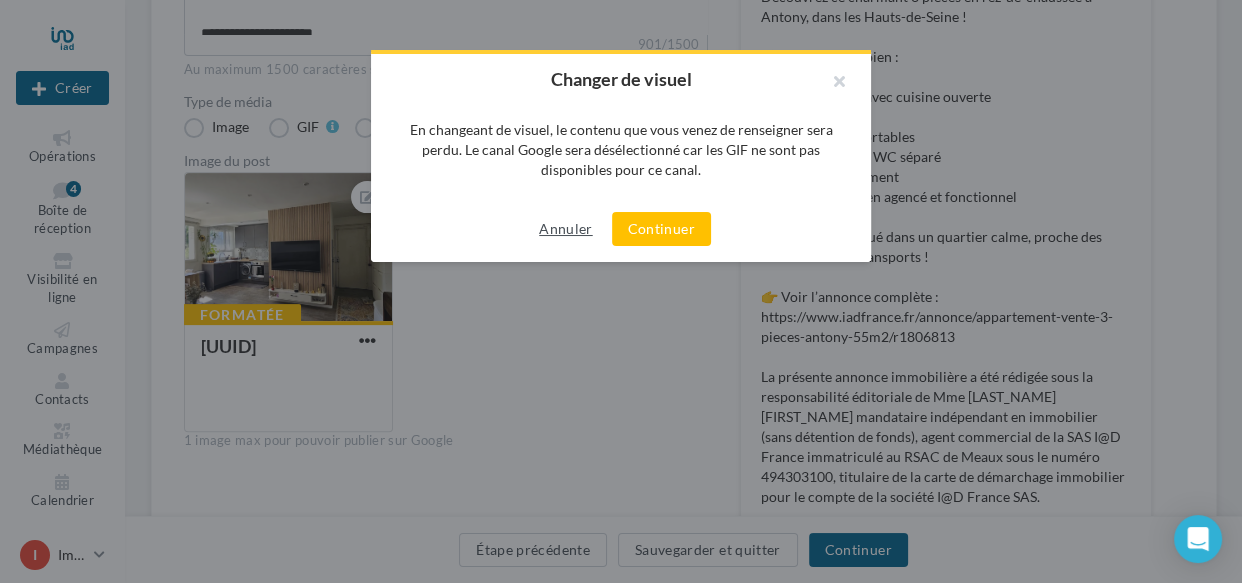 click on "Annuler" at bounding box center [565, 229] 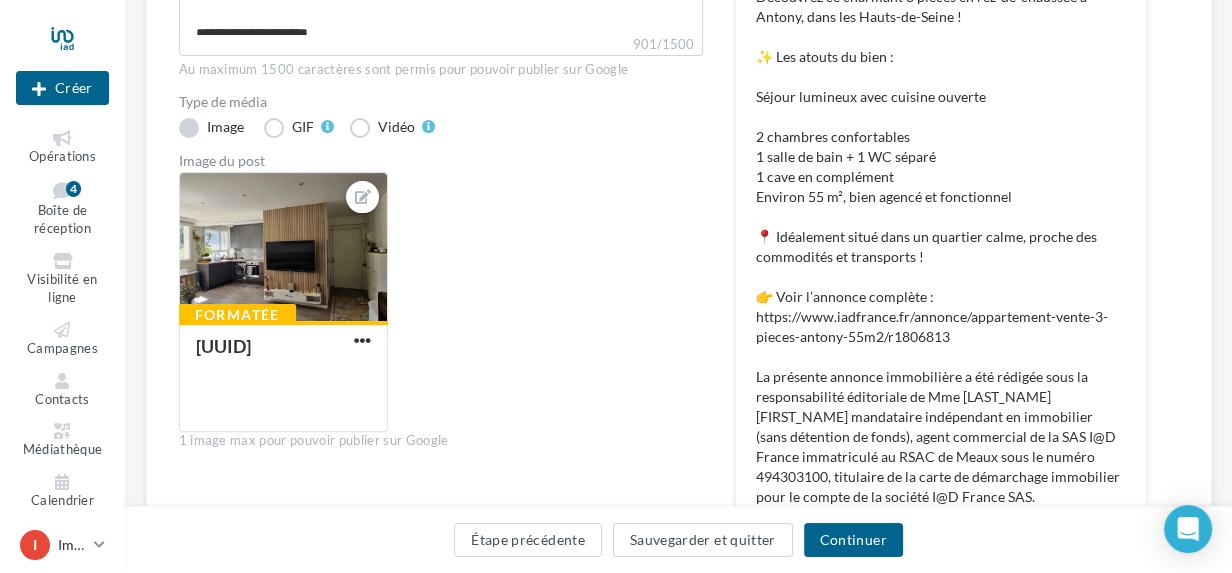 click on "Image" at bounding box center [213, 128] 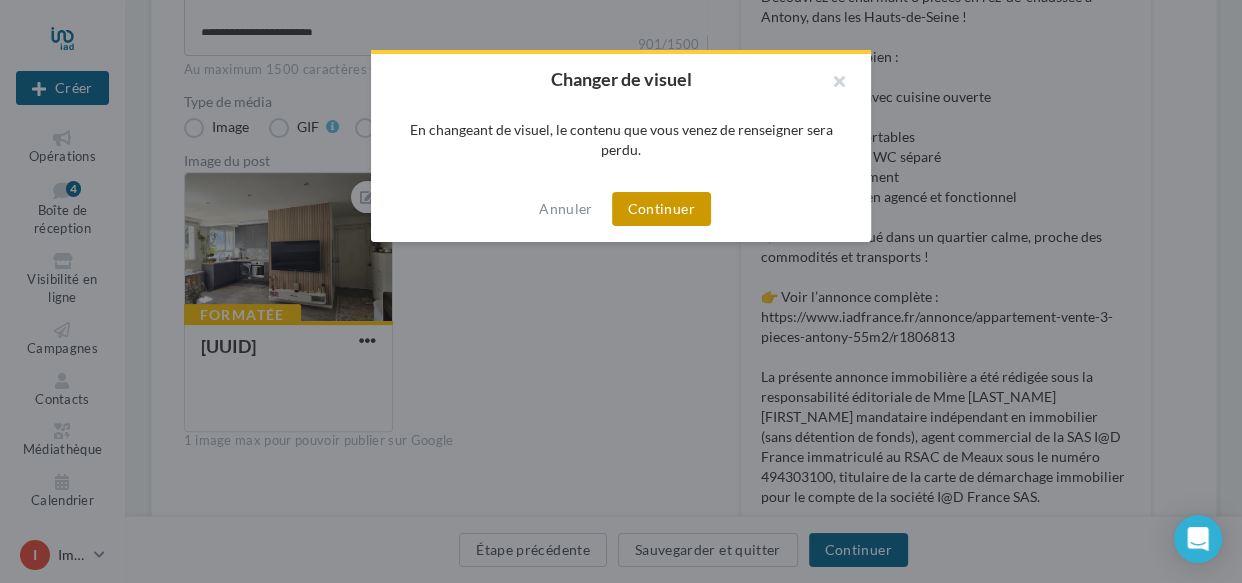 click on "Continuer" at bounding box center (661, 209) 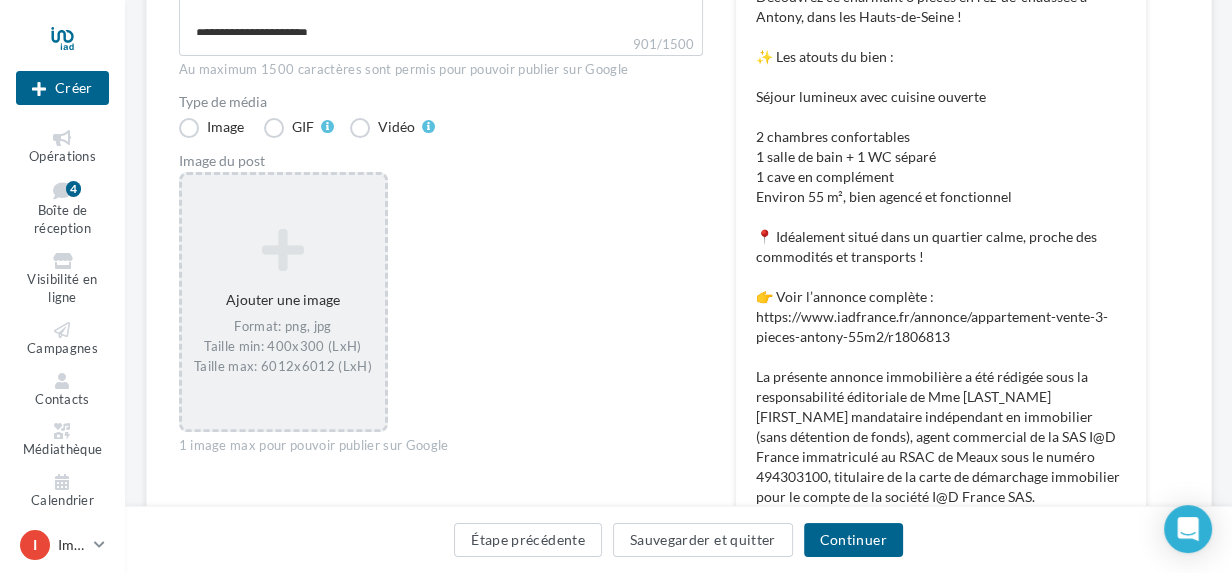 click on "Ajouter une image     Format: png, jpg   Taille min: 400x300 (LxH)   Taille max: 6012x6012 (LxH)" at bounding box center [283, 302] 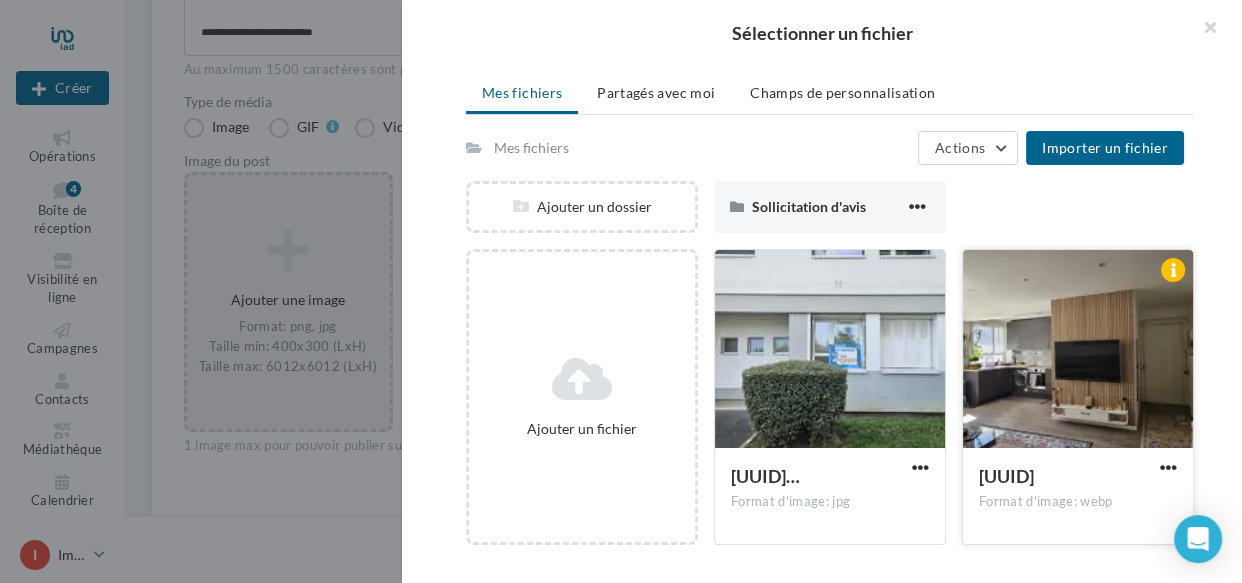 scroll, scrollTop: 110, scrollLeft: 0, axis: vertical 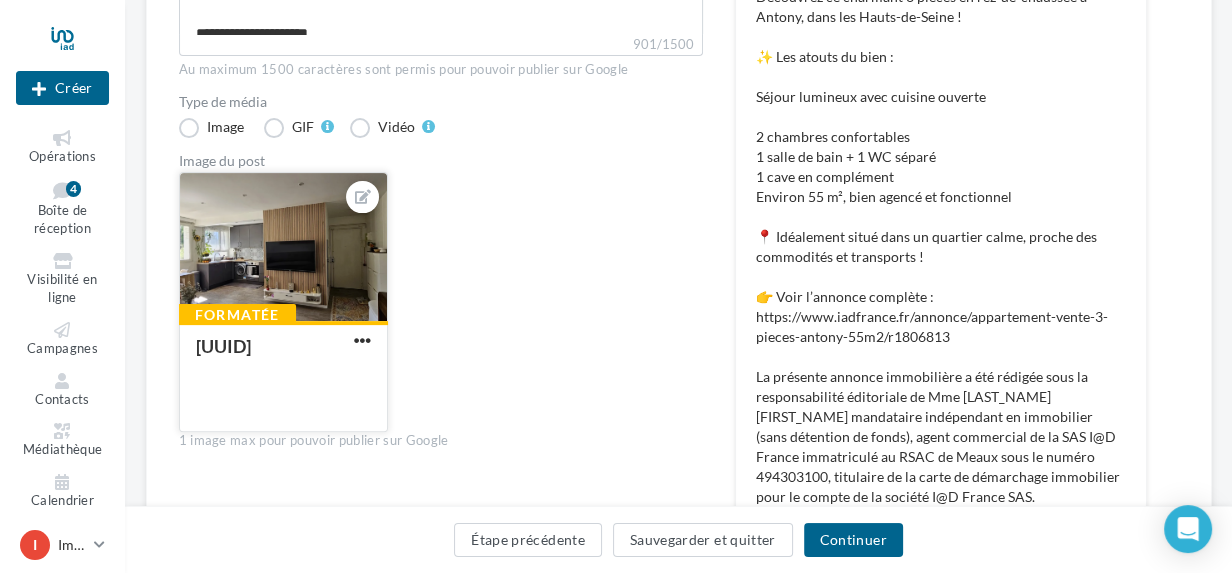 click at bounding box center [283, 248] 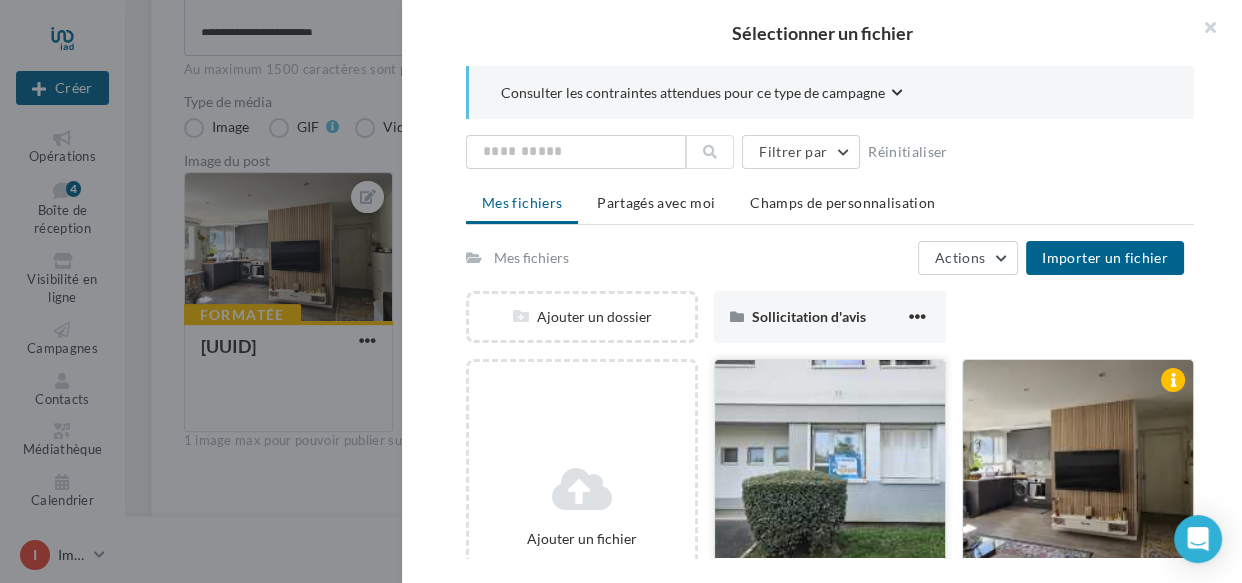 click at bounding box center [830, 460] 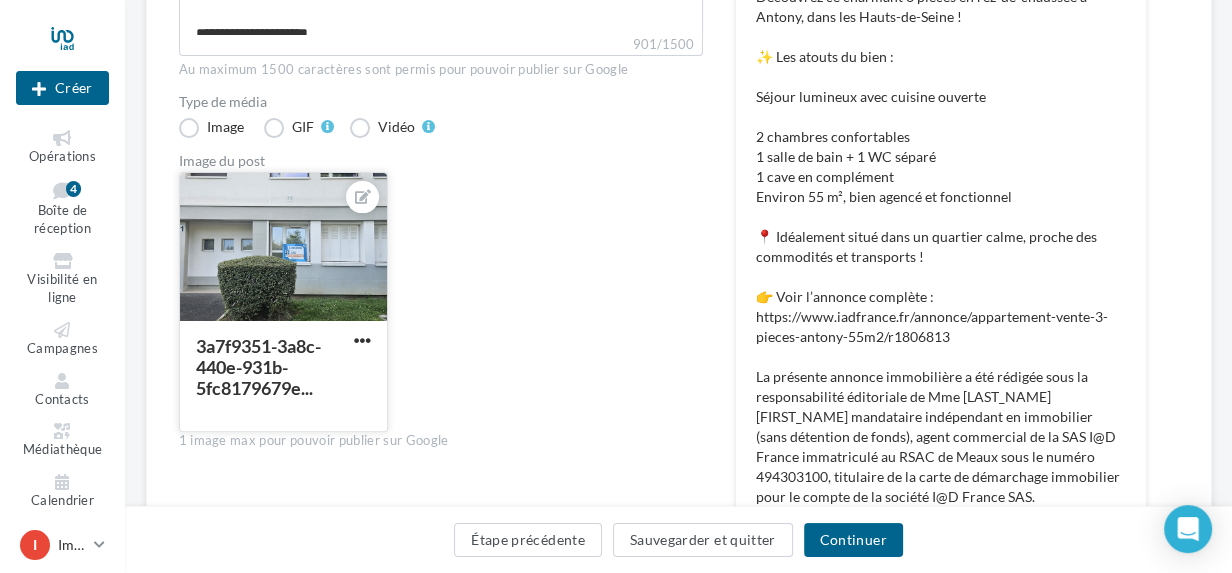 click at bounding box center [283, 248] 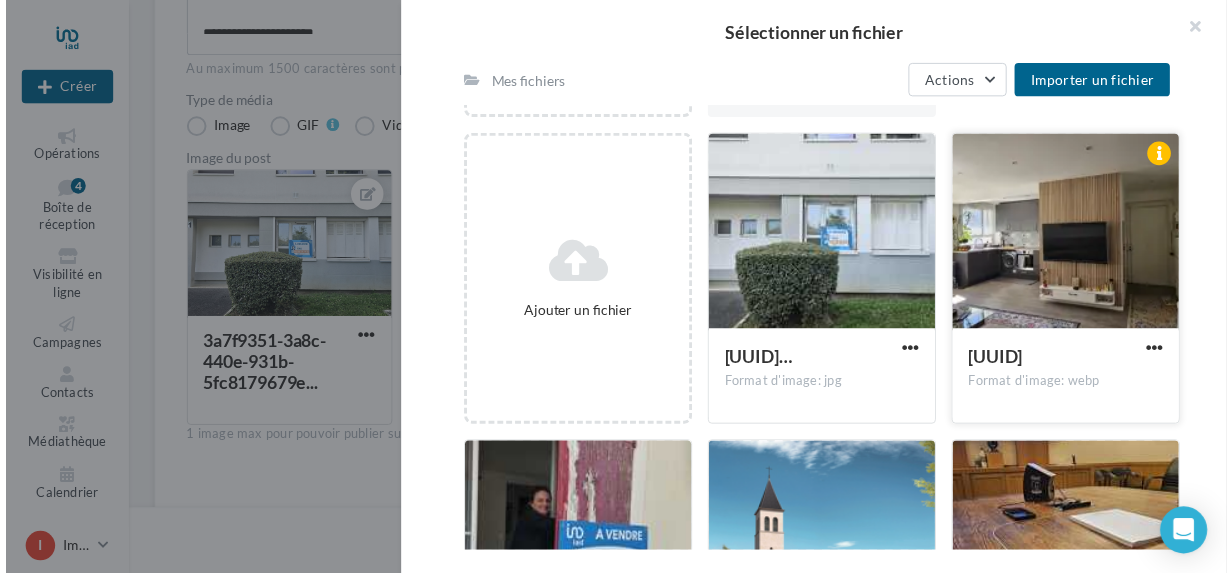 scroll, scrollTop: 383, scrollLeft: 0, axis: vertical 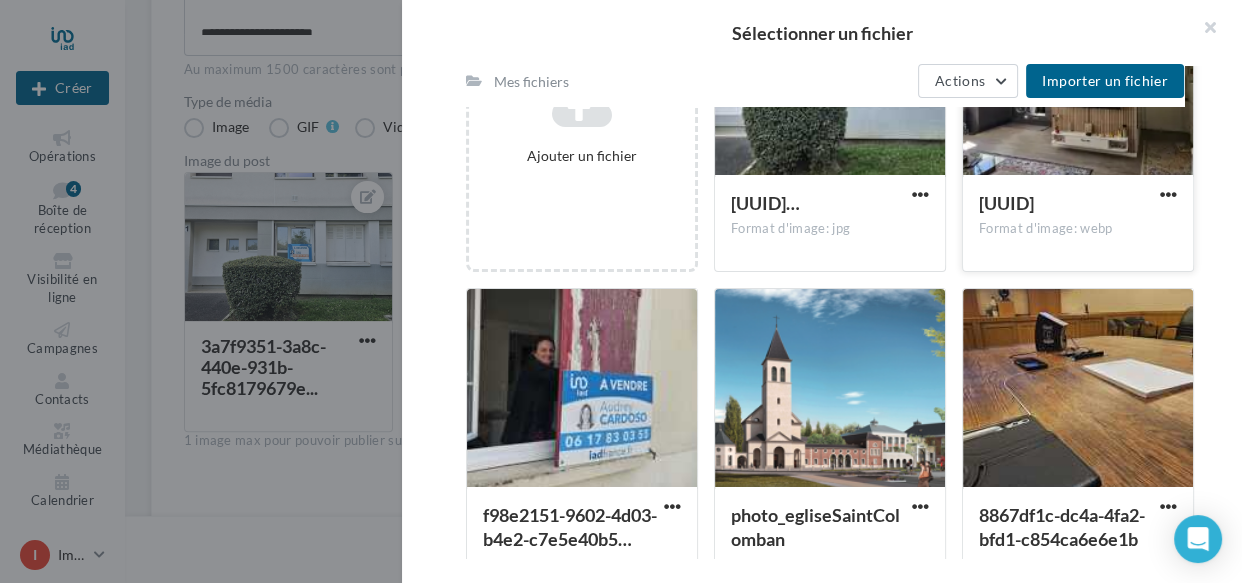 click on "[UUID]" at bounding box center (1006, 203) 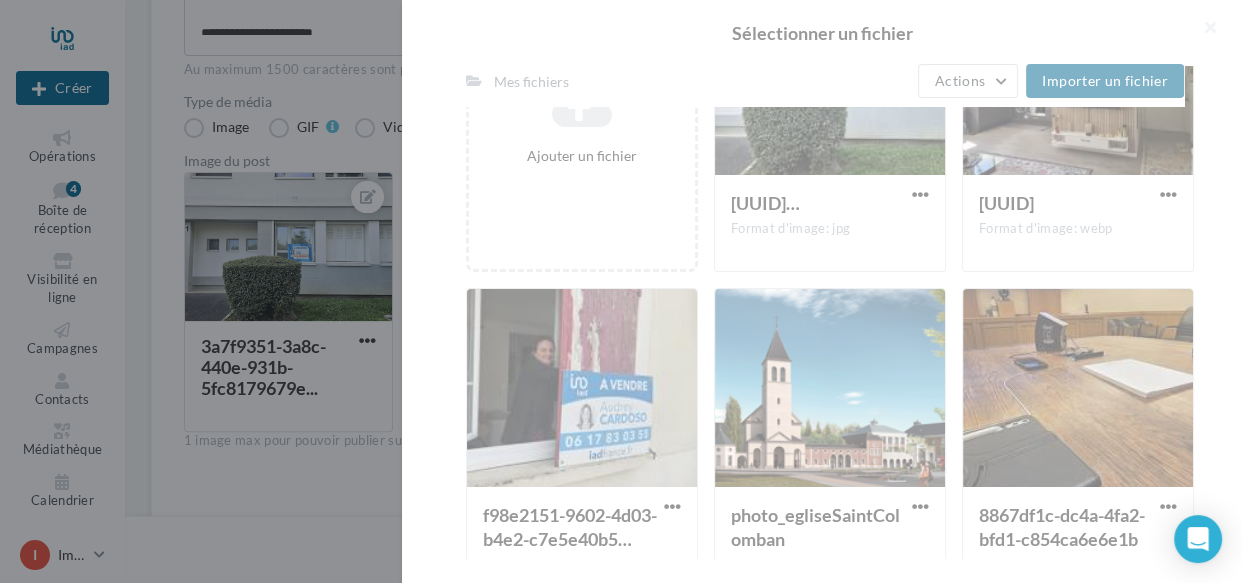 click at bounding box center [822, 291] 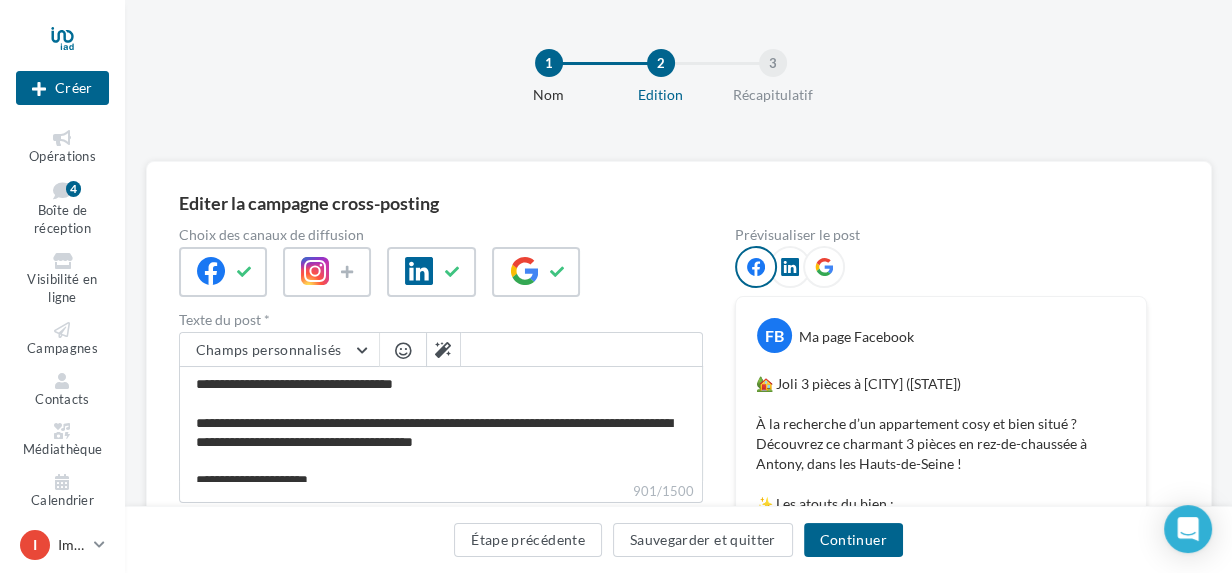 scroll, scrollTop: 0, scrollLeft: 0, axis: both 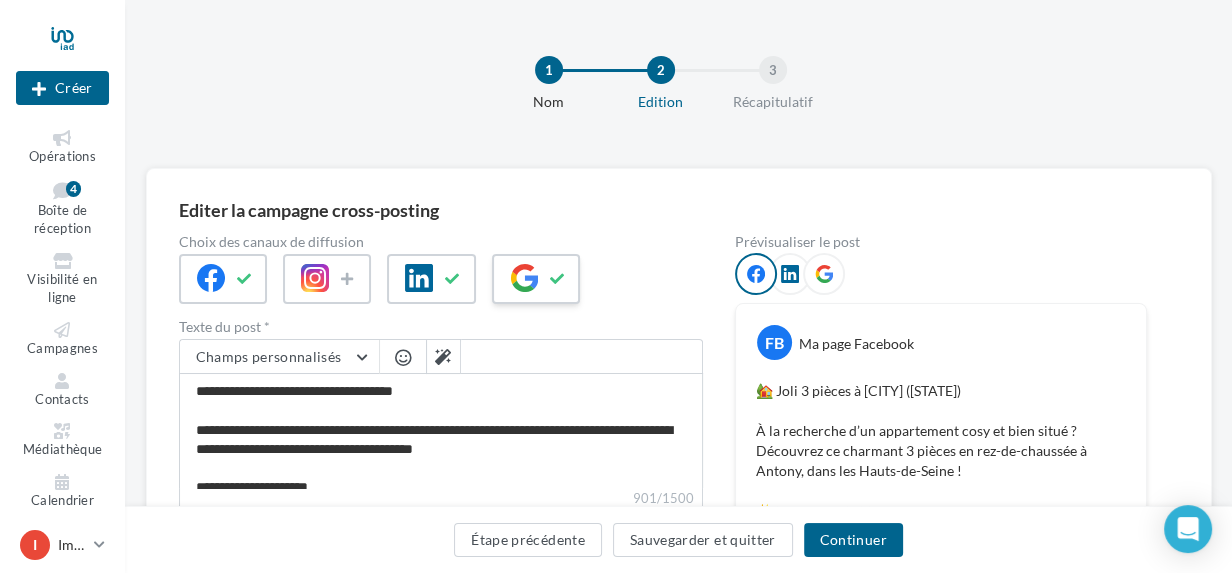 click at bounding box center (558, 279) 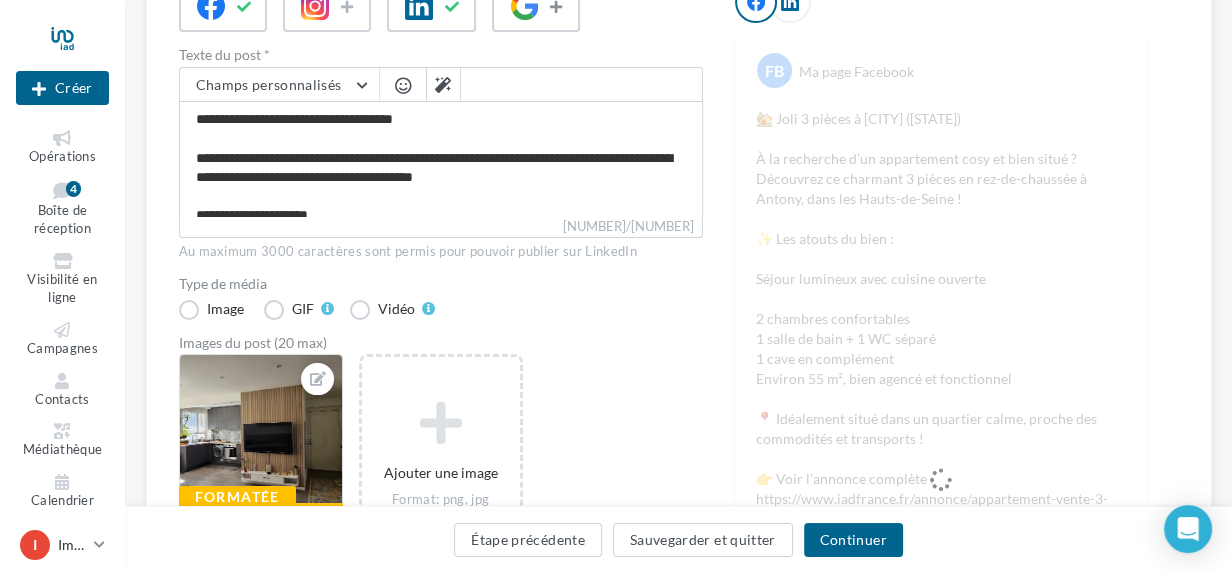 scroll, scrollTop: 545, scrollLeft: 0, axis: vertical 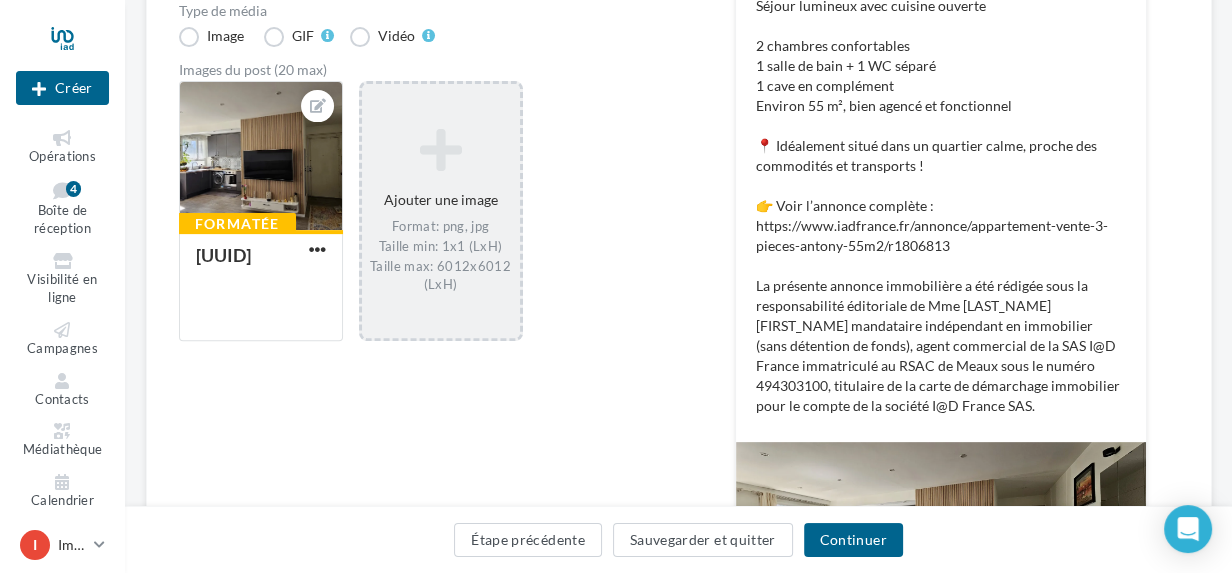 click on "Ajouter une image     Format: png, jpg   Taille min: 1x1 (LxH)   Taille max: 6012x6012 (LxH)" at bounding box center (441, 211) 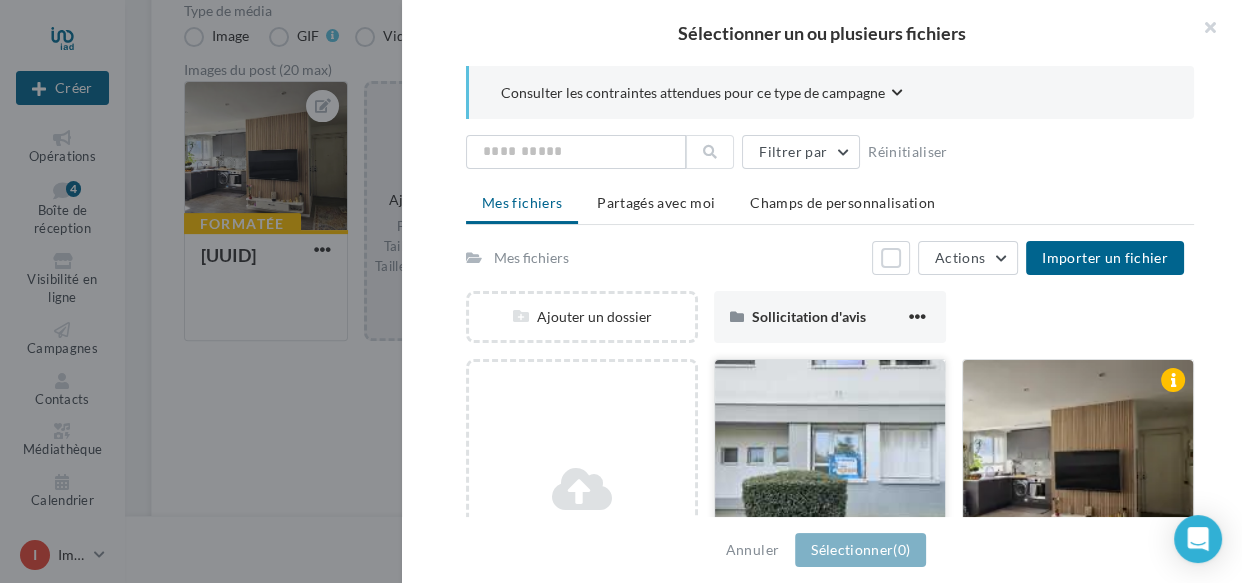 click at bounding box center [830, 460] 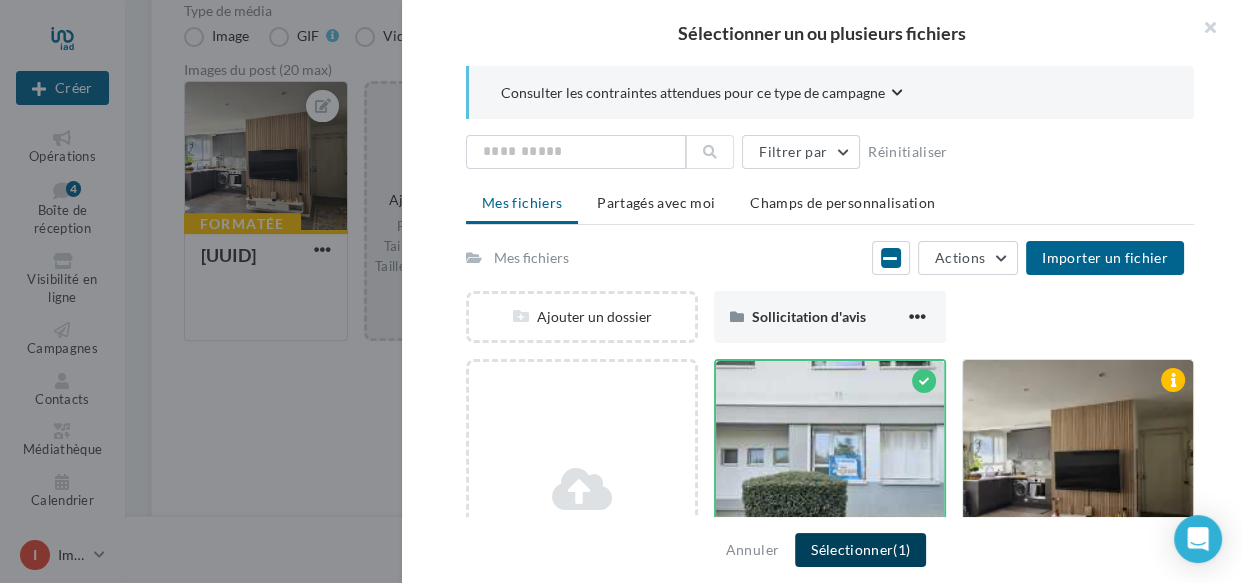 click on "Sélectionner   (1)" at bounding box center [860, 550] 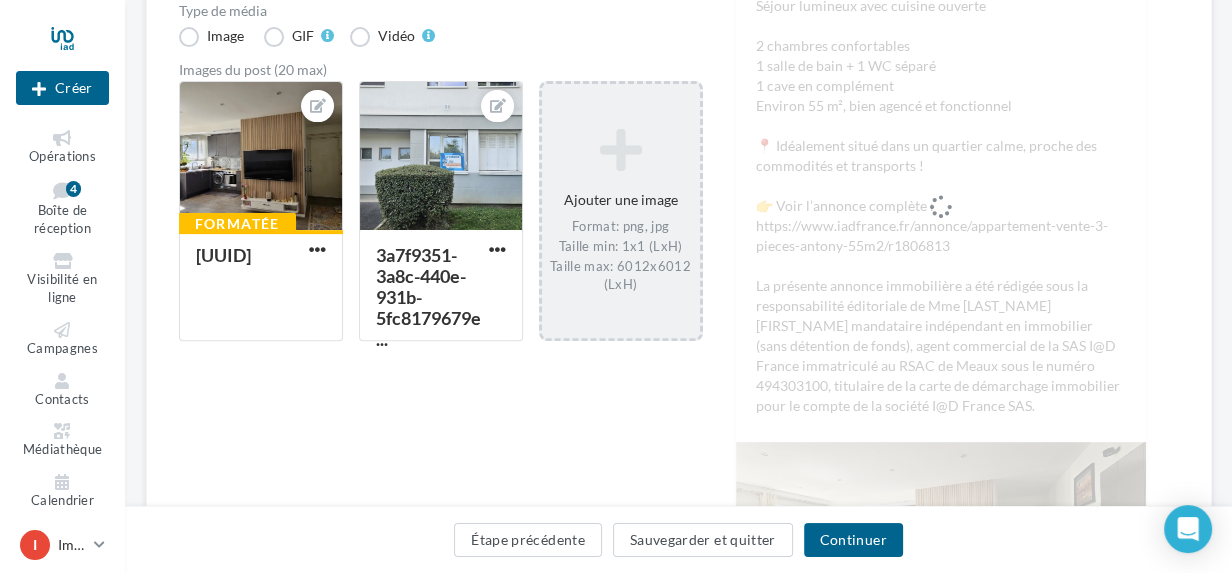 click on "Continuer" at bounding box center (853, 540) 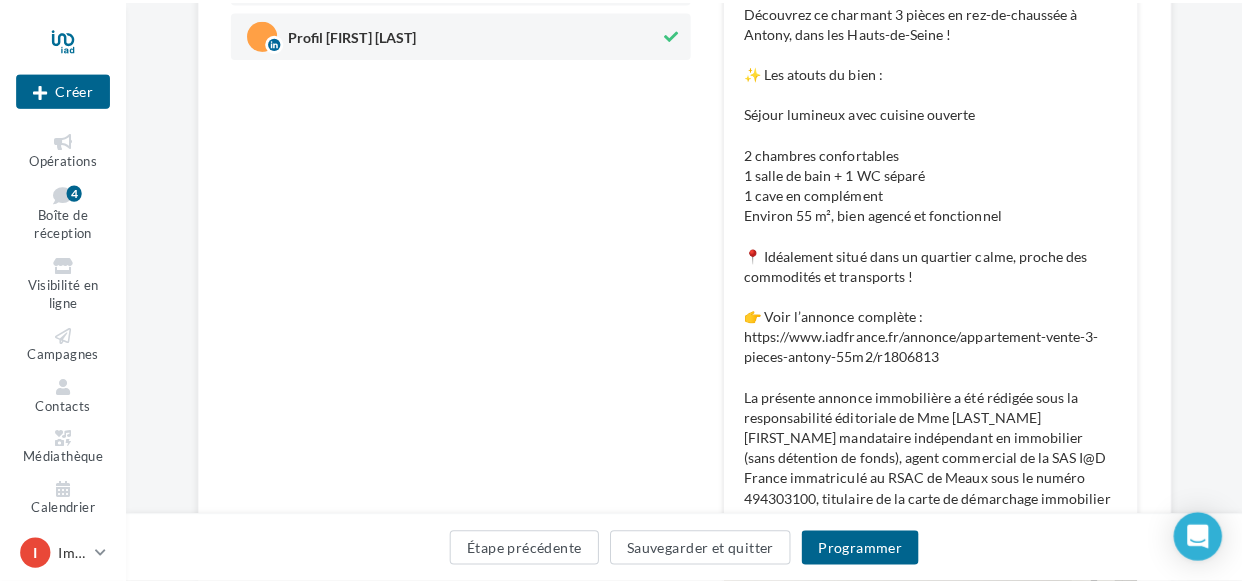 scroll, scrollTop: 454, scrollLeft: 0, axis: vertical 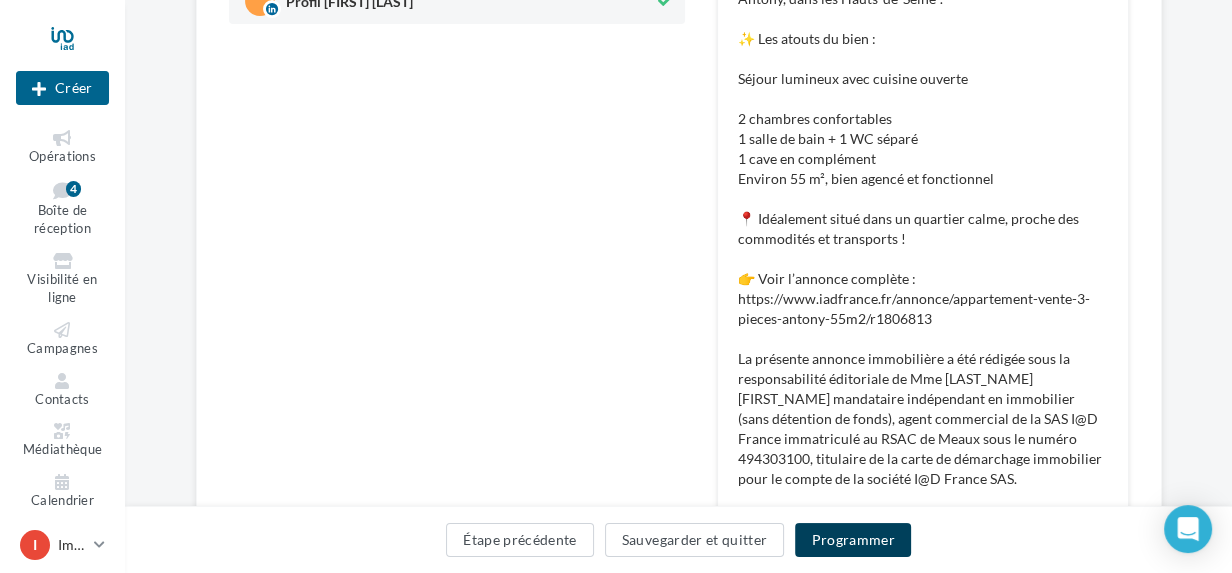 click on "Programmer" at bounding box center [853, 540] 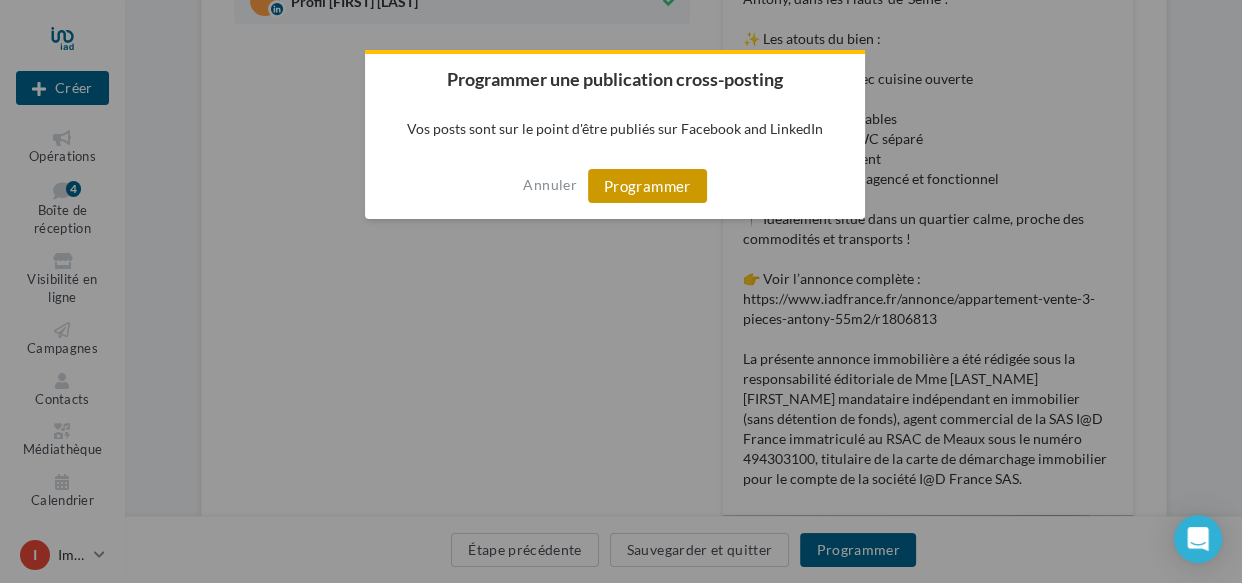click on "Programmer" at bounding box center (647, 186) 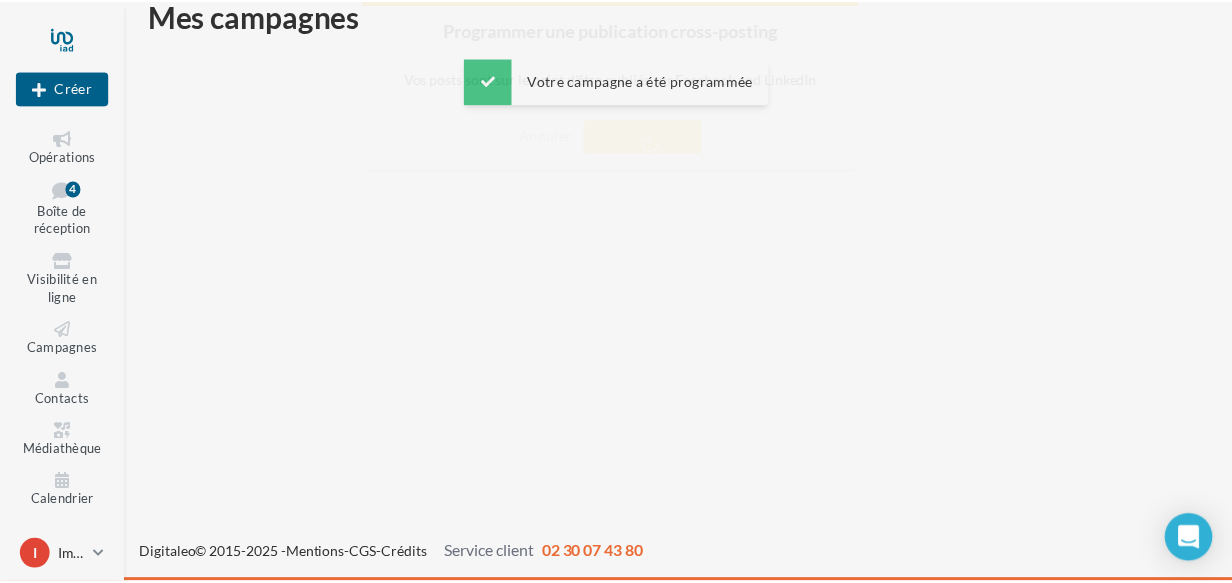 scroll, scrollTop: 31, scrollLeft: 0, axis: vertical 